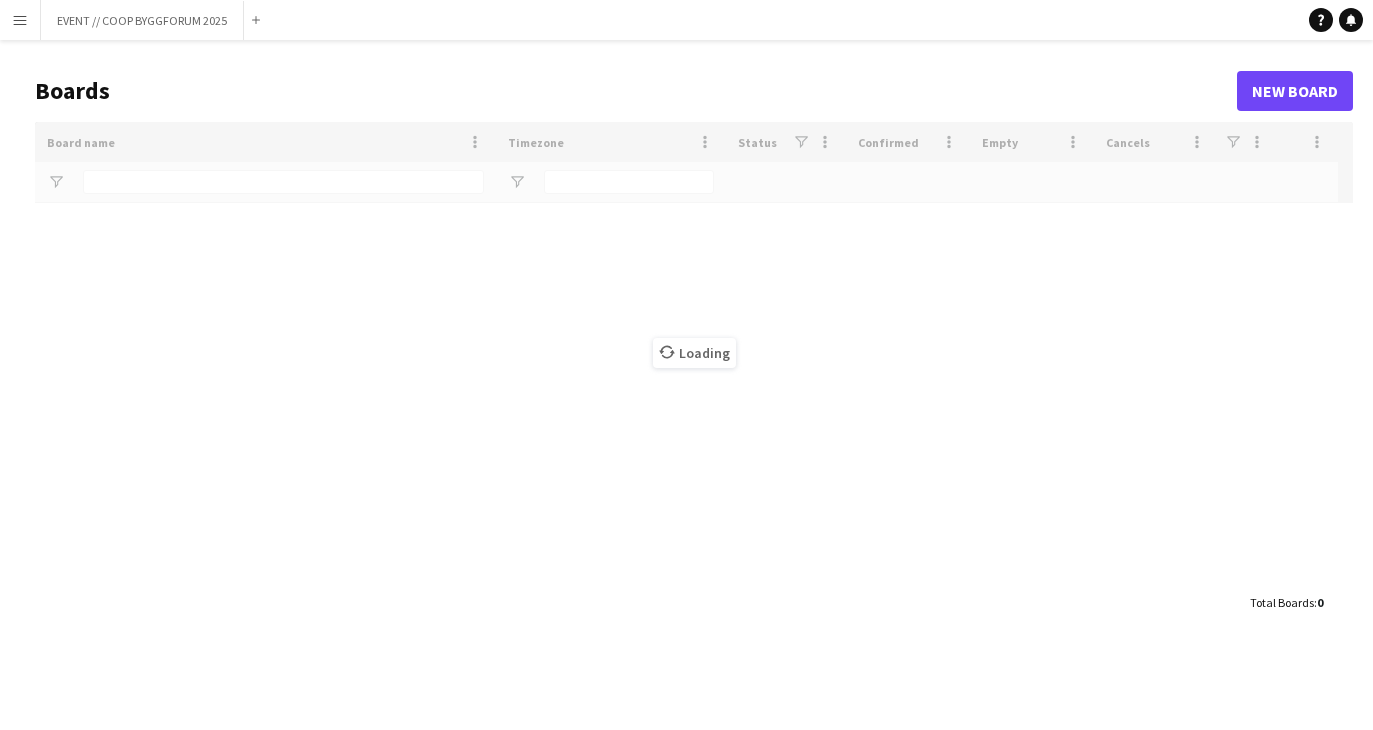scroll, scrollTop: 0, scrollLeft: 0, axis: both 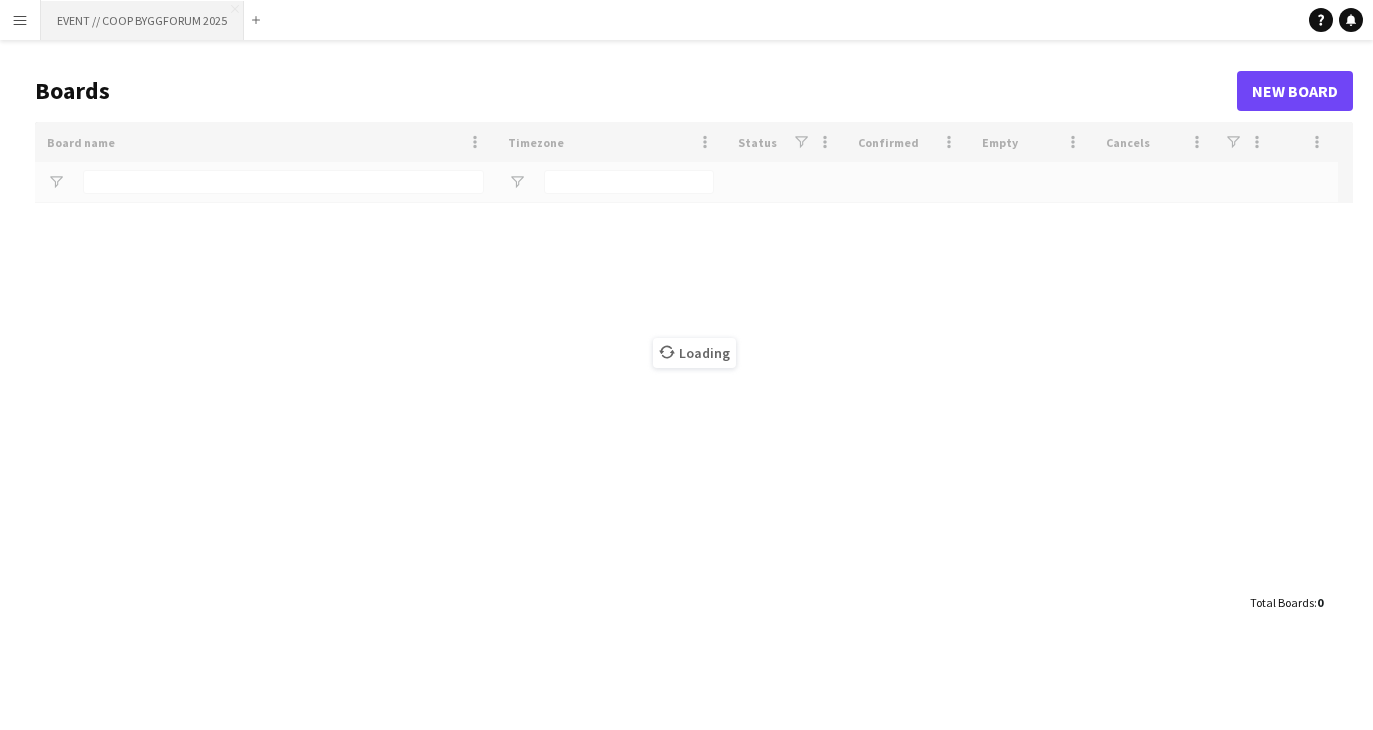 type on "********" 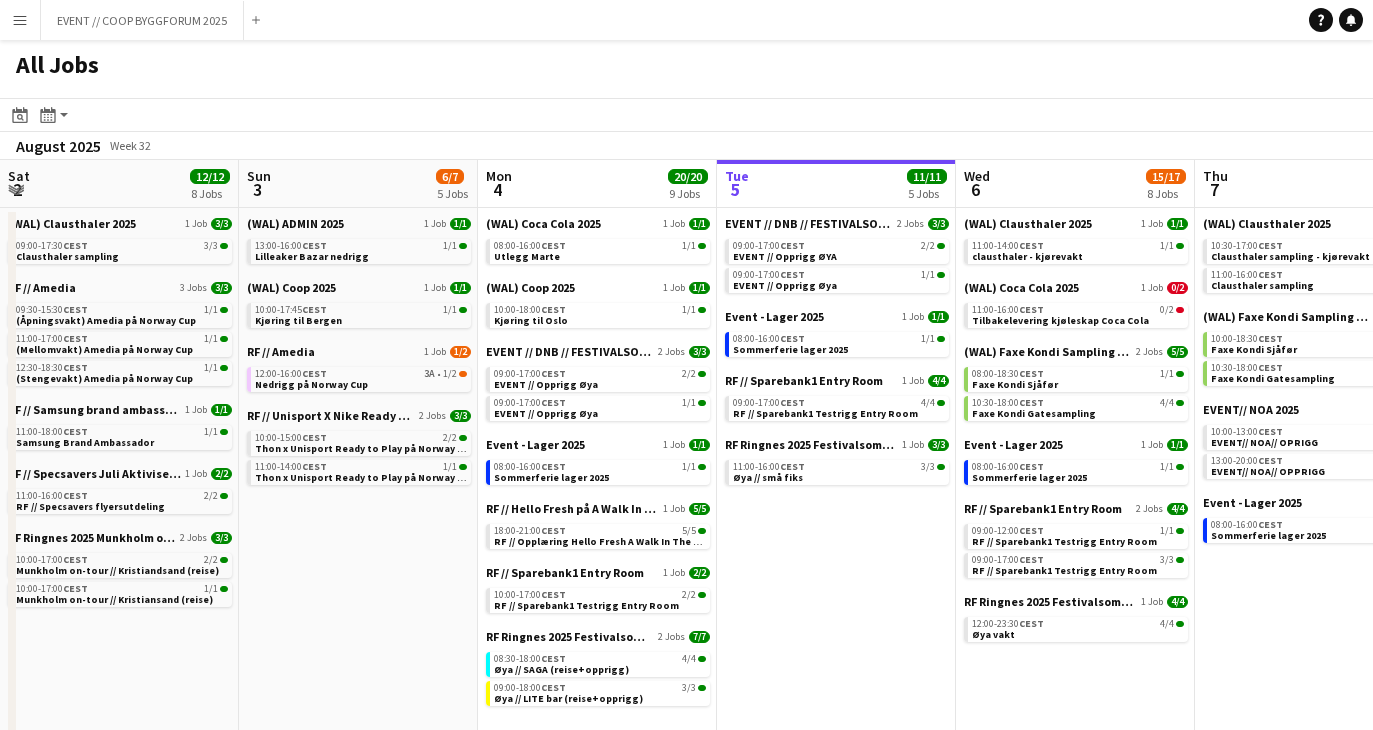 scroll, scrollTop: 0, scrollLeft: 0, axis: both 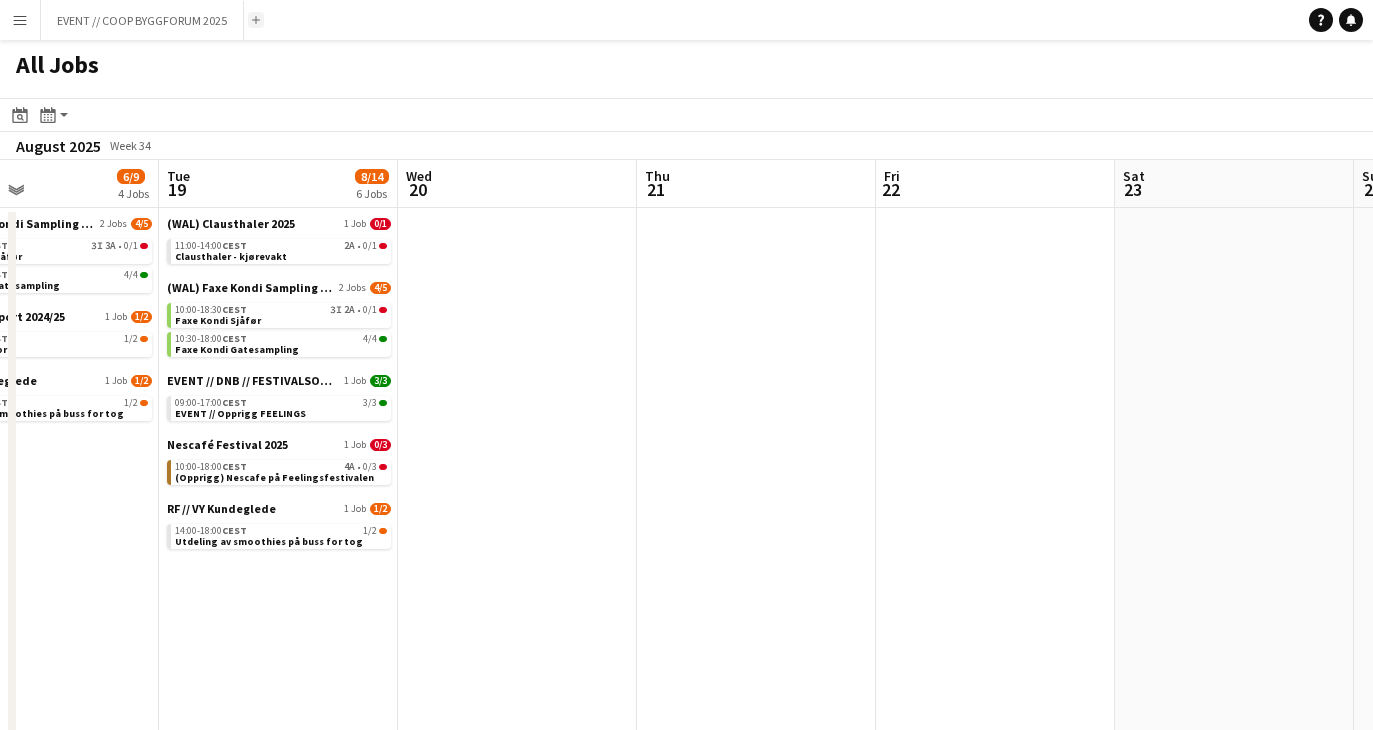 click on "Add" at bounding box center (256, 20) 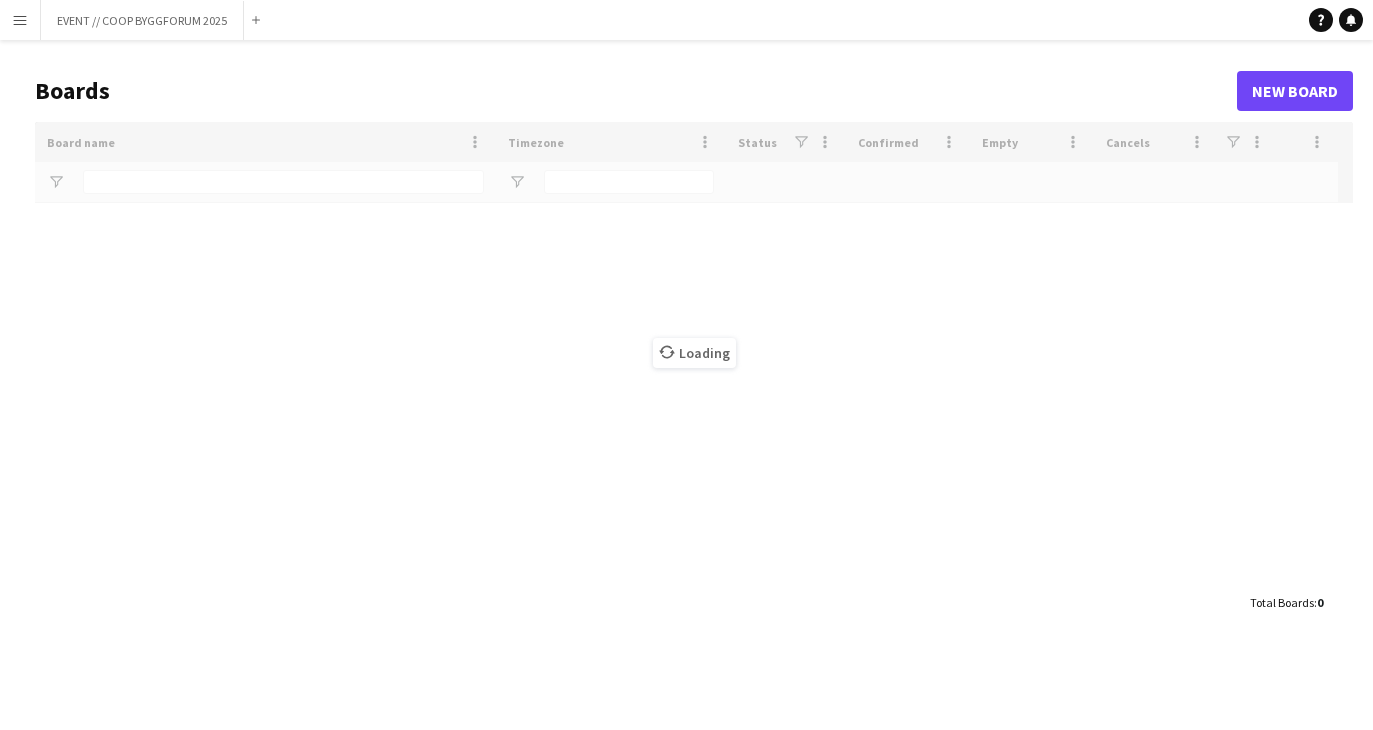 click on "Loading" 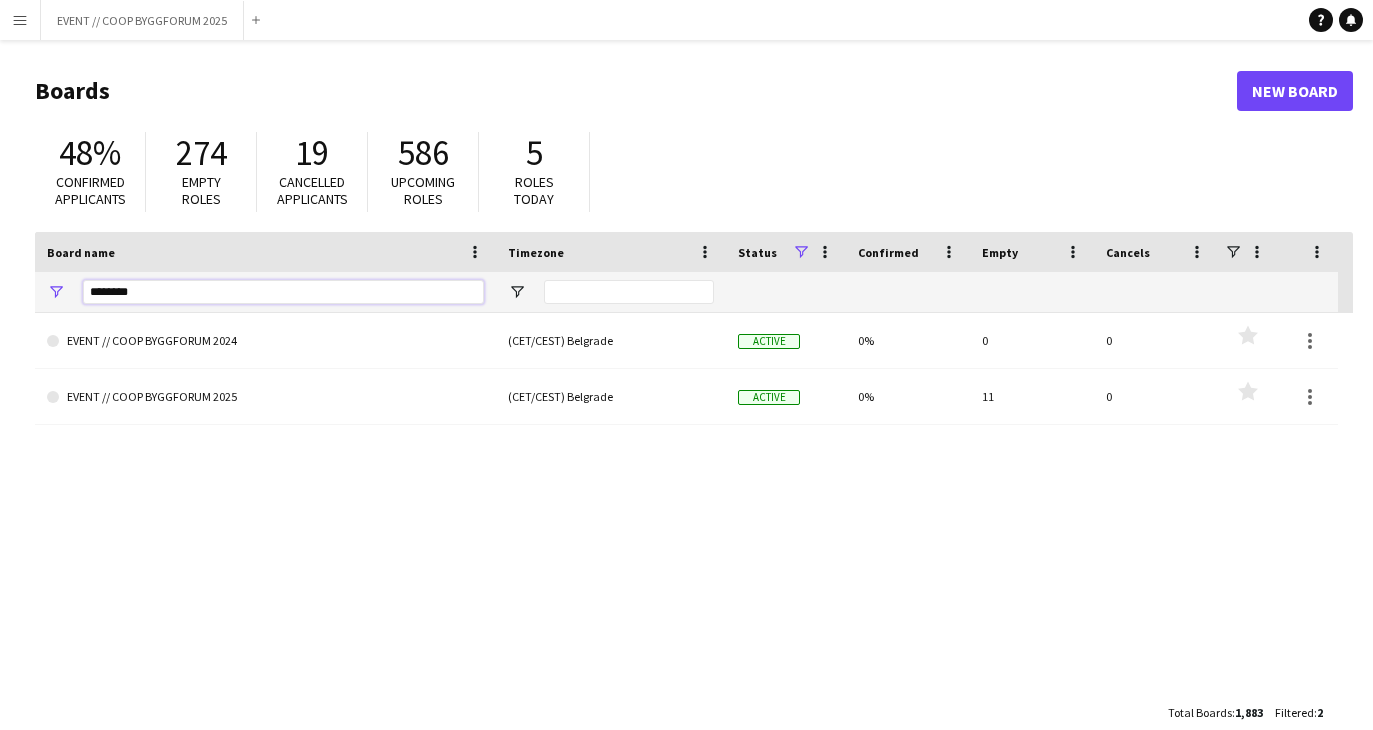 click on "********" at bounding box center [283, 292] 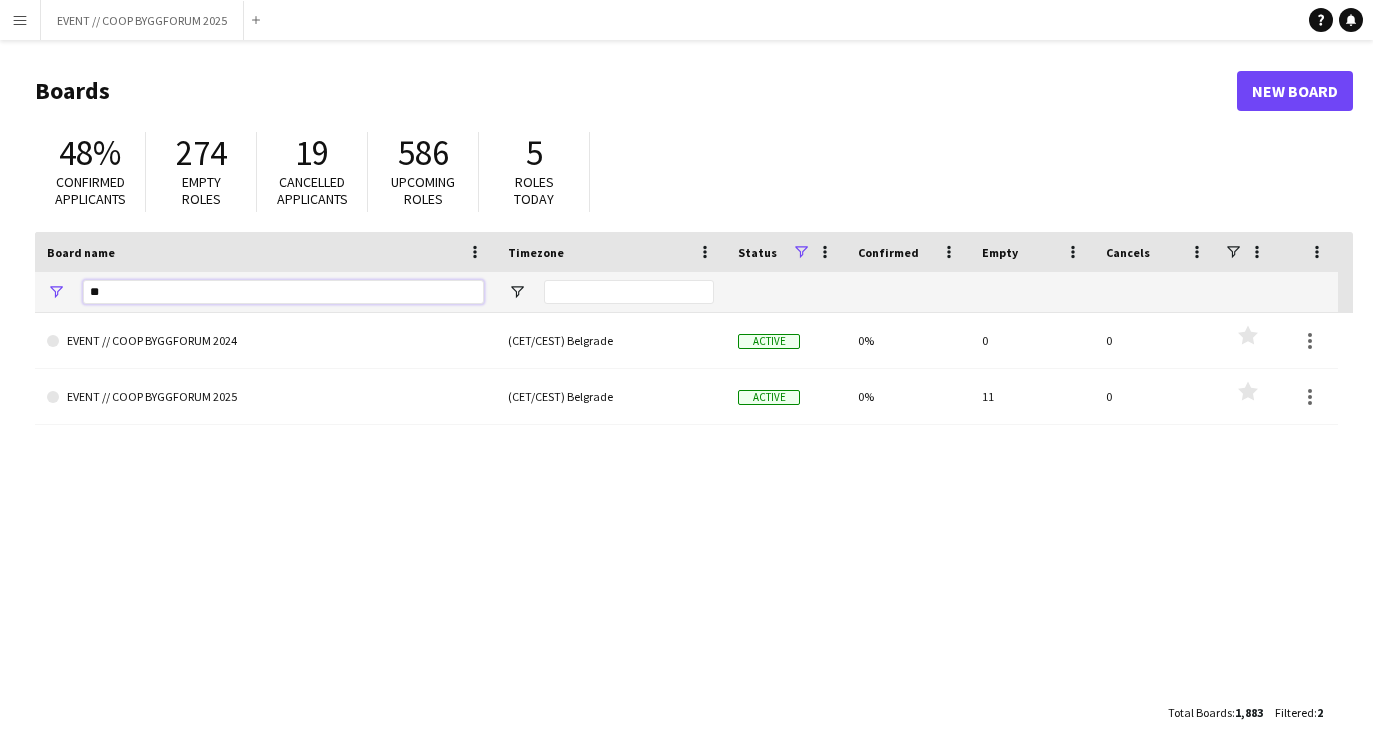 type on "***" 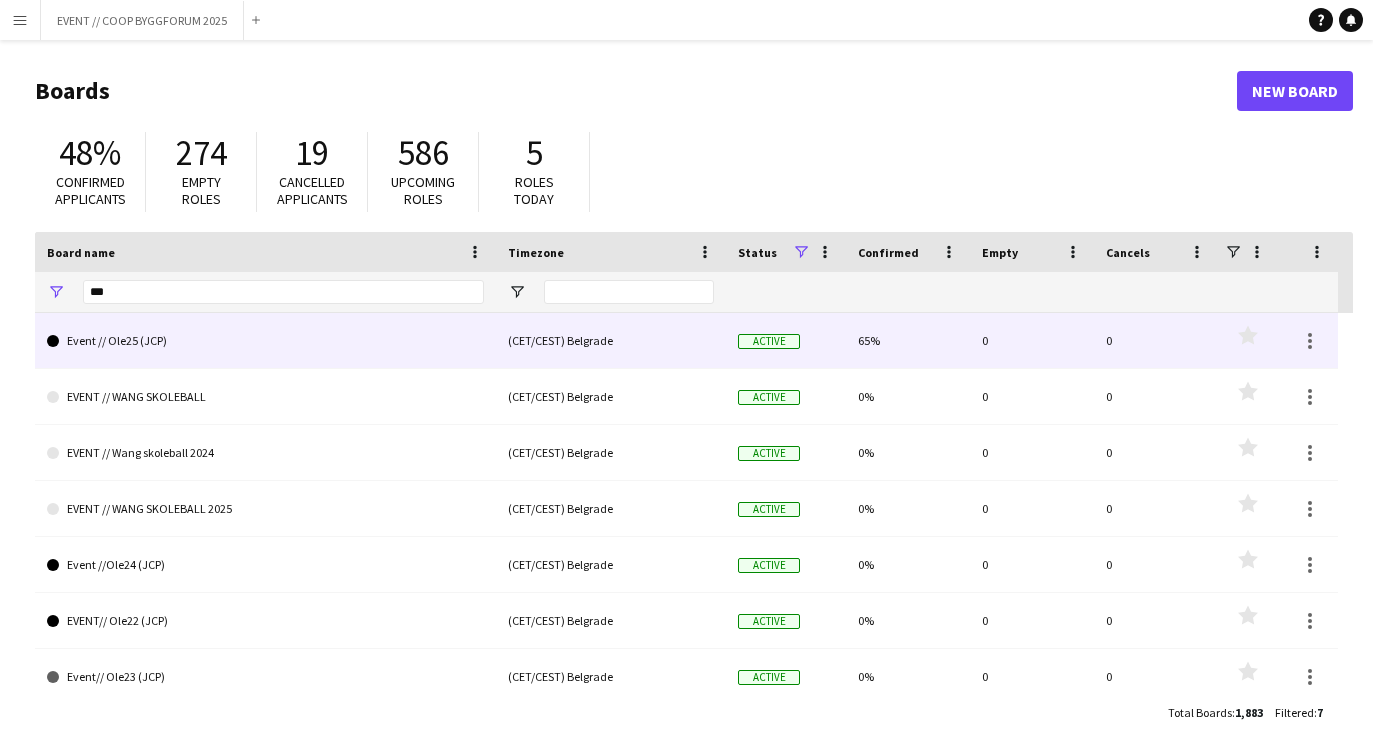 click on "Event // Ole25 (JCP)" 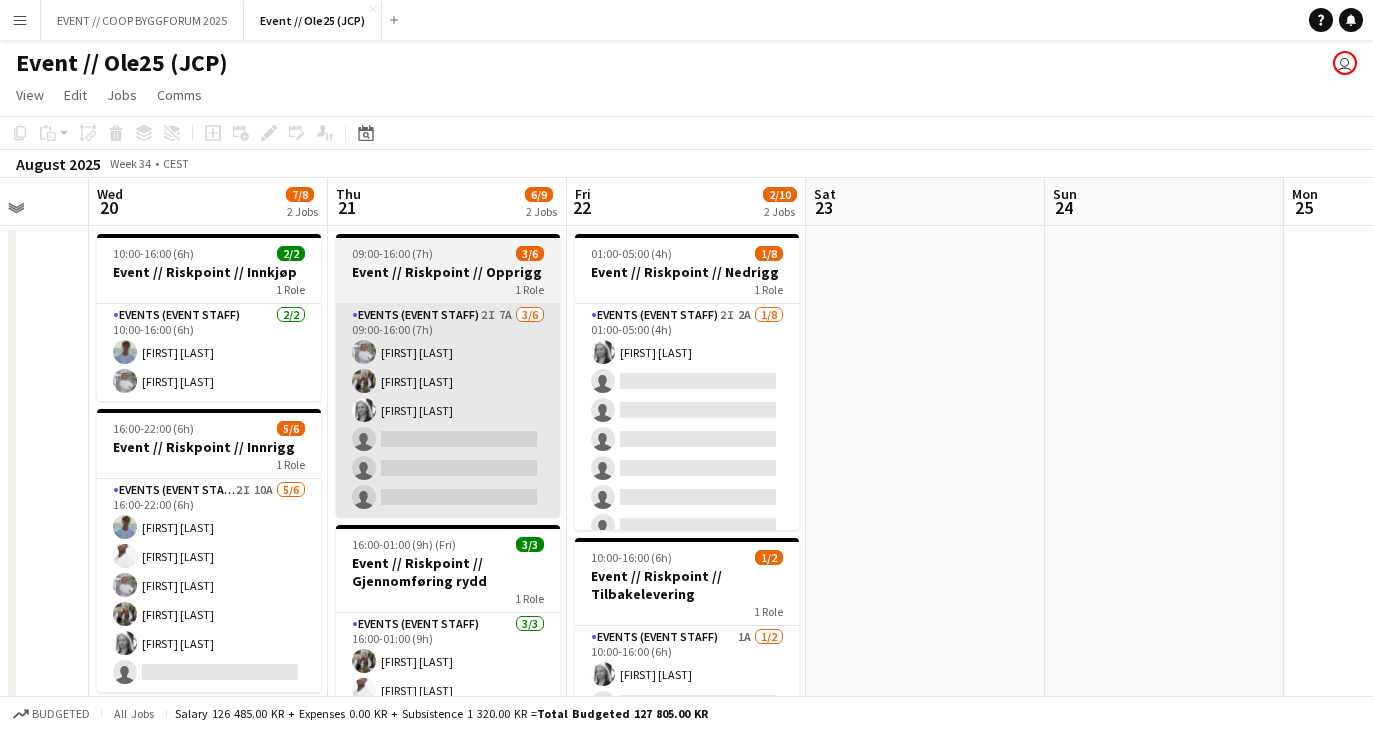 scroll, scrollTop: 0, scrollLeft: 630, axis: horizontal 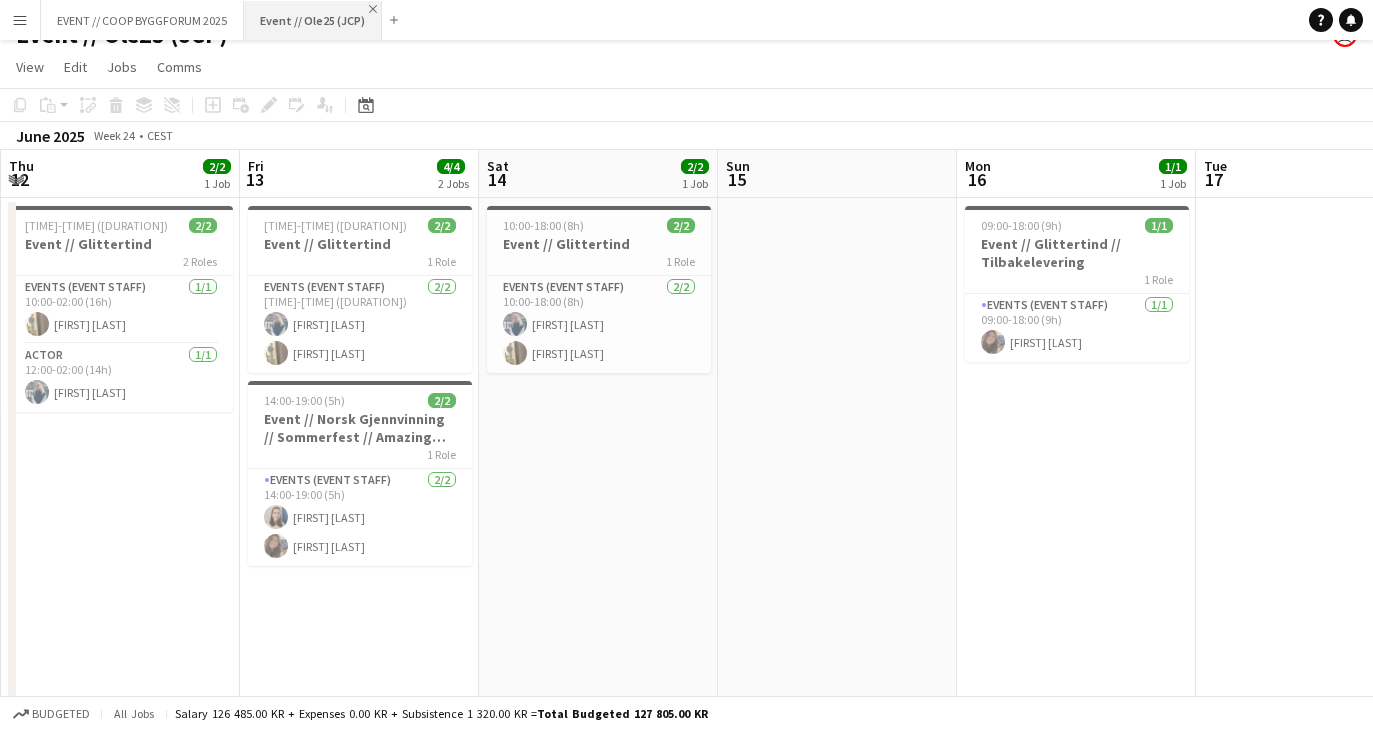 click on "Close" at bounding box center (373, 9) 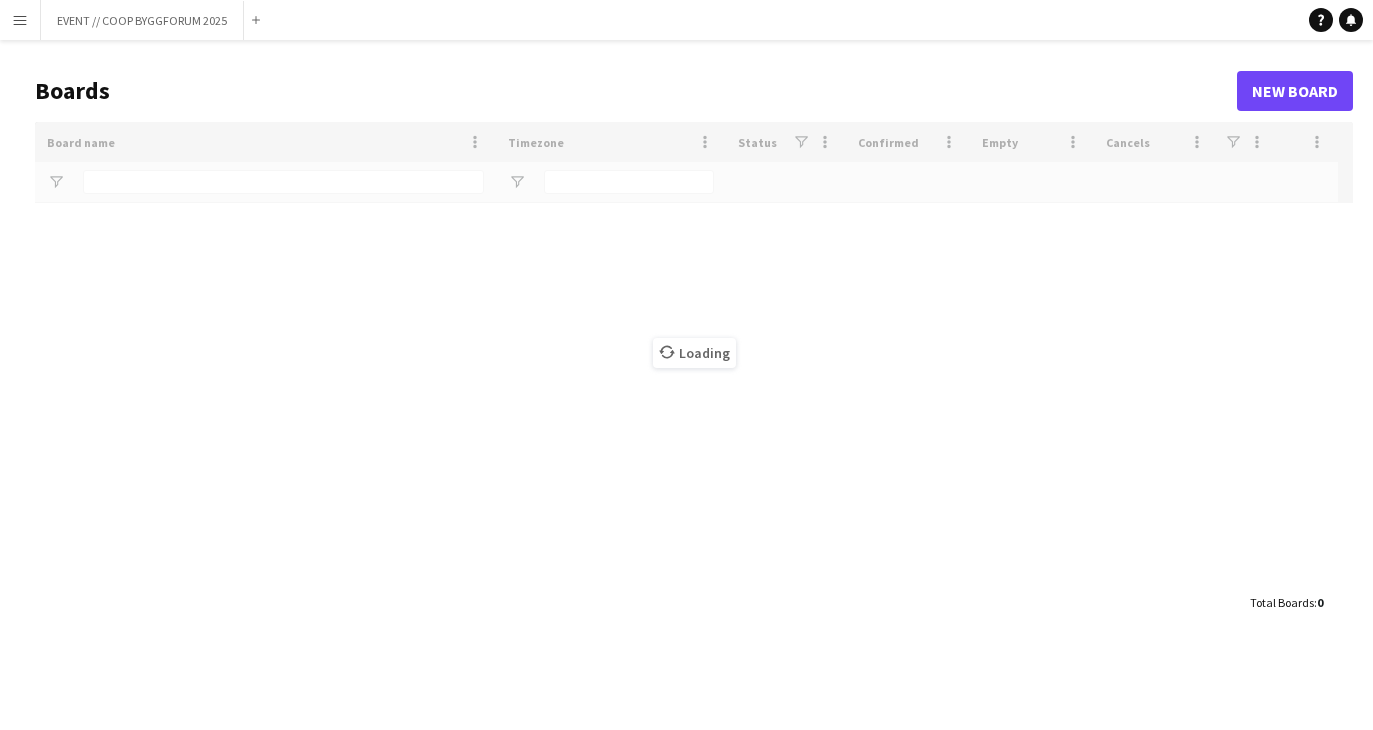 scroll, scrollTop: 0, scrollLeft: 0, axis: both 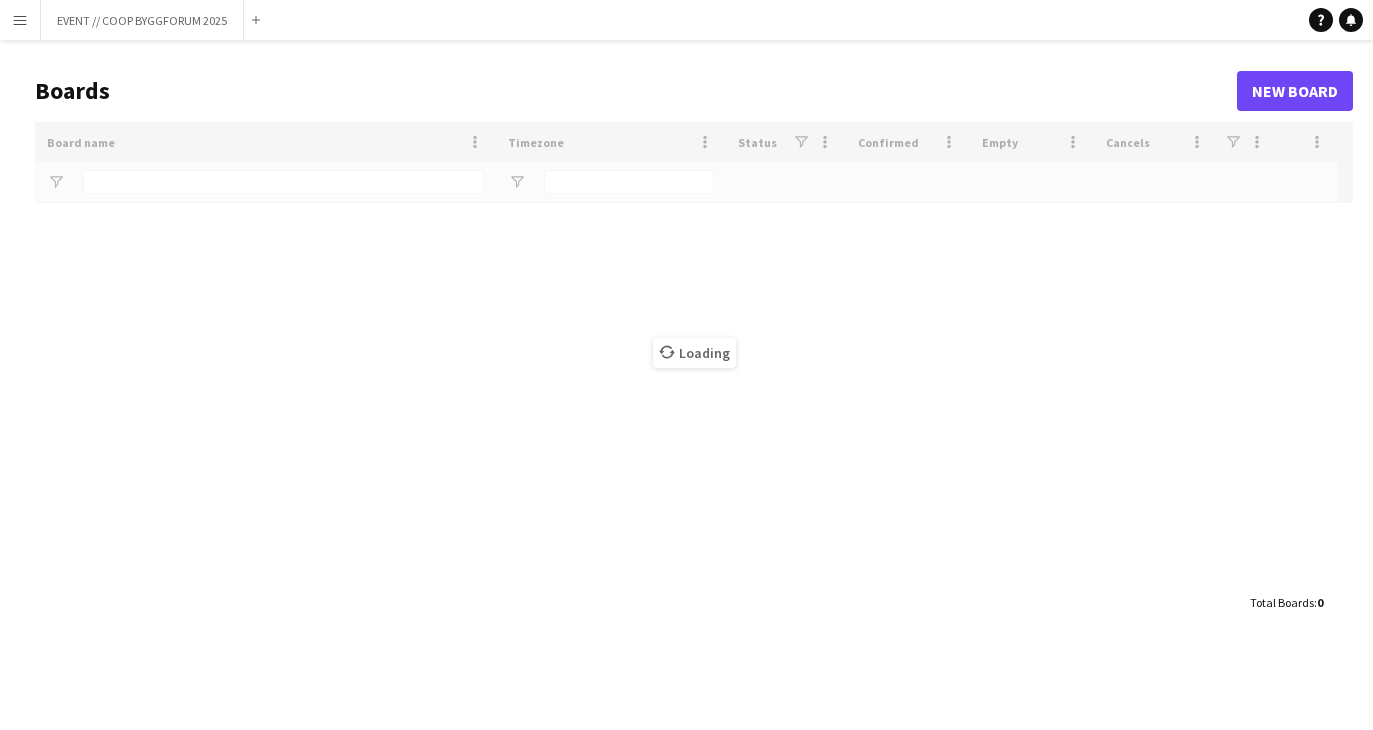 type on "***" 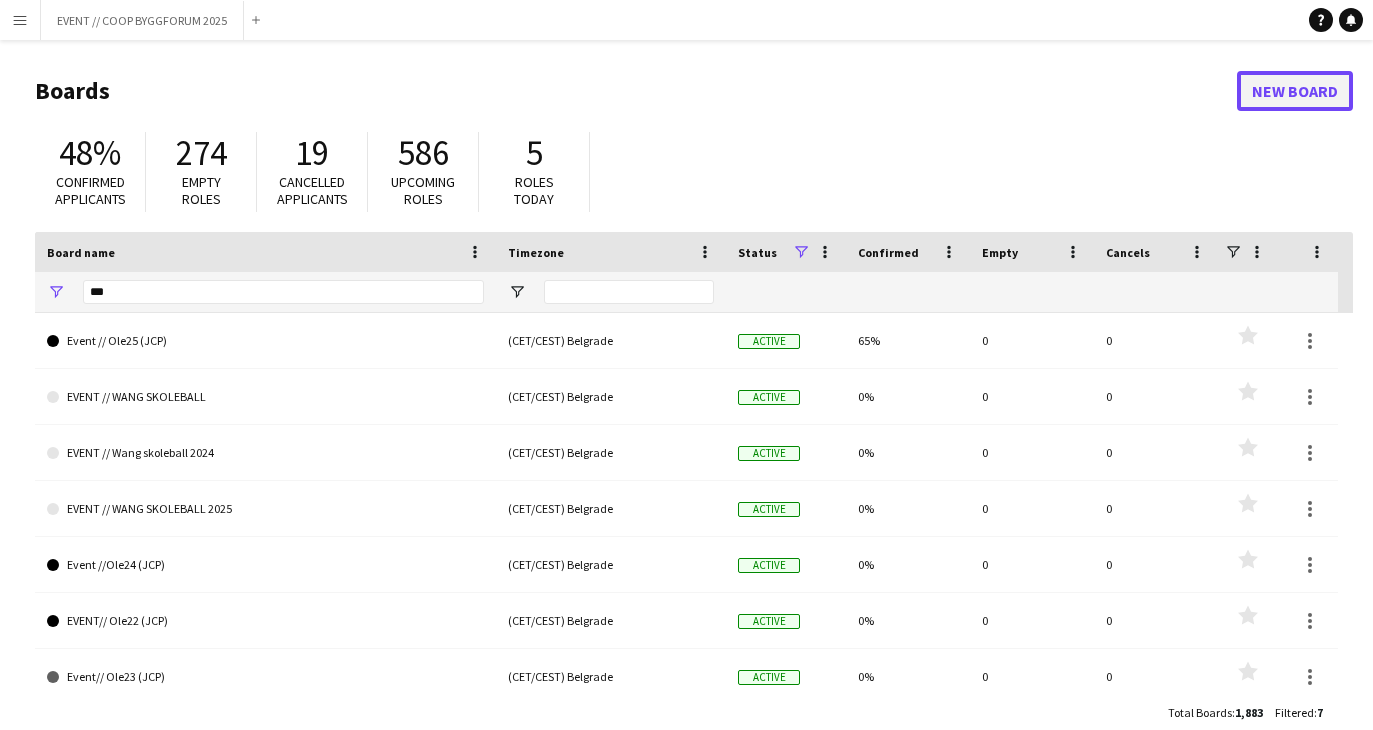 click on "New Board" 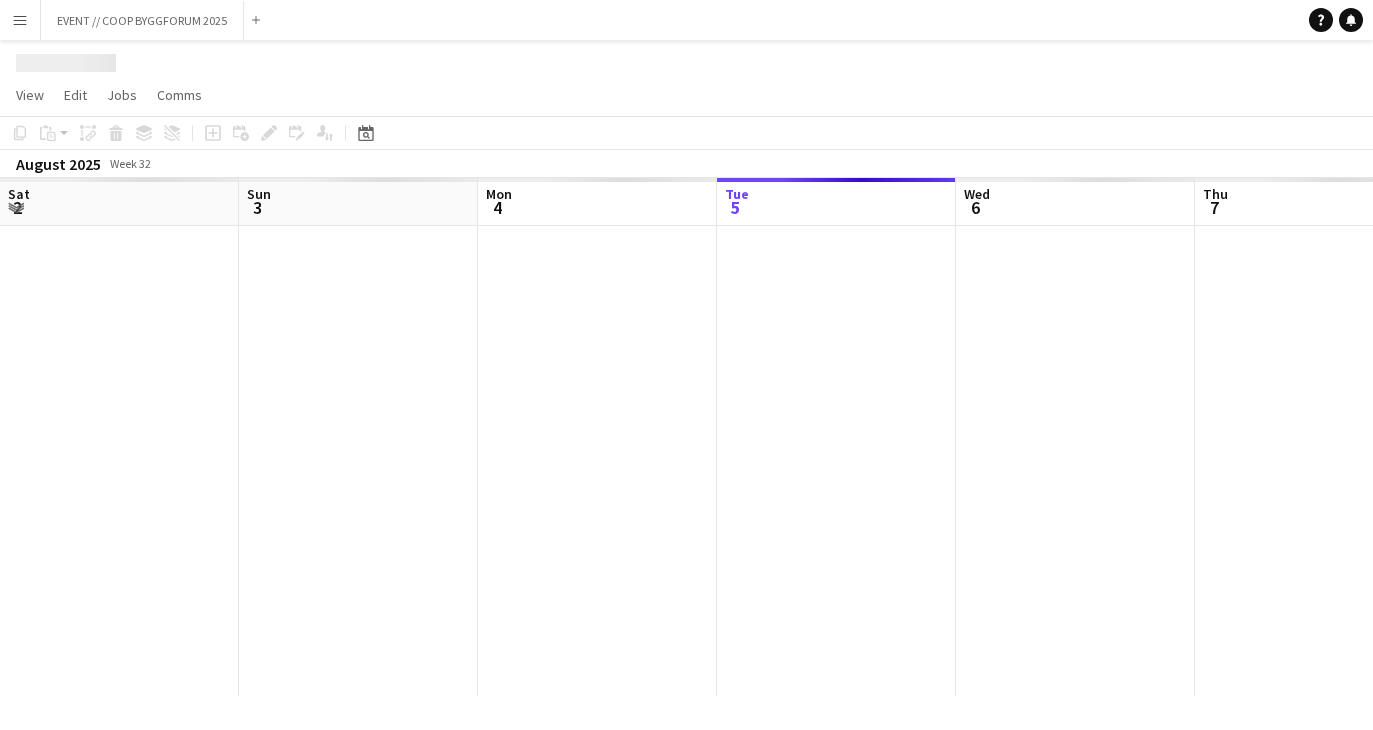 scroll, scrollTop: 0, scrollLeft: 478, axis: horizontal 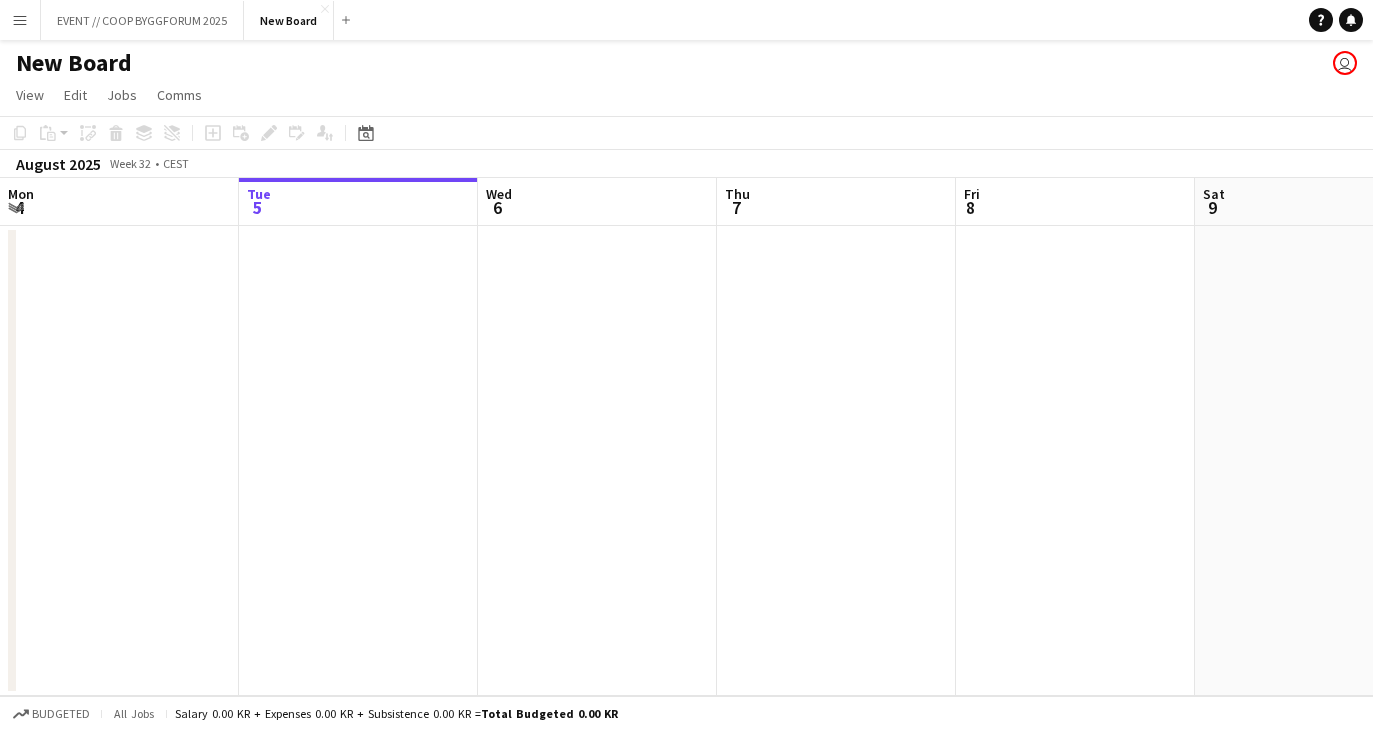 click on "View  Day view expanded Day view collapsed Month view Date picker Jump to today Expand Linked Jobs Collapse Linked Jobs  Edit  Copy
Command
C  Paste  Without Crew
Command
V With Crew
Command
Shift
V Paste as linked job  Group  Group Ungroup  Jobs  New Job Edit Job Delete Job New Linked Job Edit Linked Jobs Job fulfilment Promote Role Copy Role URL  Comms  Notify confirmed crew Create chat" 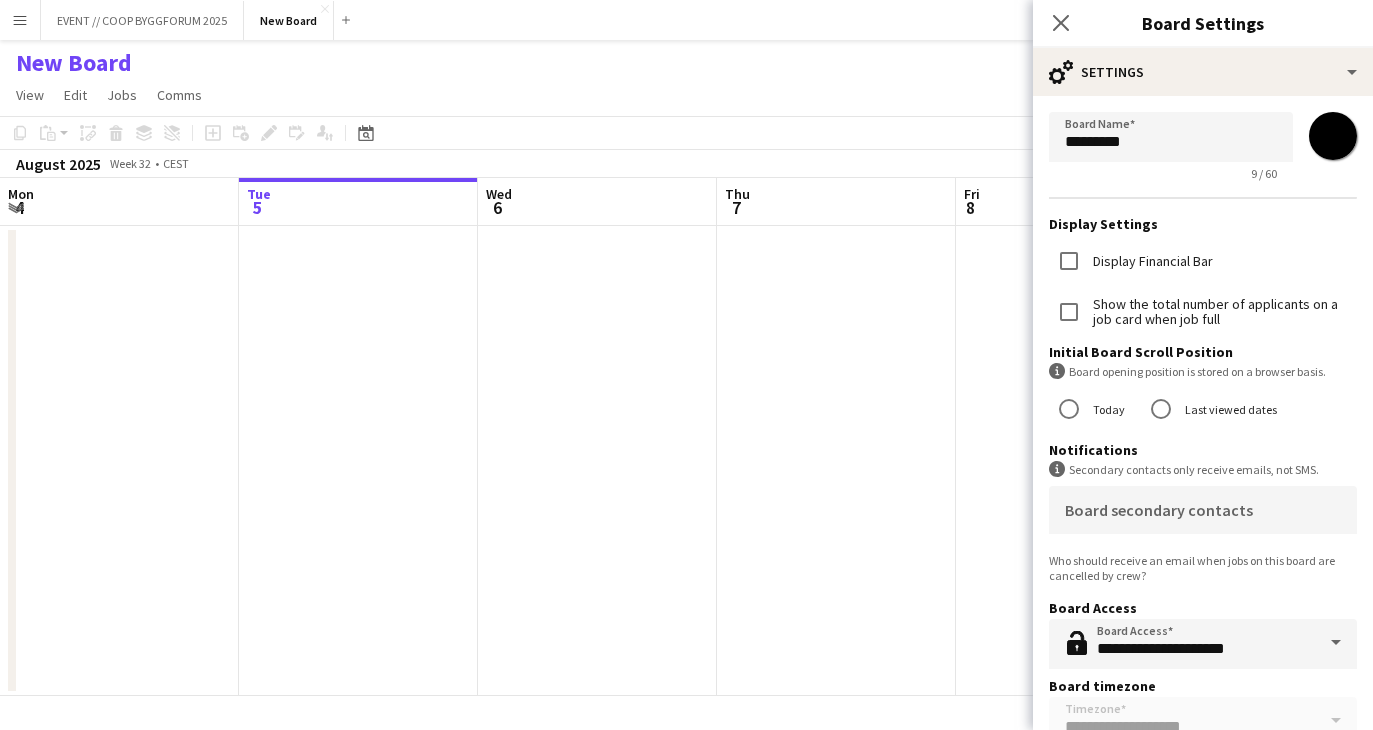 click on "New Board" 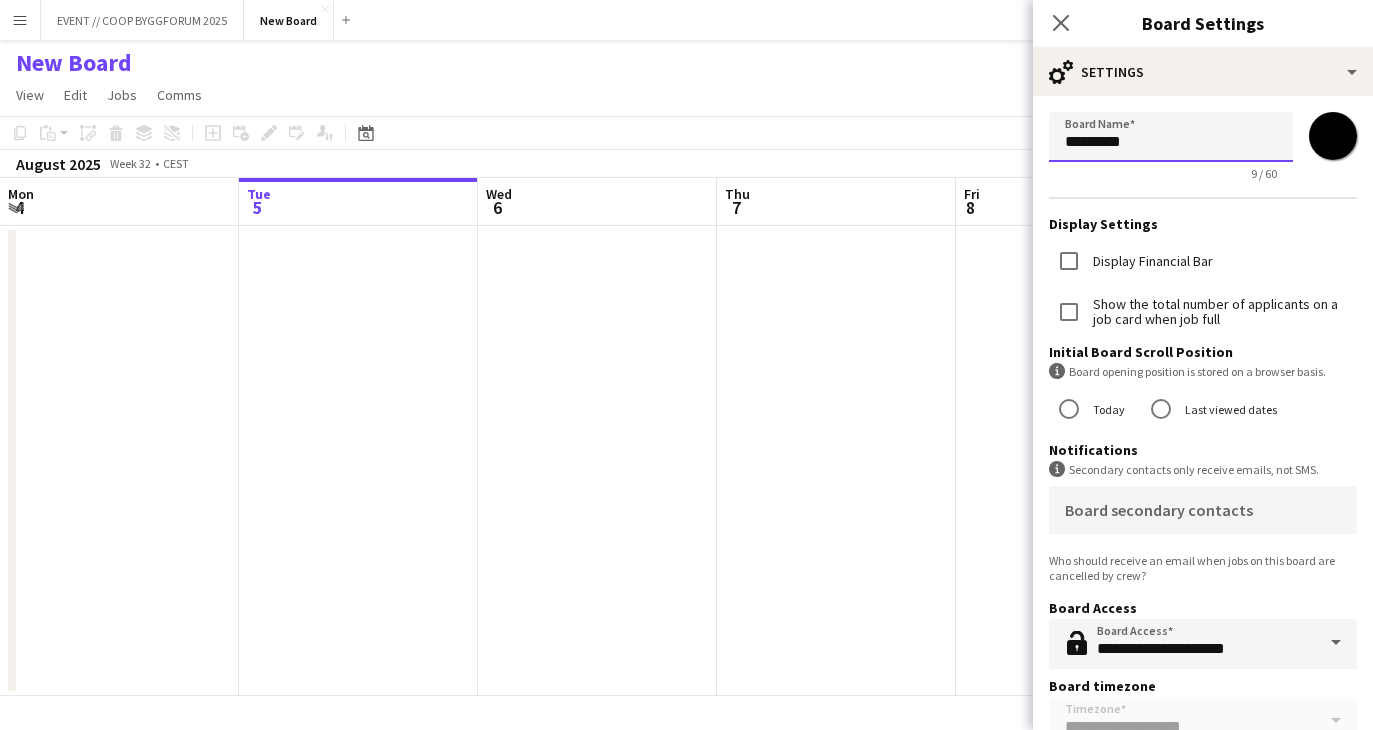 click on "*********" at bounding box center (1171, 137) 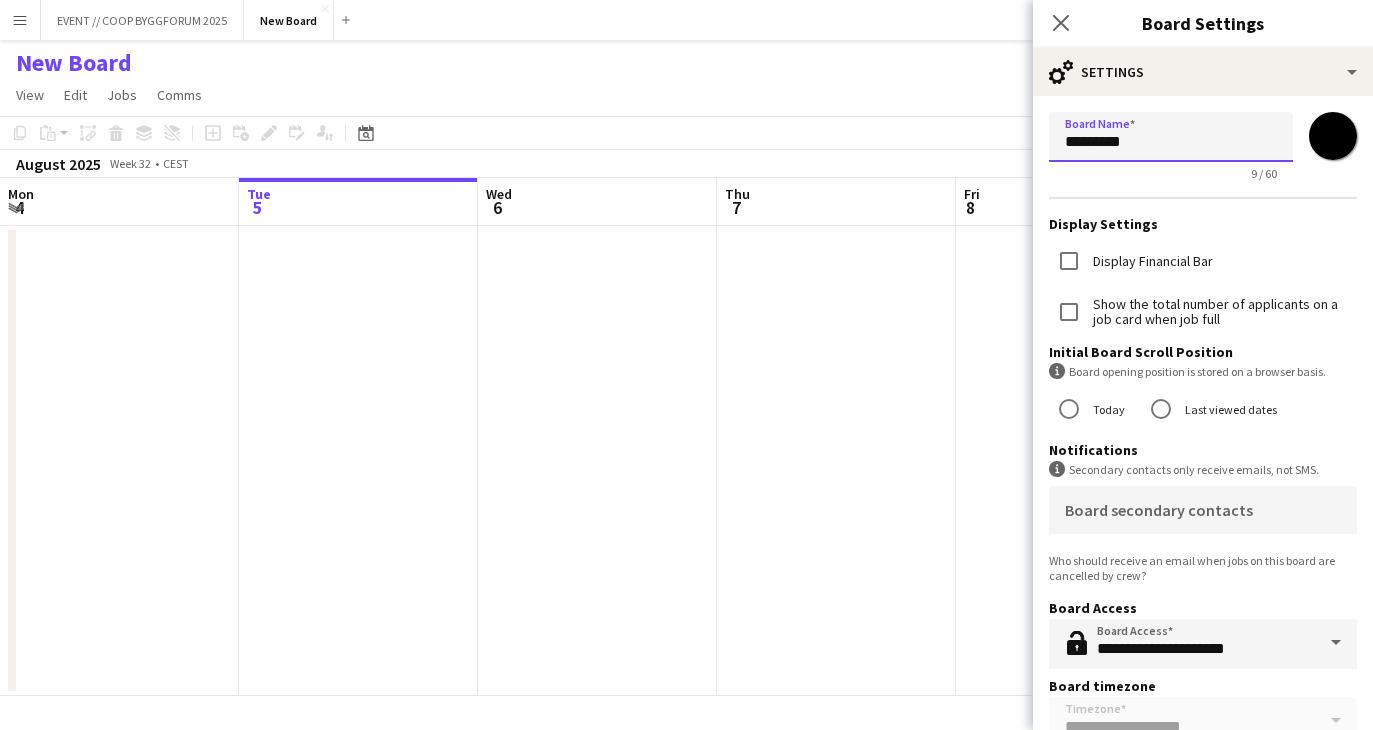 click on "*********" at bounding box center (1171, 137) 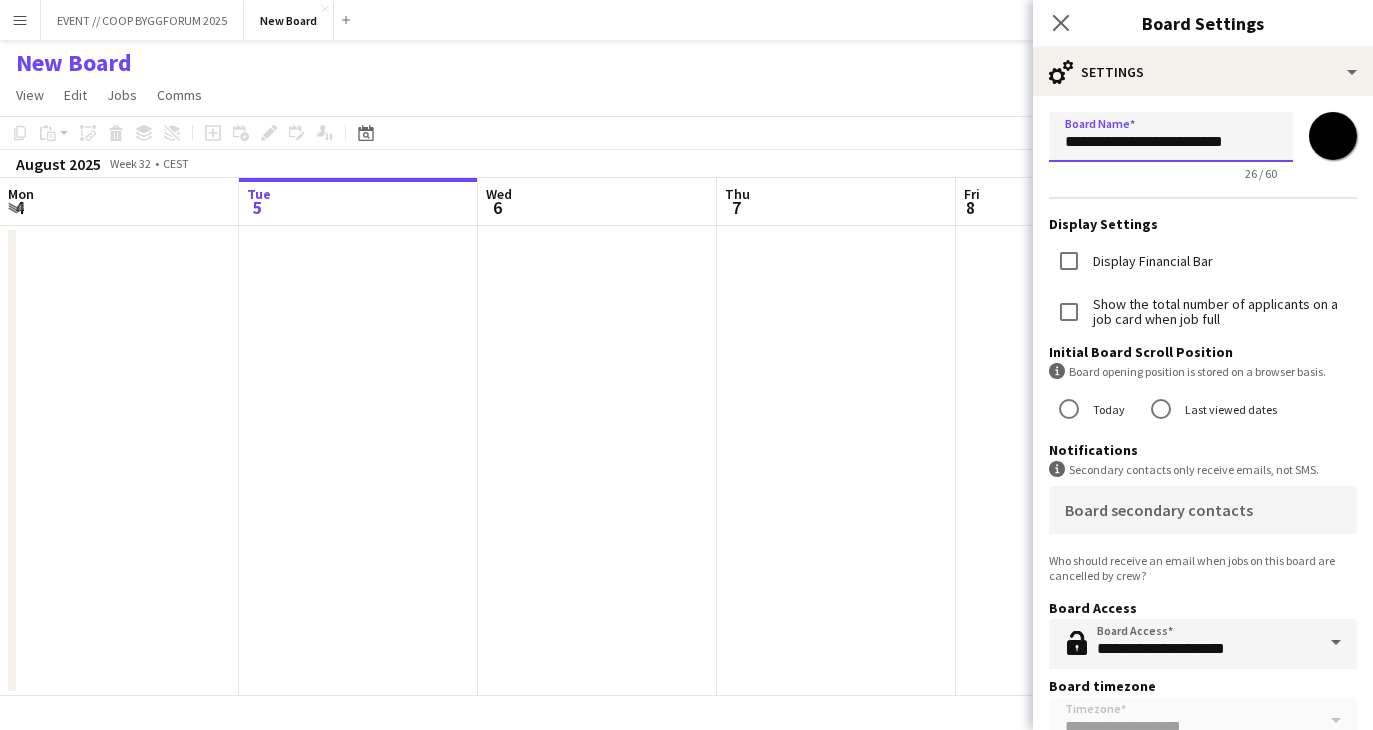 type on "**********" 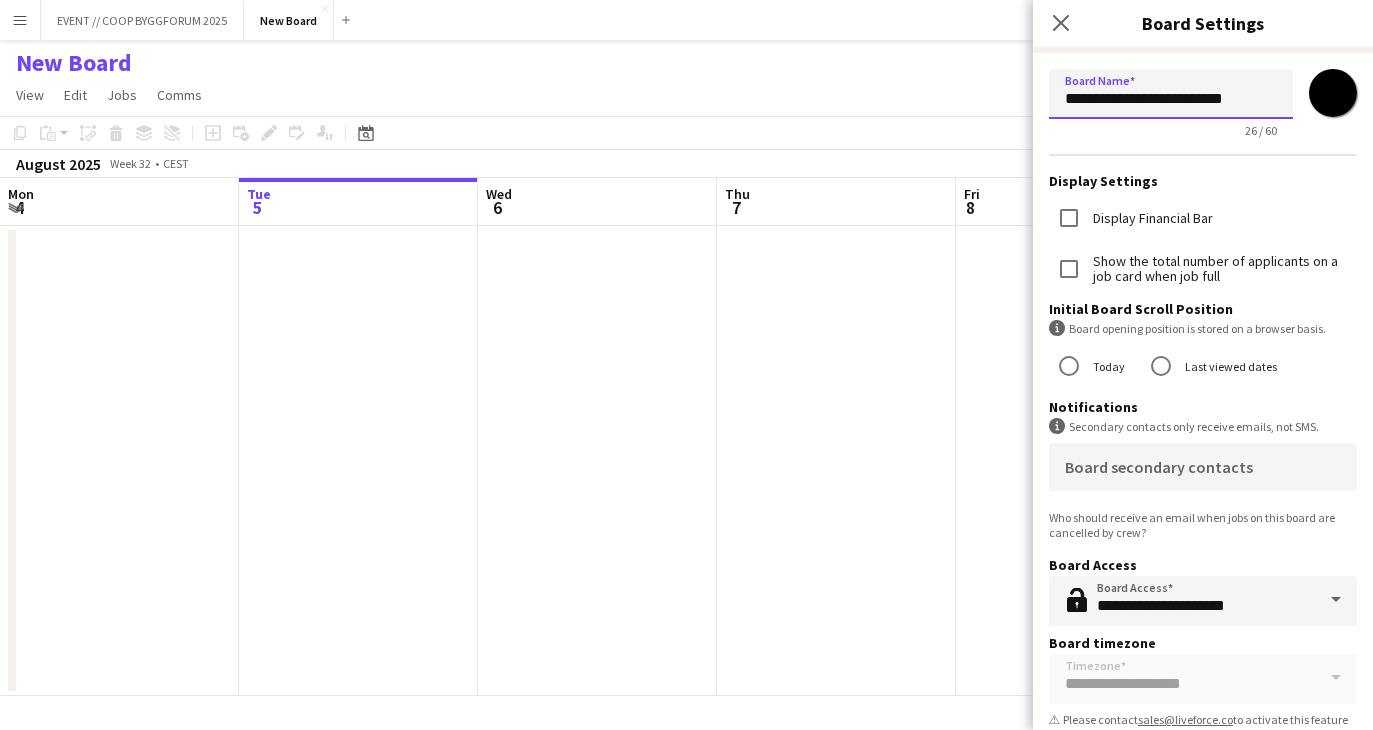 scroll, scrollTop: 65, scrollLeft: 0, axis: vertical 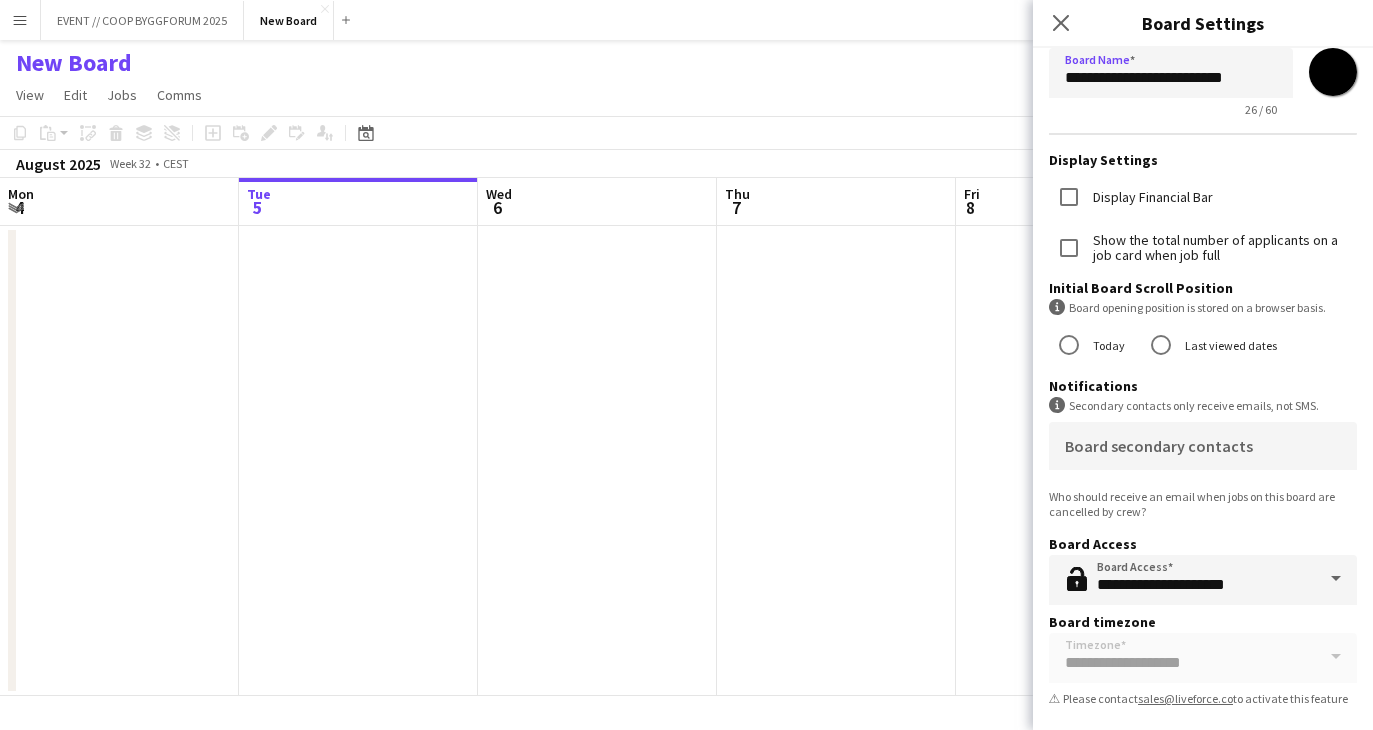 click at bounding box center [1075, 461] 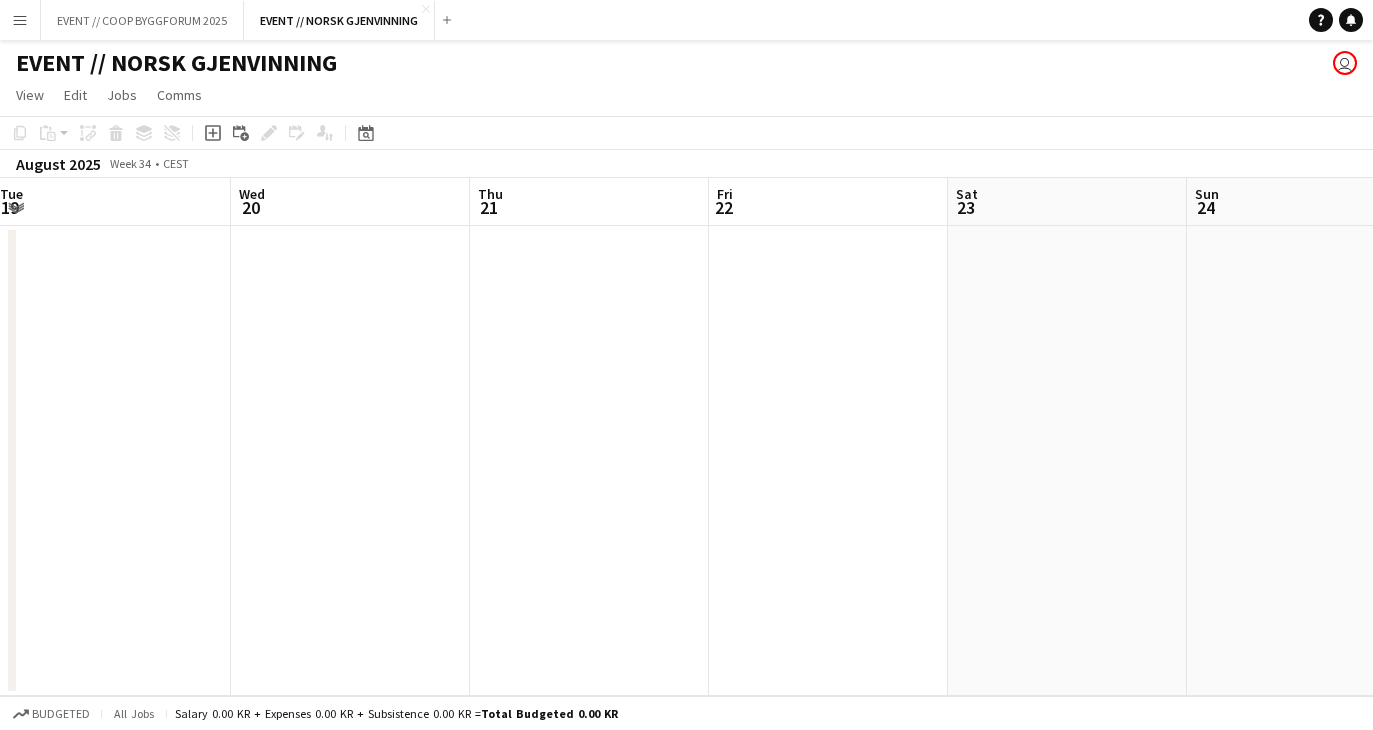 scroll, scrollTop: 0, scrollLeft: 751, axis: horizontal 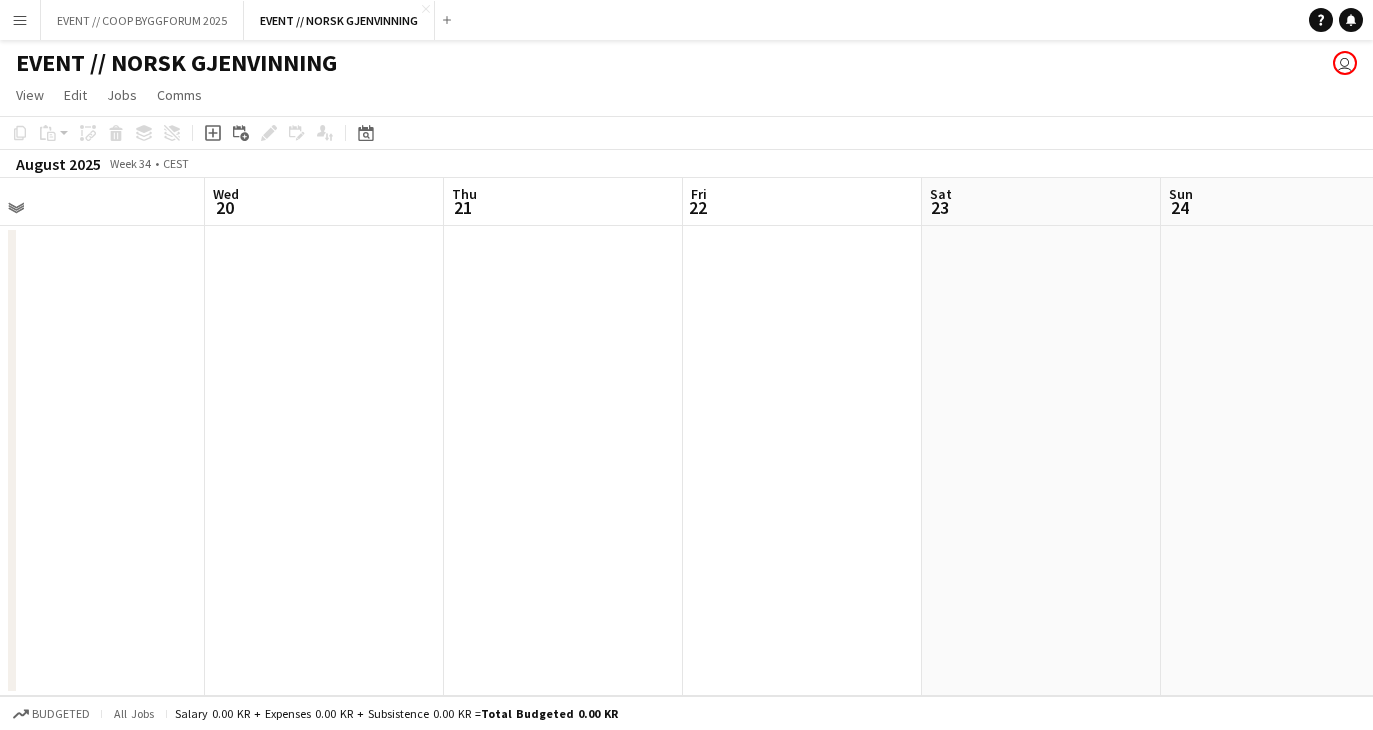 click at bounding box center (802, 461) 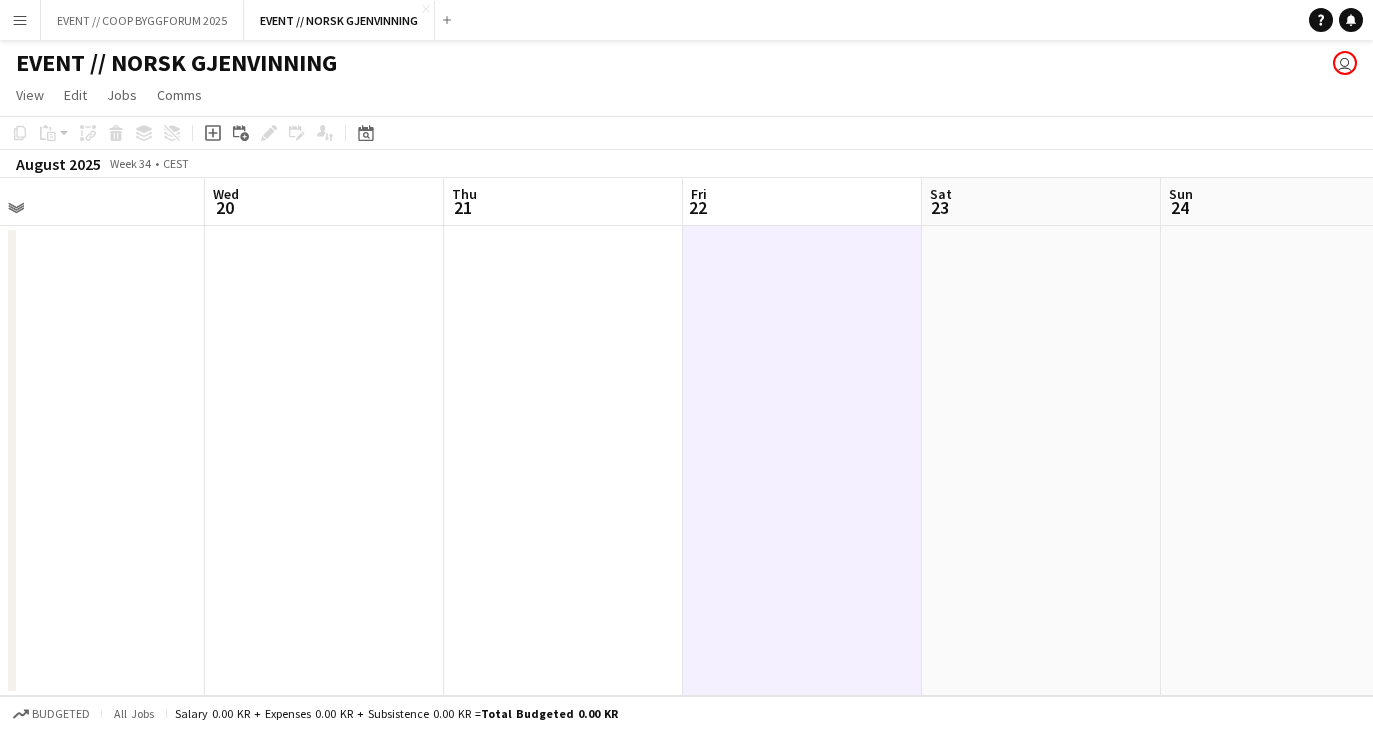 click at bounding box center (802, 461) 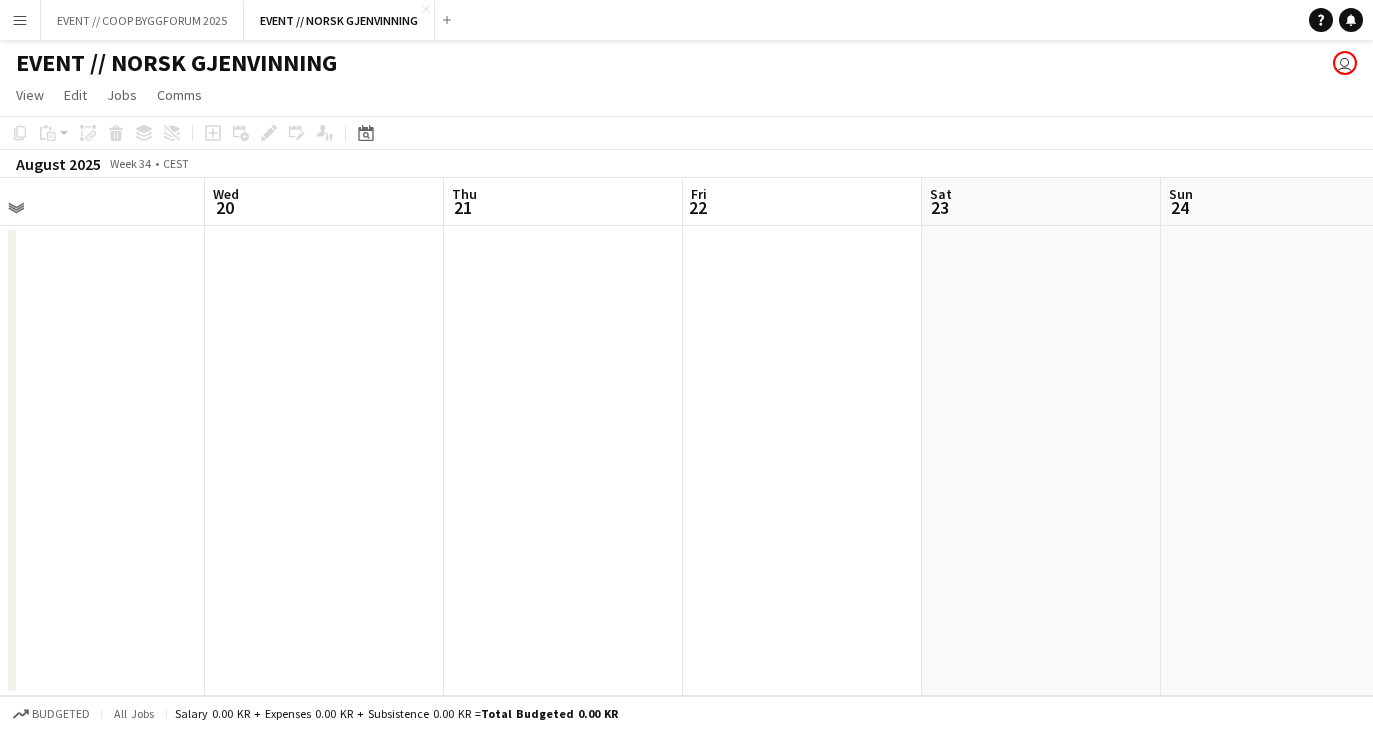 click at bounding box center [802, 461] 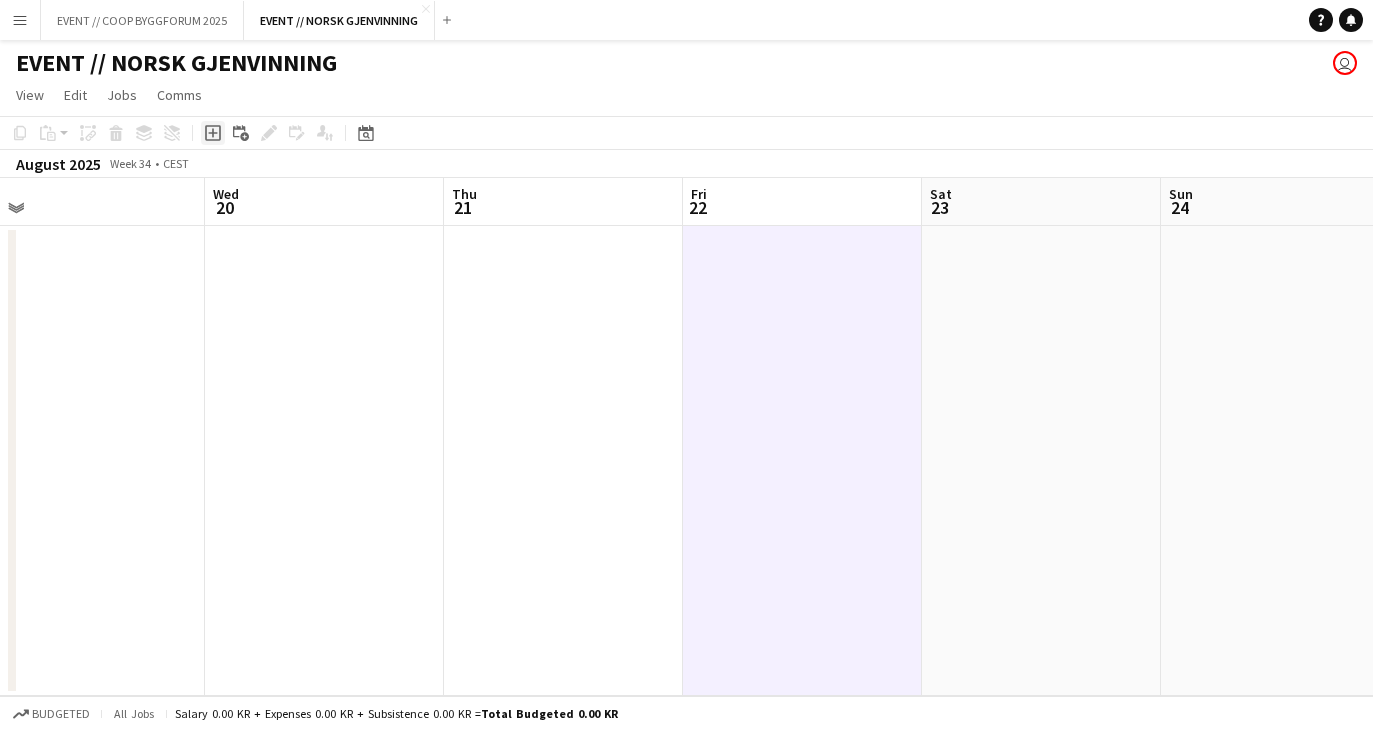 click on "Add job" 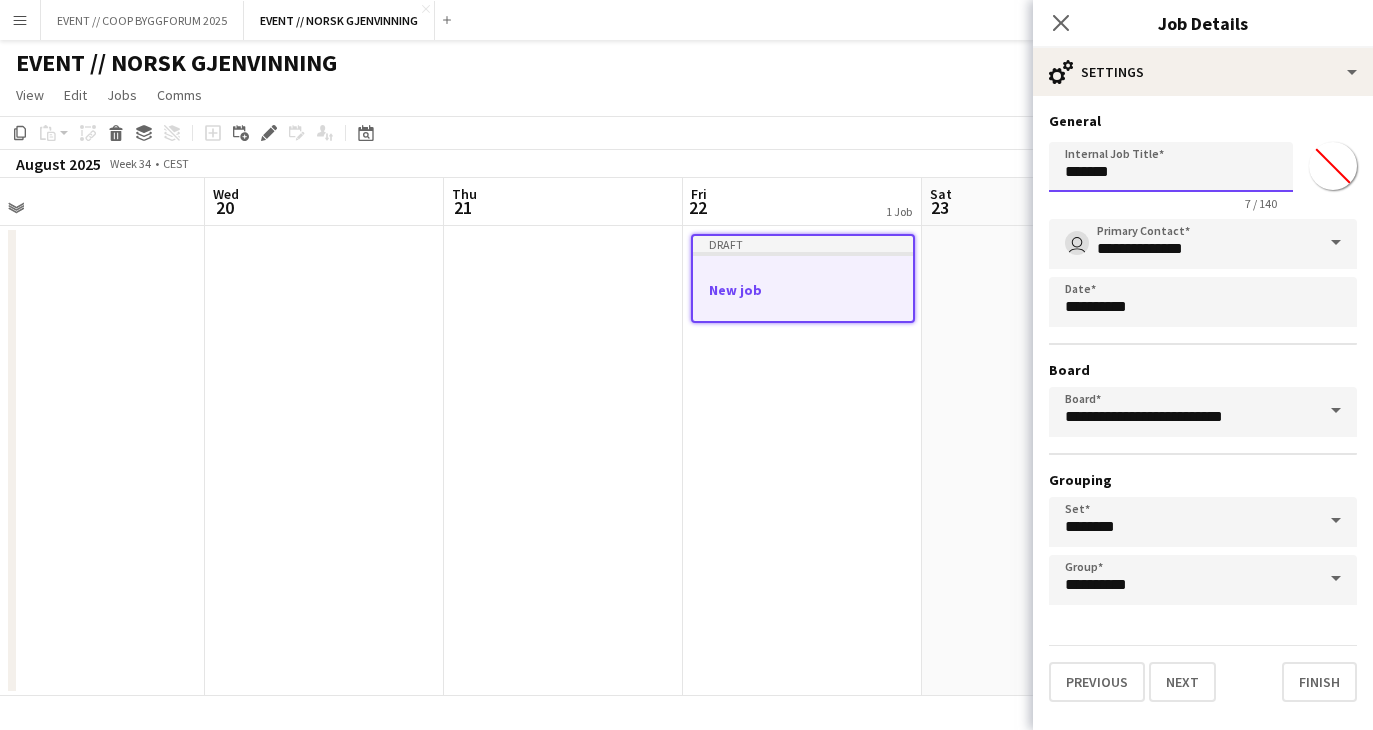 click on "*******" at bounding box center [1171, 167] 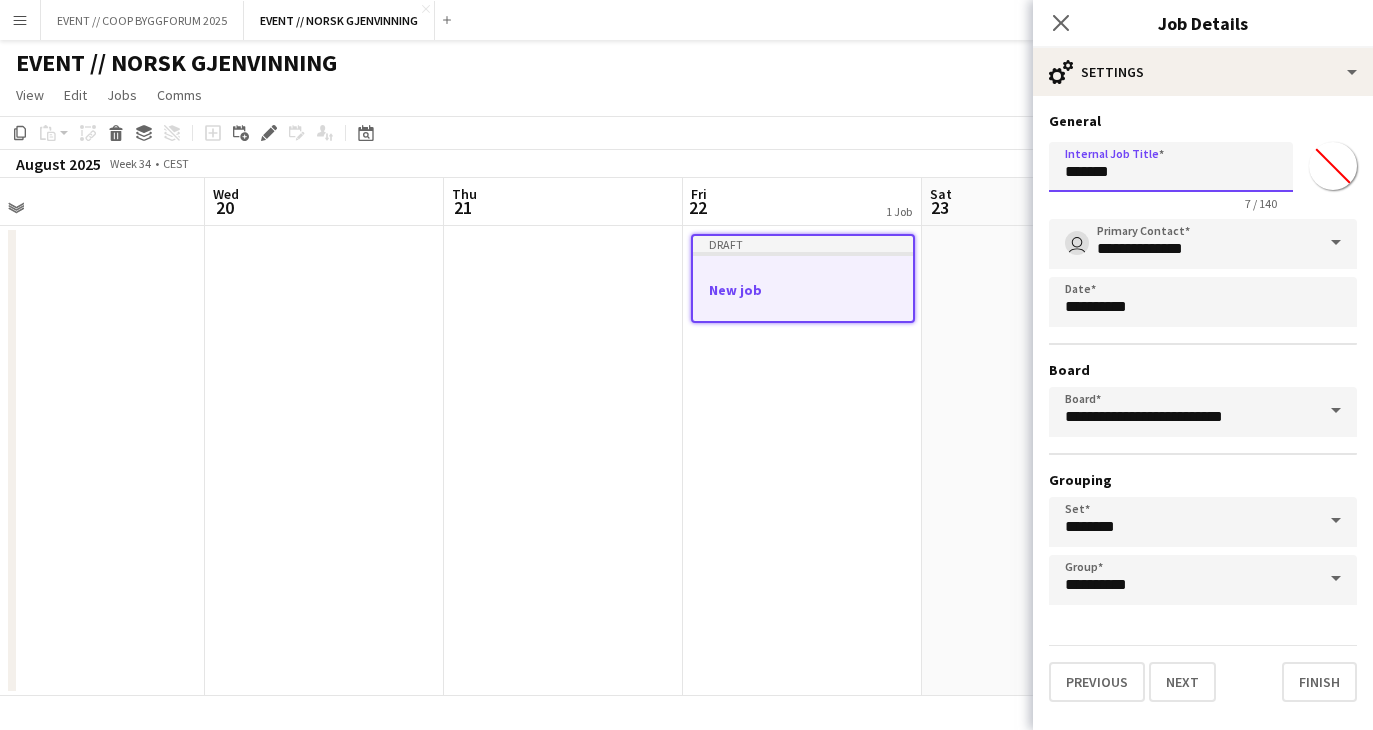click on "*******" at bounding box center (1171, 167) 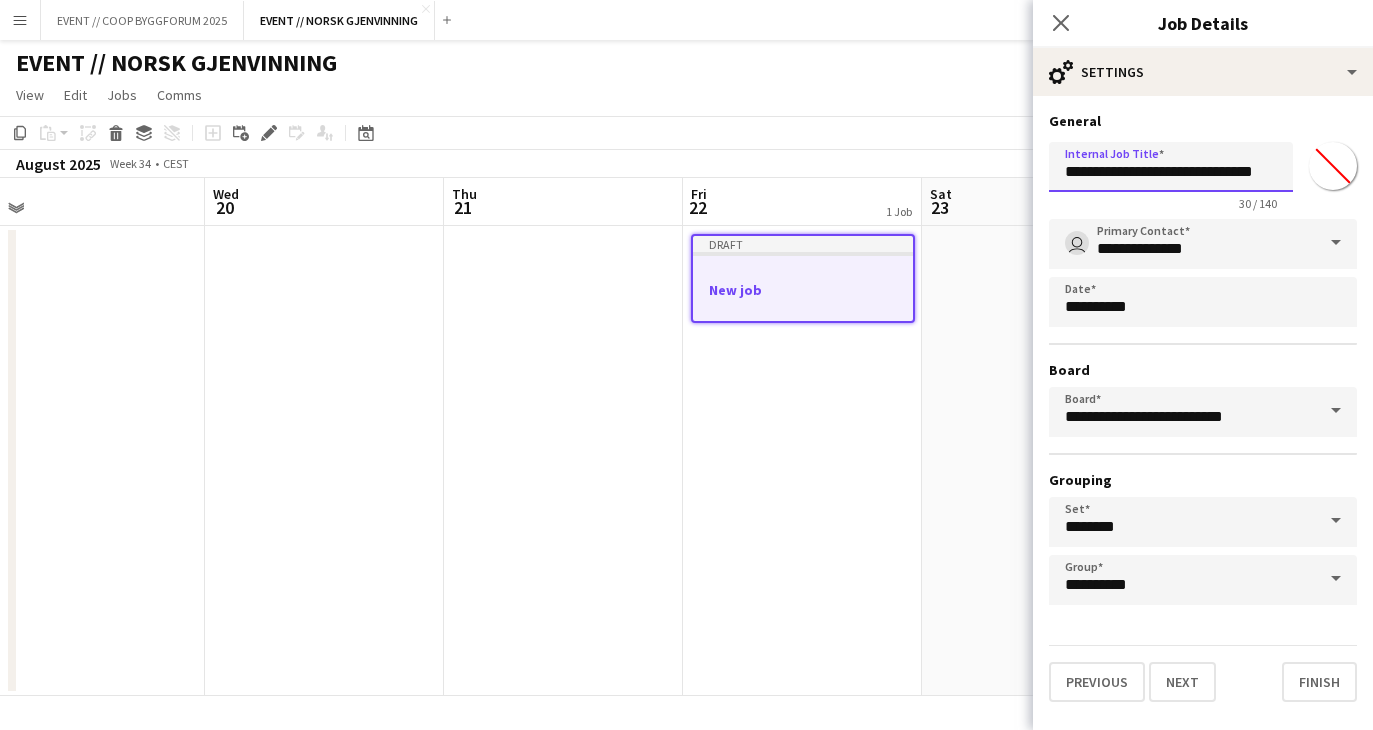 scroll, scrollTop: 0, scrollLeft: 20, axis: horizontal 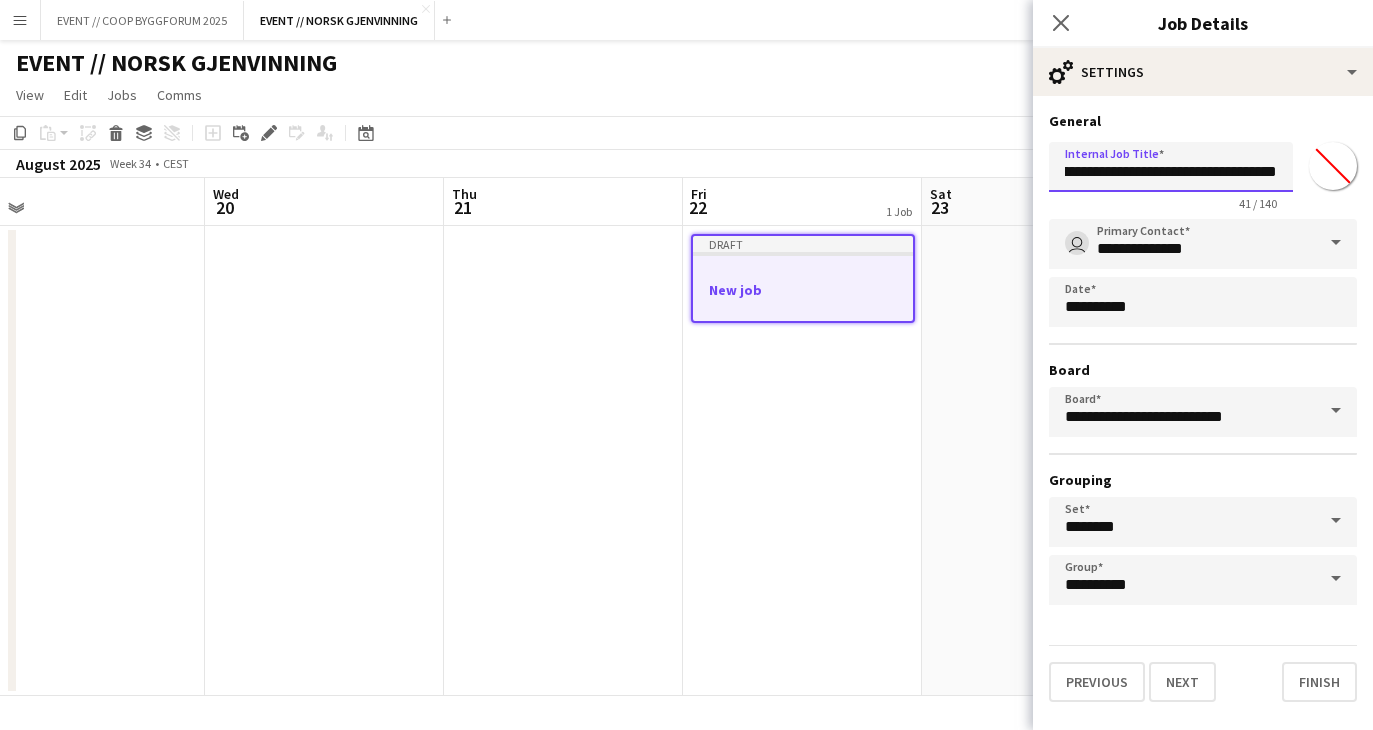 type on "**********" 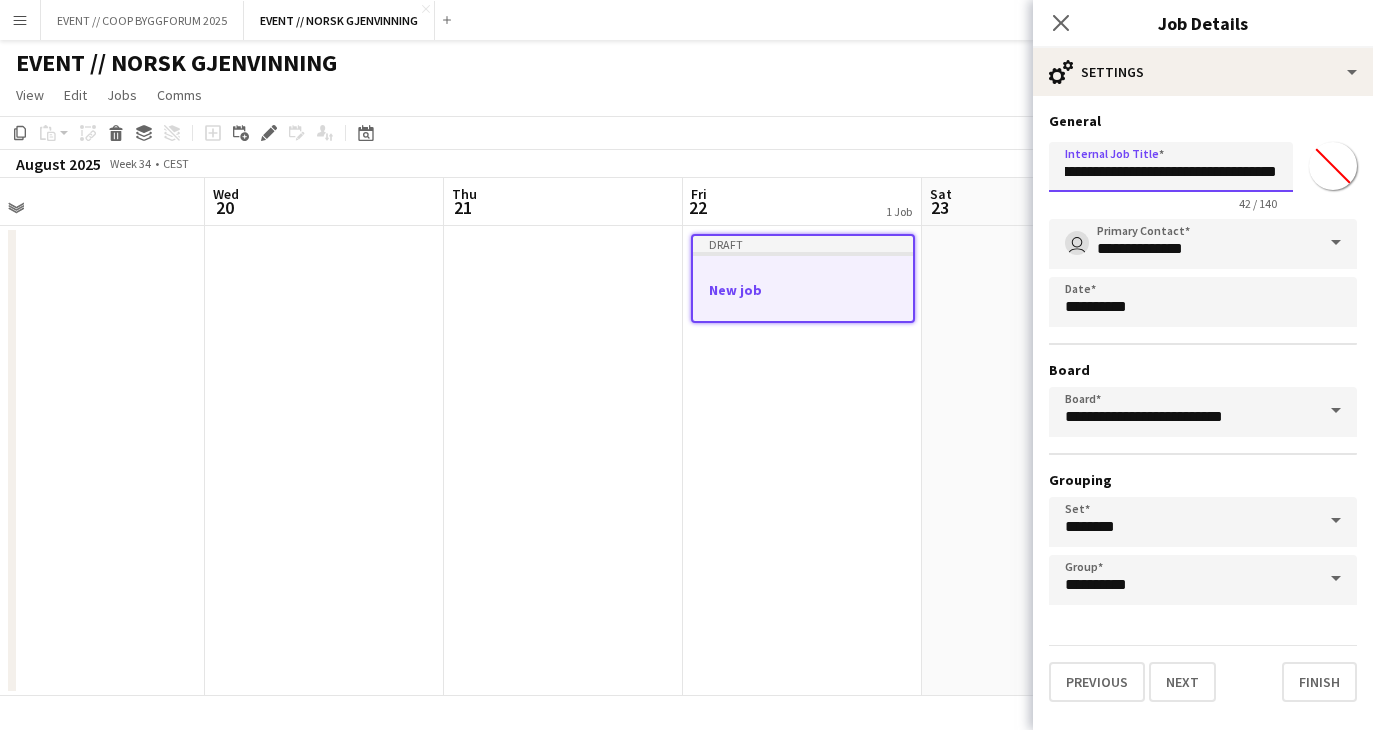 scroll, scrollTop: 0, scrollLeft: 112, axis: horizontal 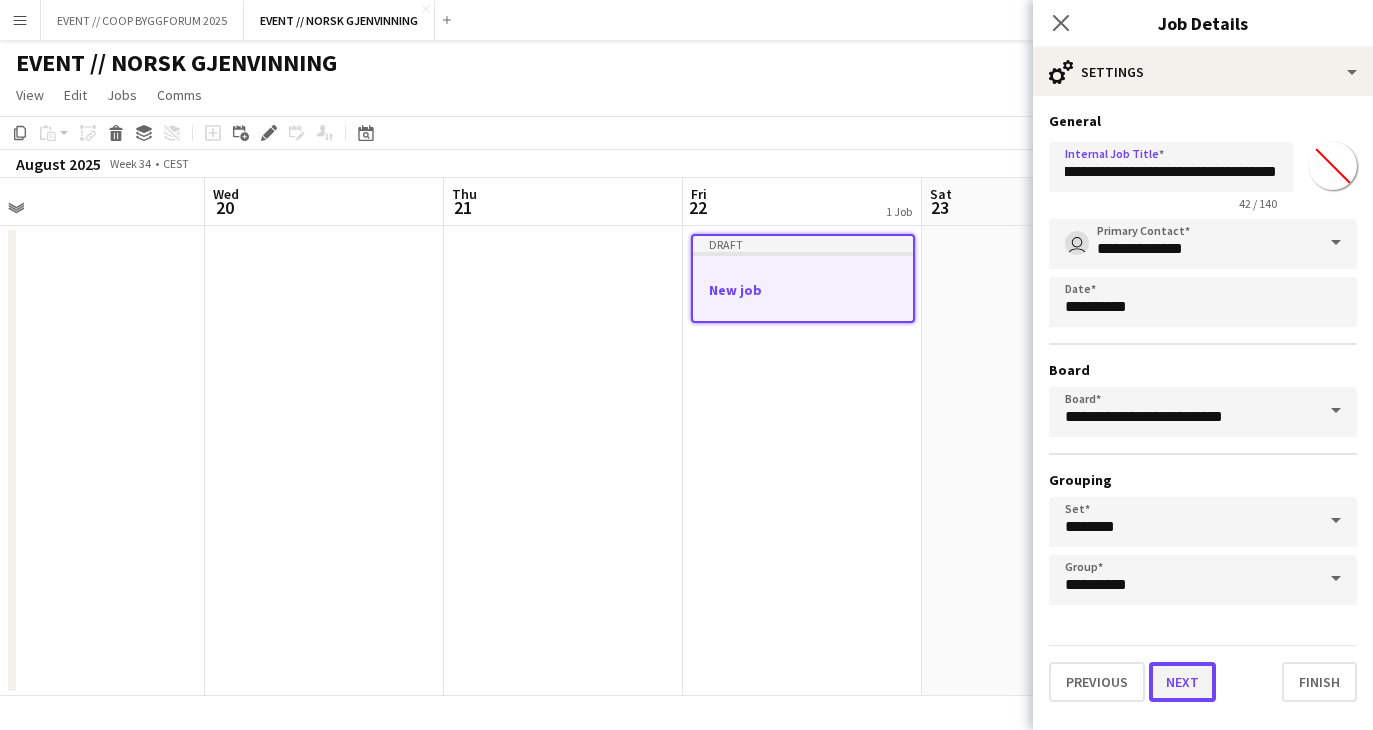 click on "Next" at bounding box center [1182, 682] 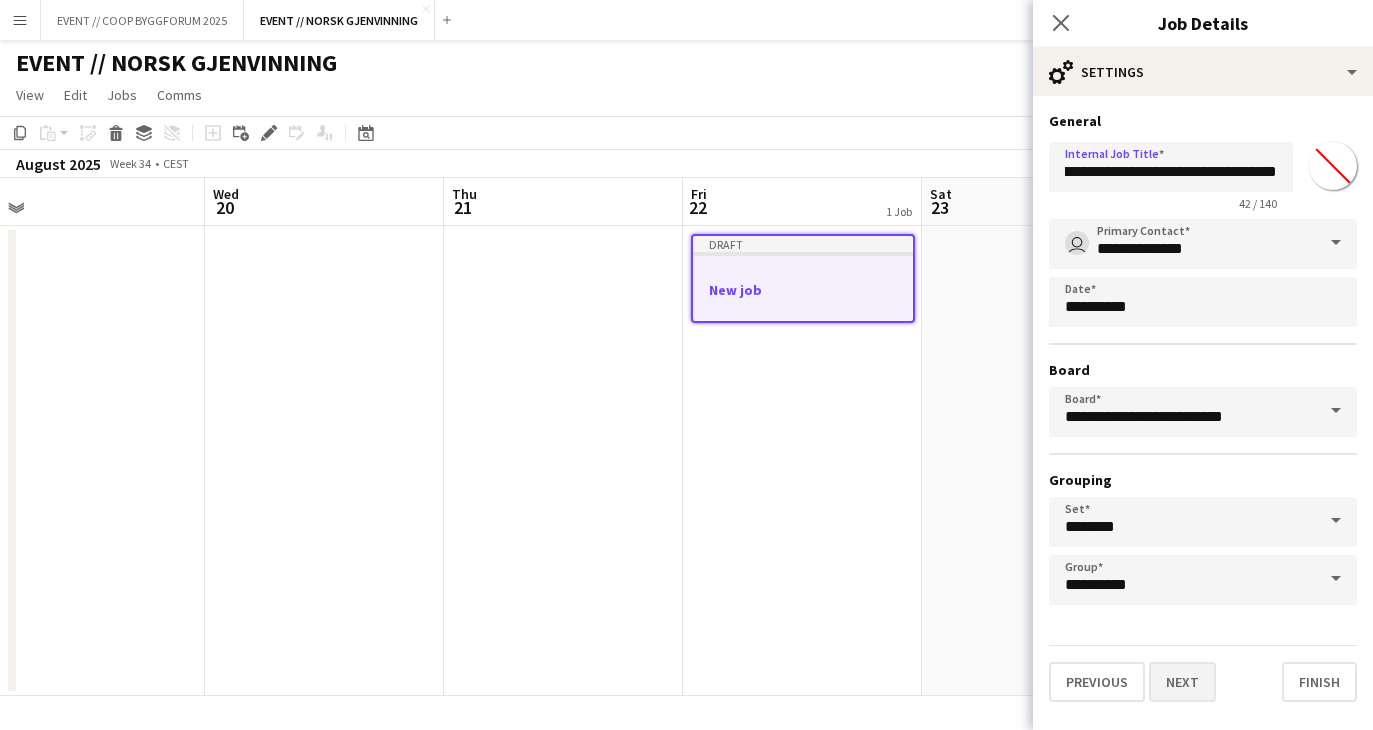 scroll, scrollTop: 0, scrollLeft: 0, axis: both 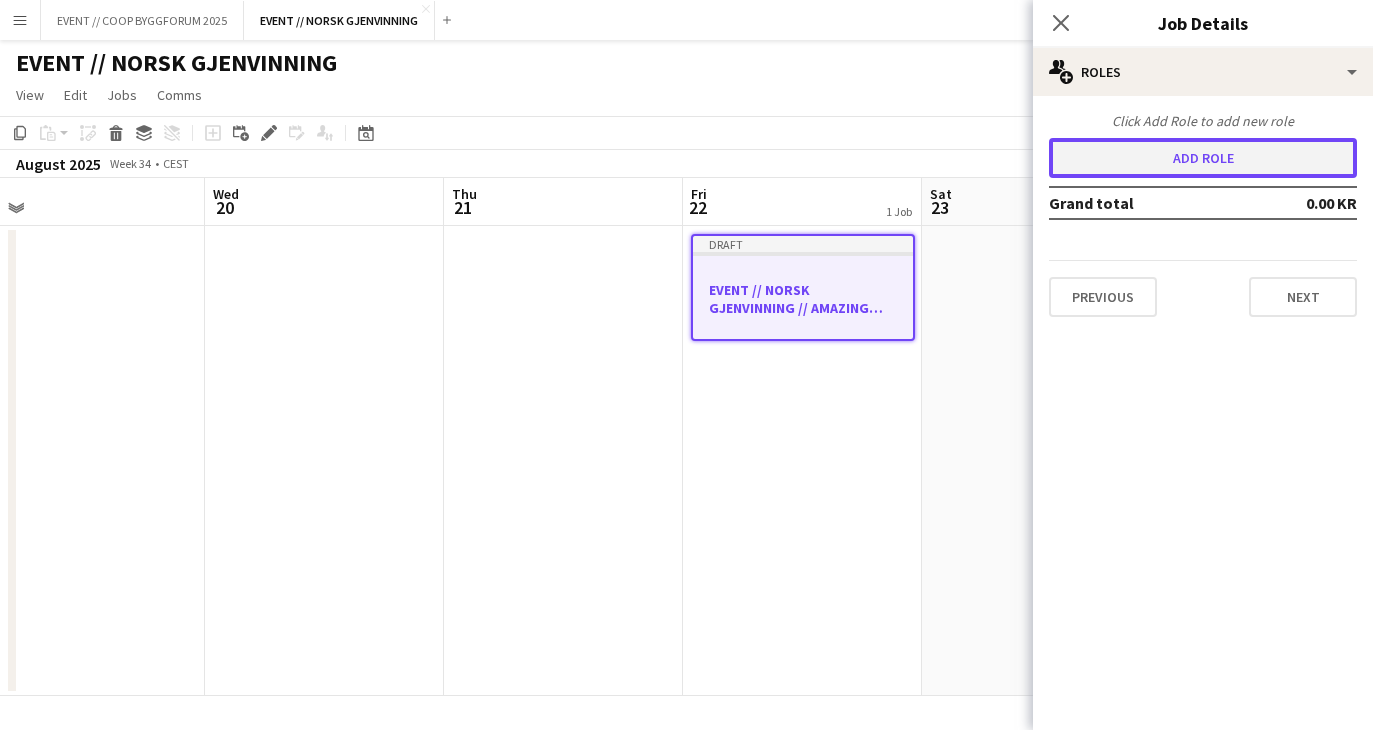click on "Add role" at bounding box center [1203, 158] 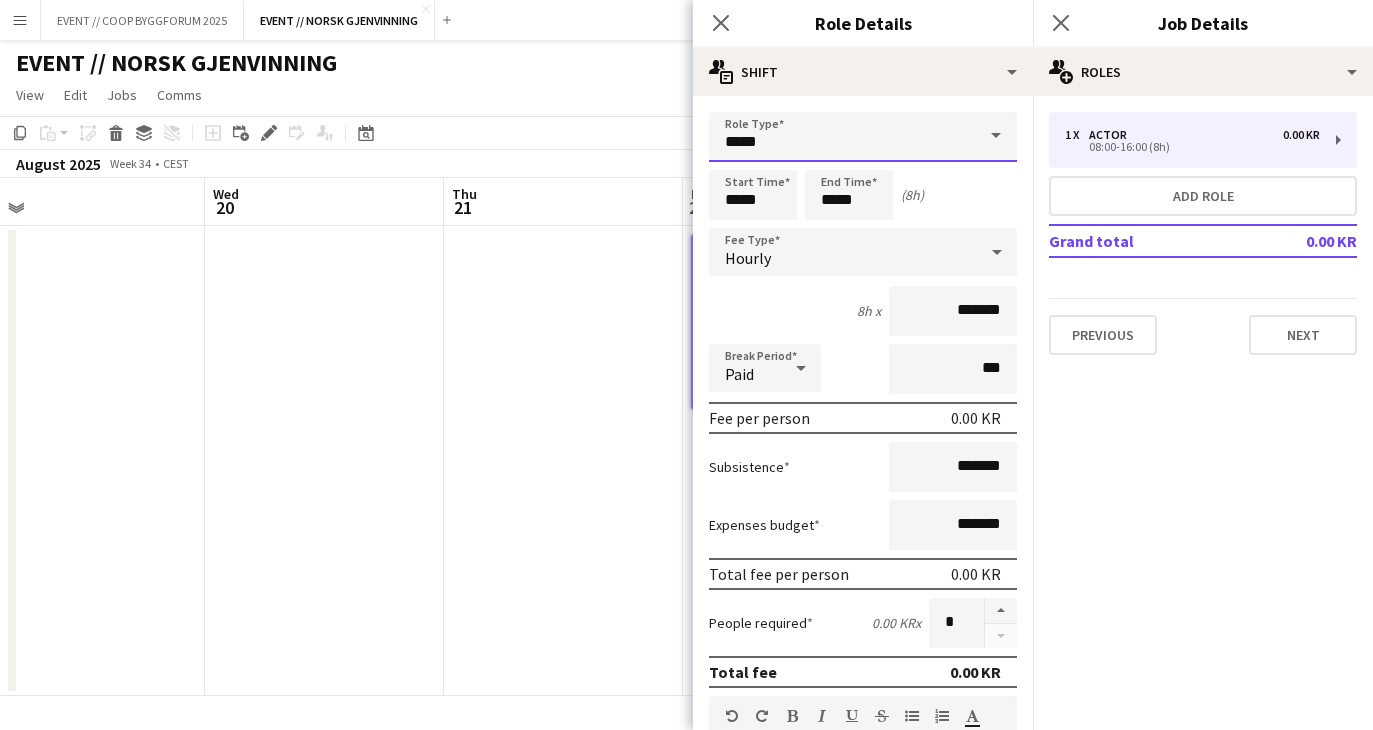click on "*****" at bounding box center (863, 137) 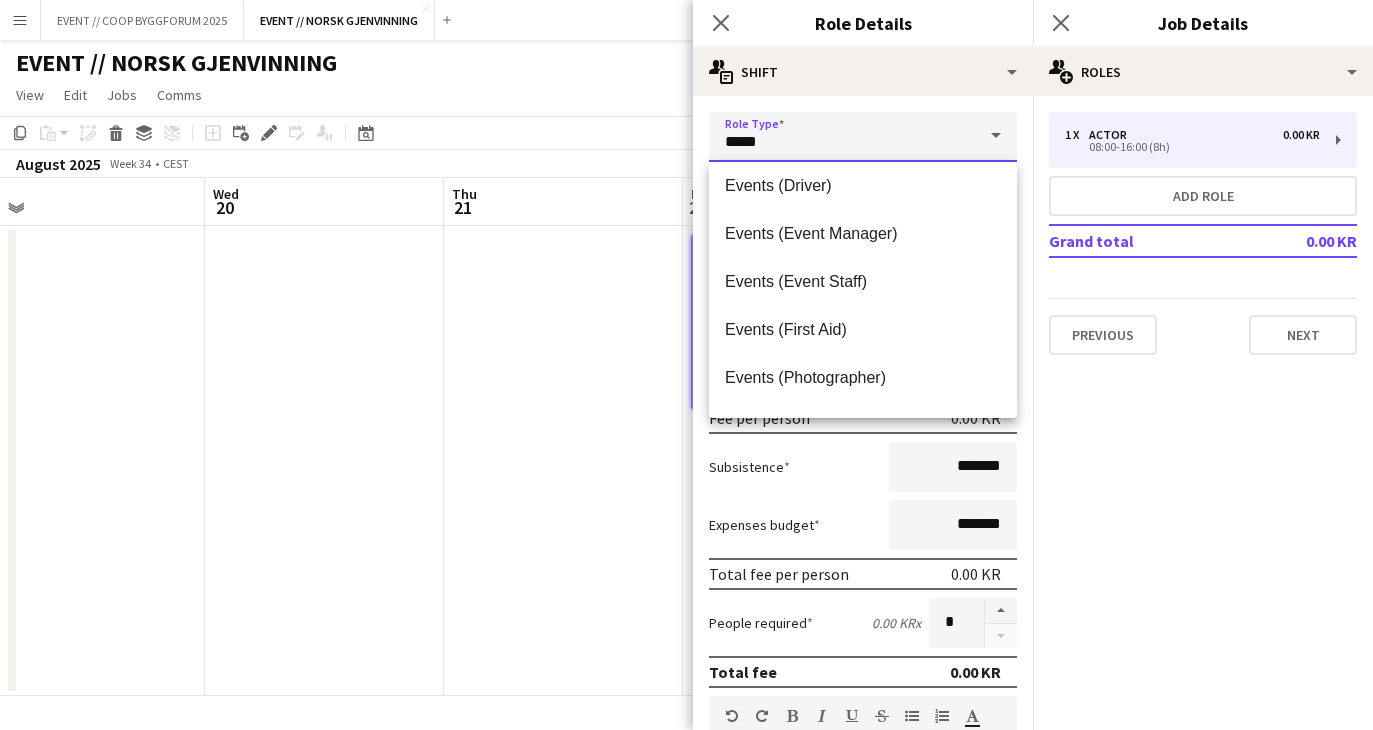 scroll, scrollTop: 503, scrollLeft: 0, axis: vertical 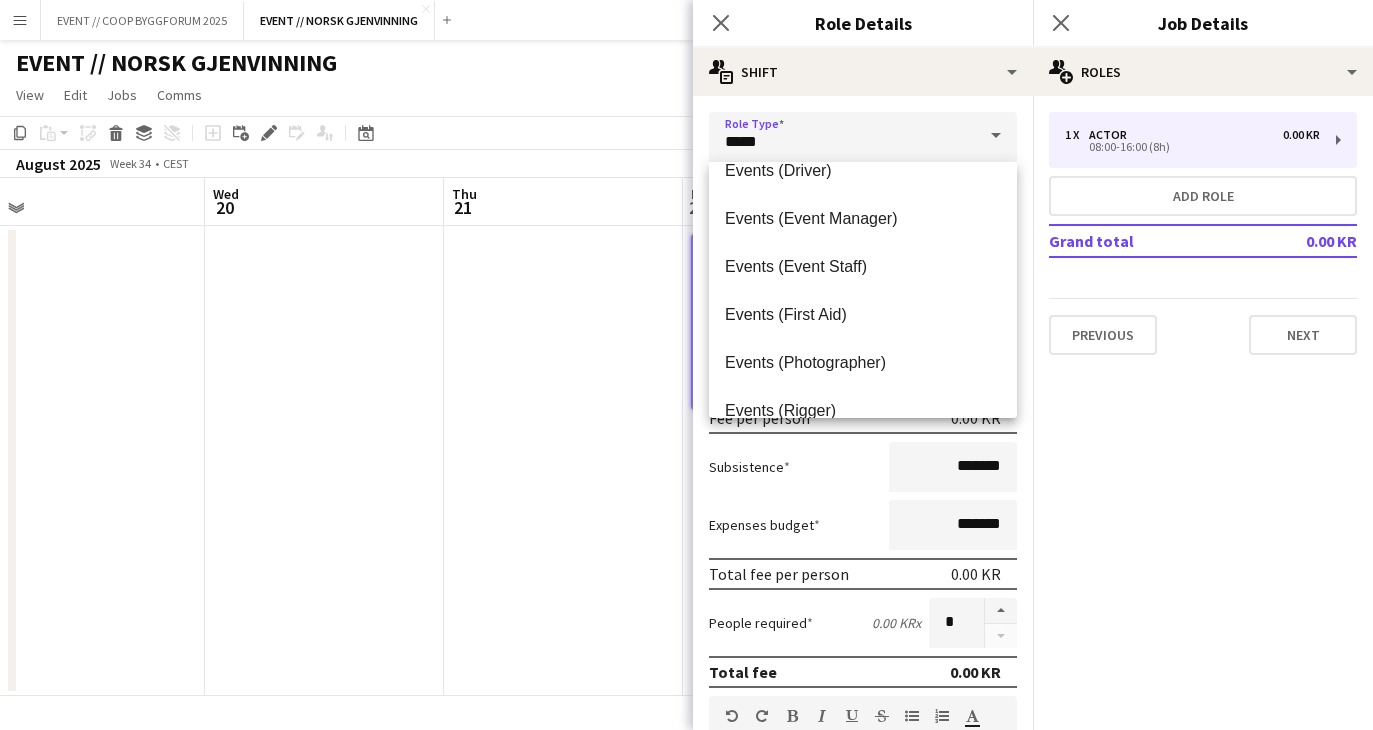click on "Events (Event Staff)" at bounding box center (863, 267) 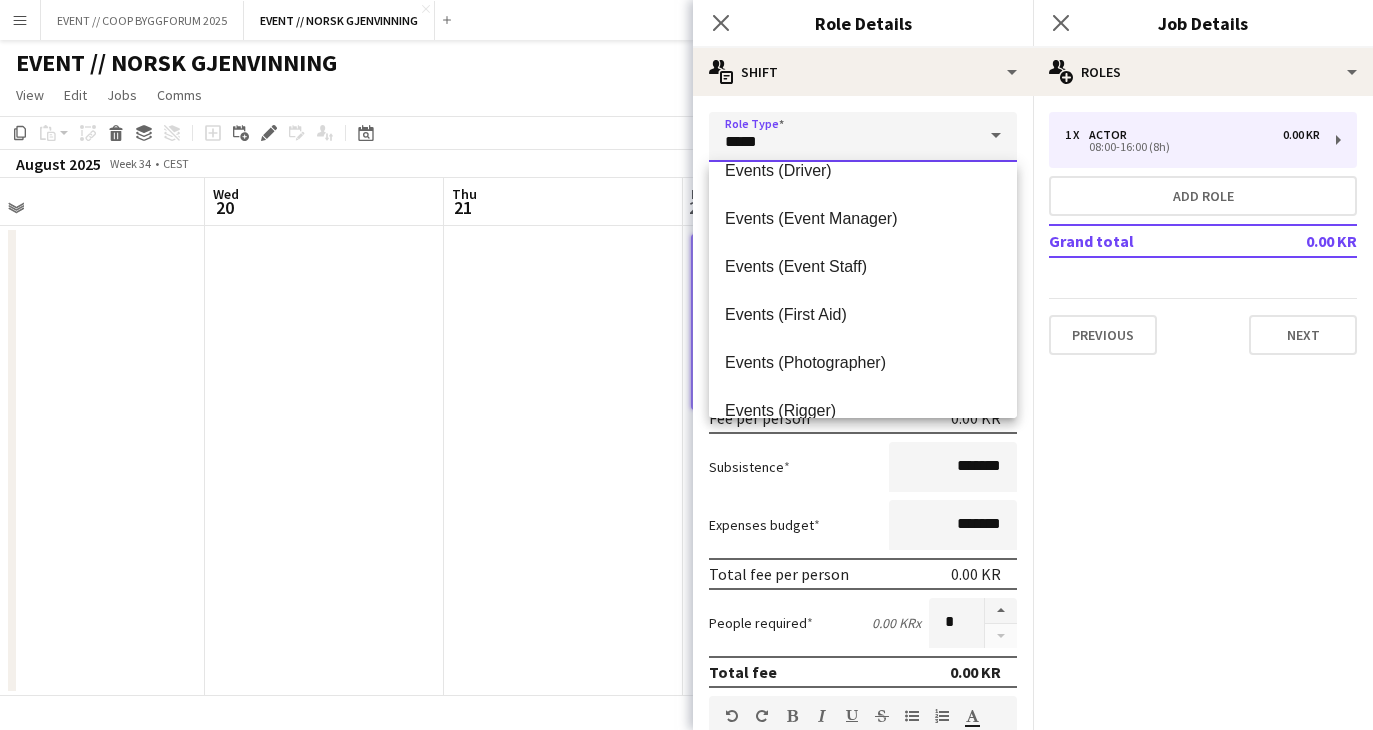 type on "**********" 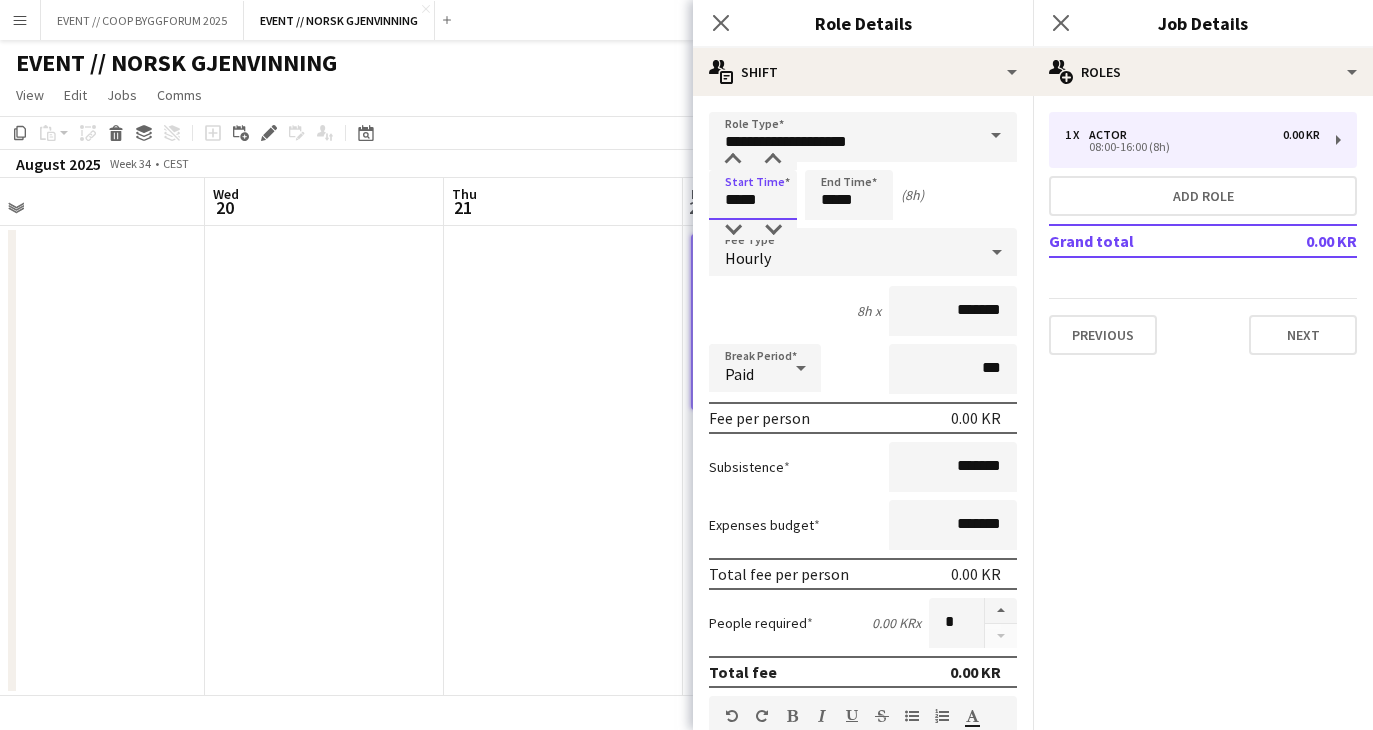 click on "*****" at bounding box center (753, 195) 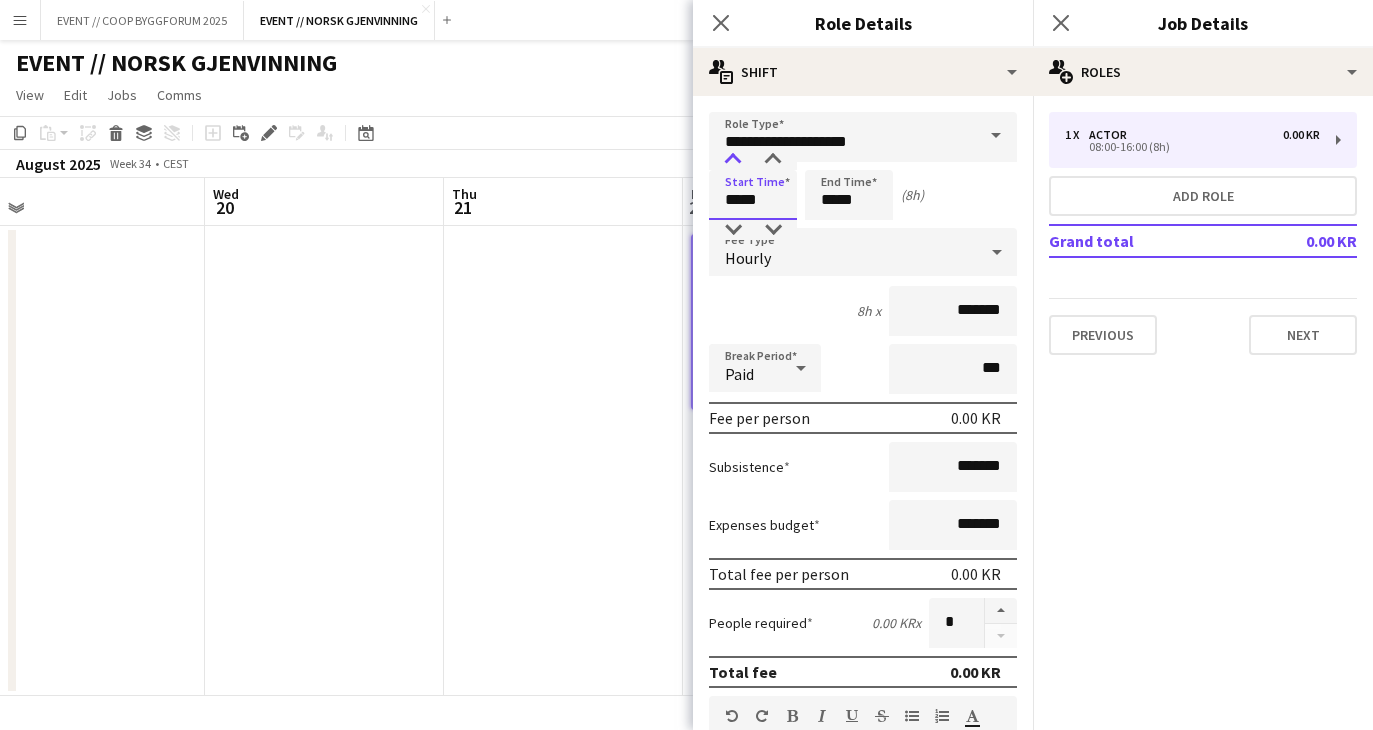 click at bounding box center [733, 160] 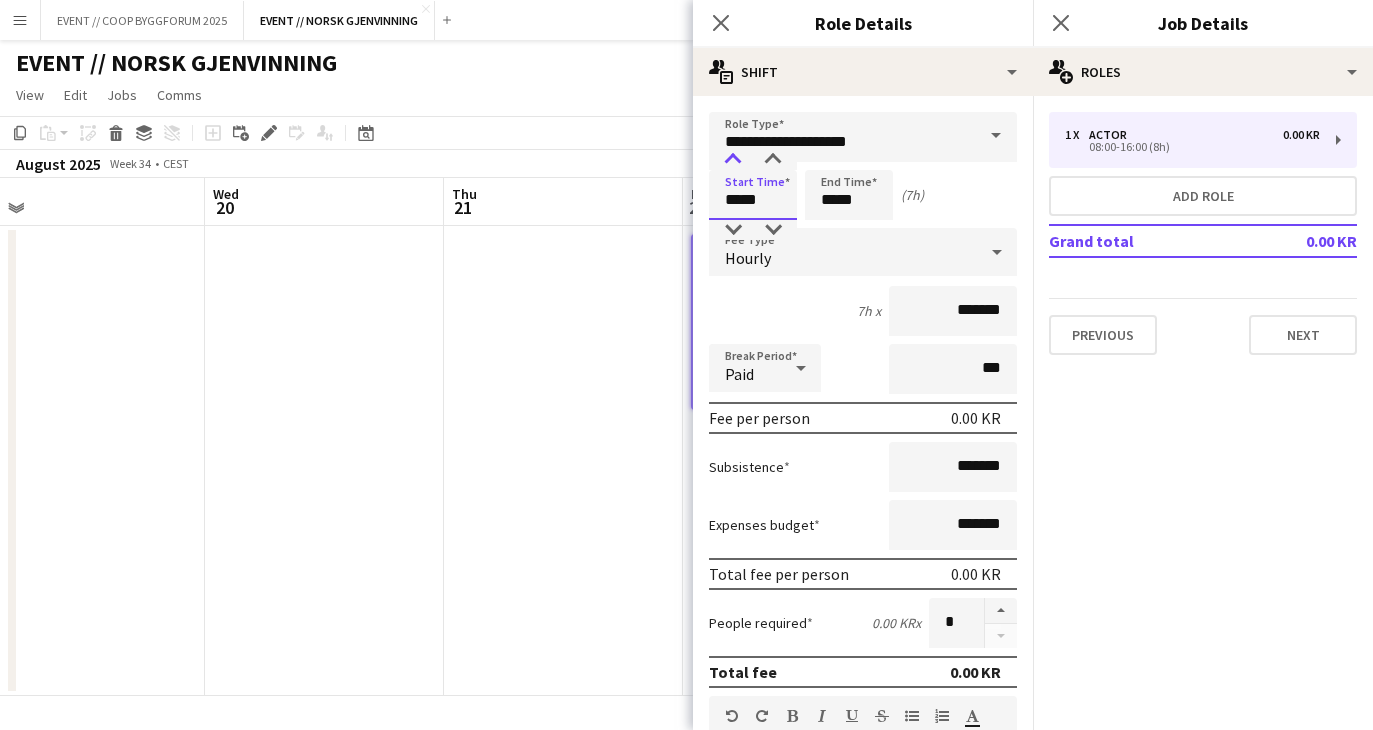click at bounding box center [733, 160] 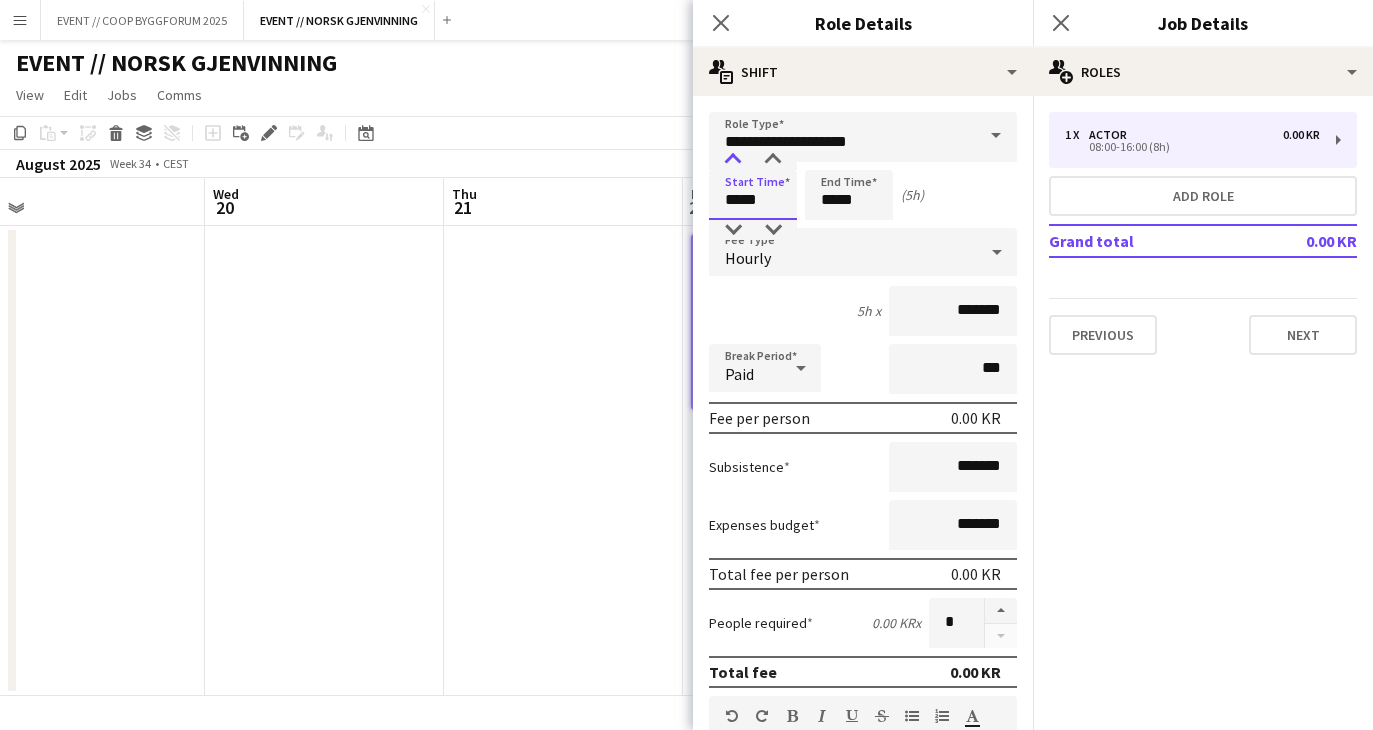 type on "*****" 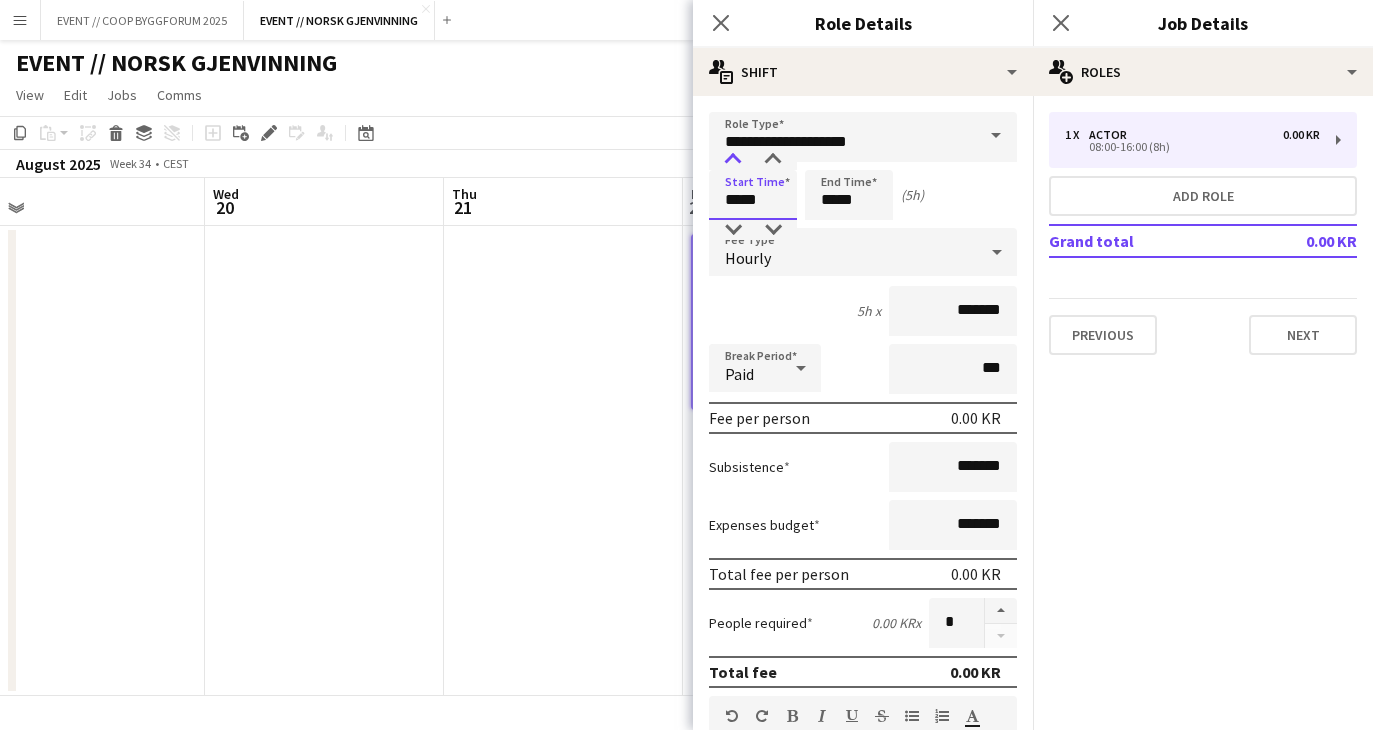 click at bounding box center [733, 160] 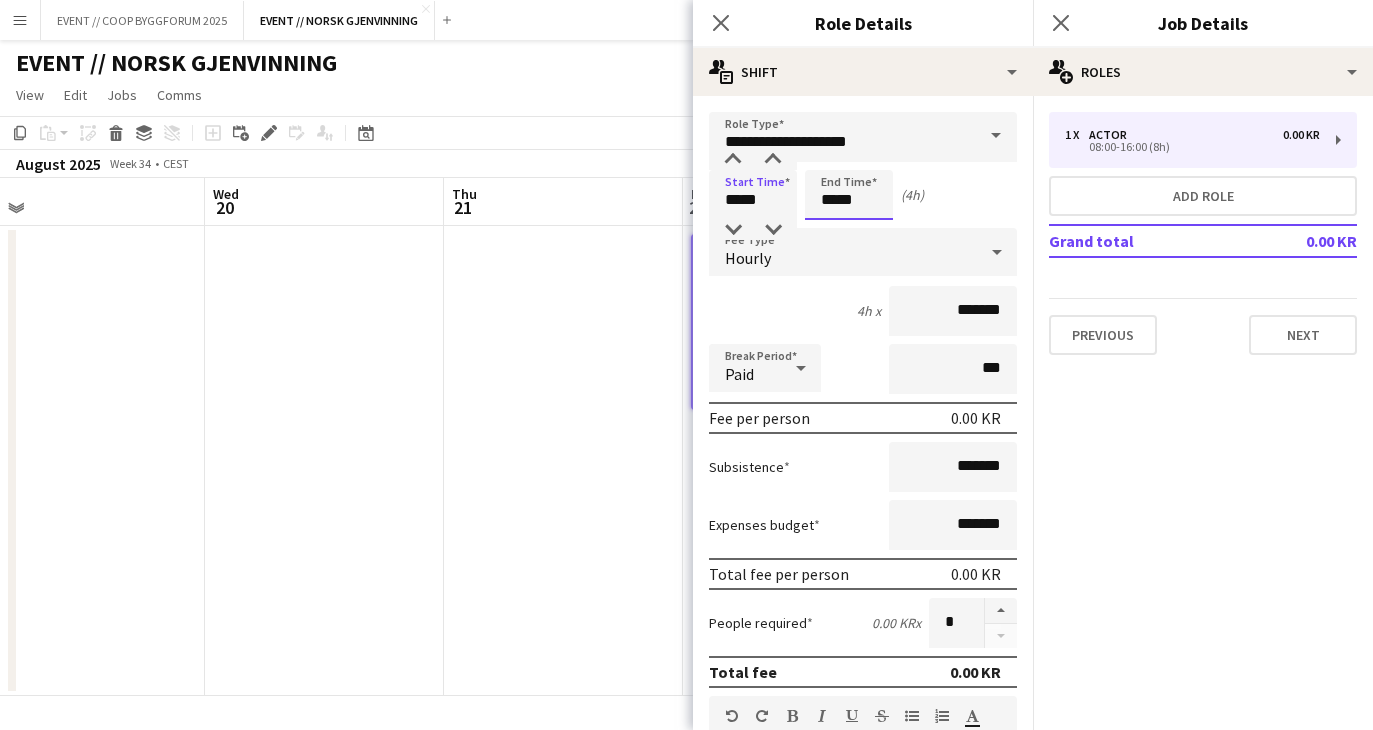 click on "*****" at bounding box center (849, 195) 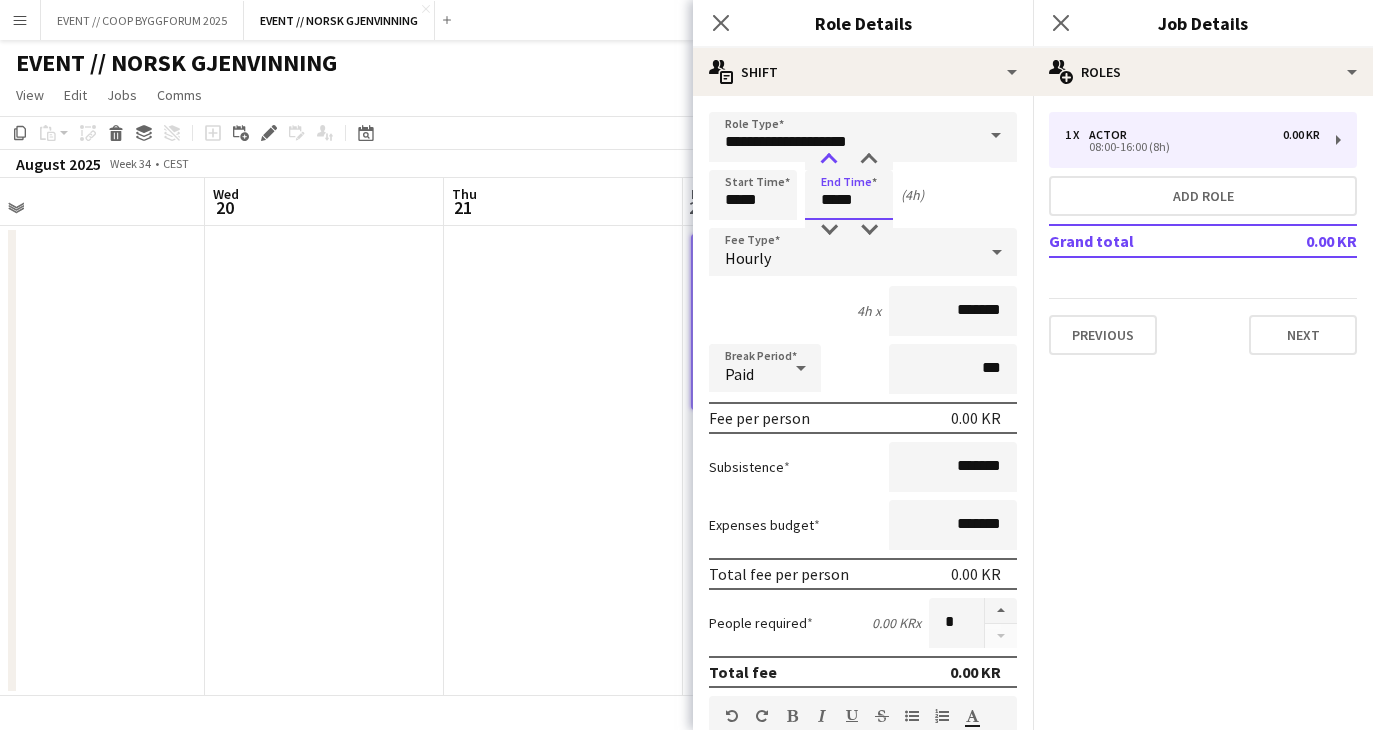 click at bounding box center (829, 160) 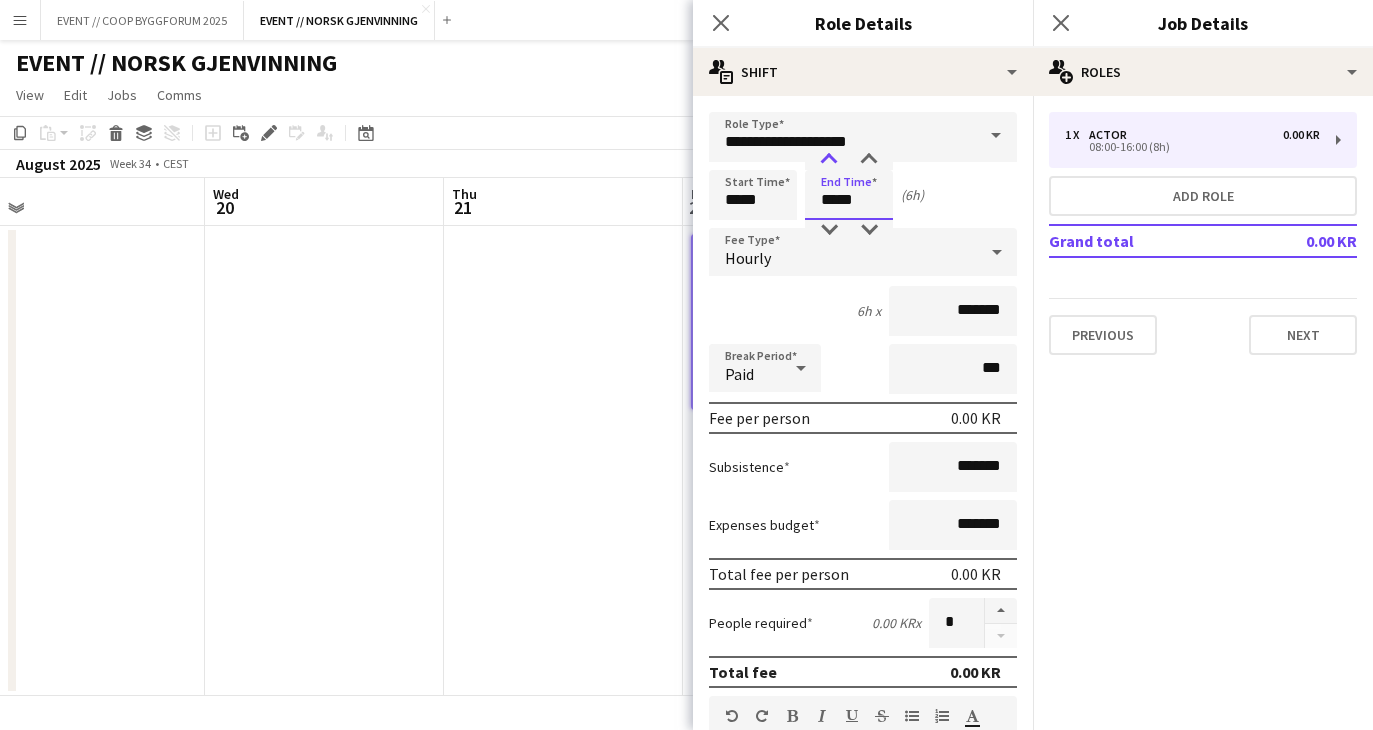 click at bounding box center (829, 160) 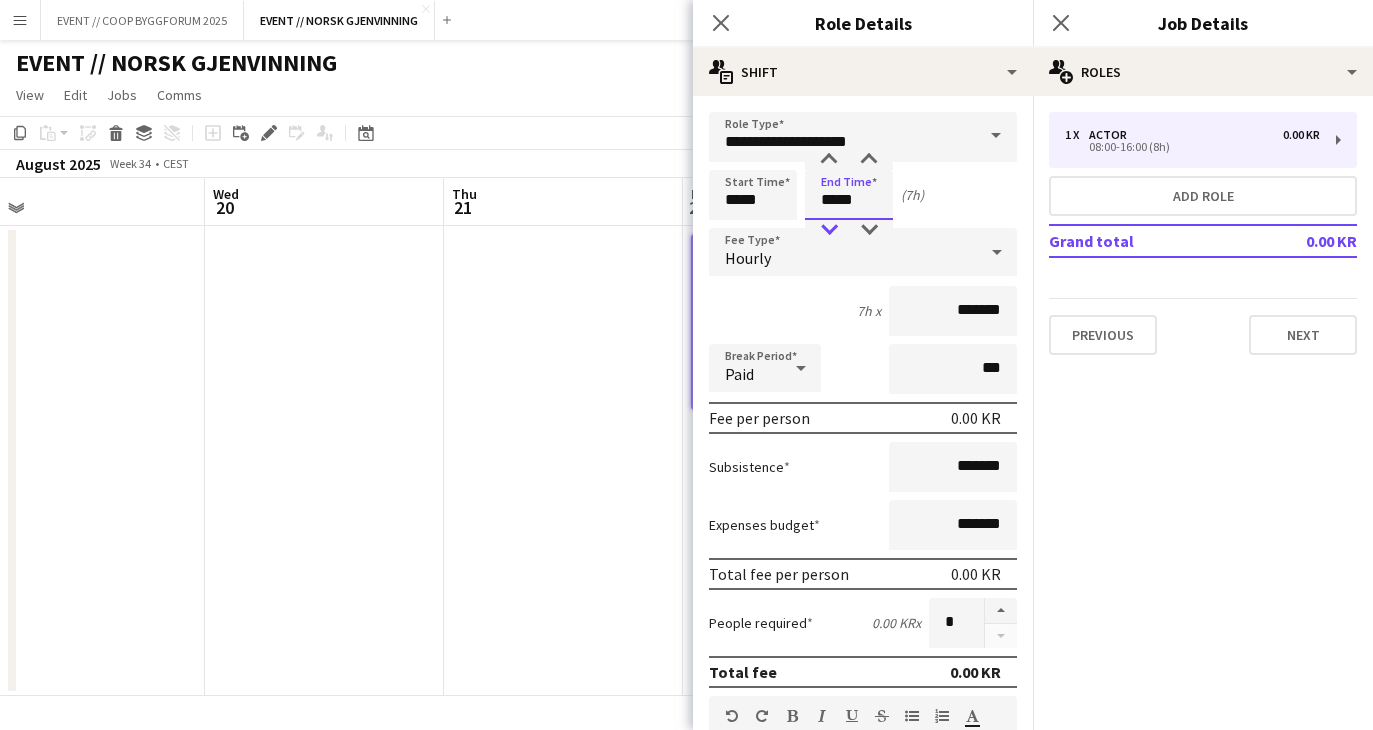 click at bounding box center (829, 230) 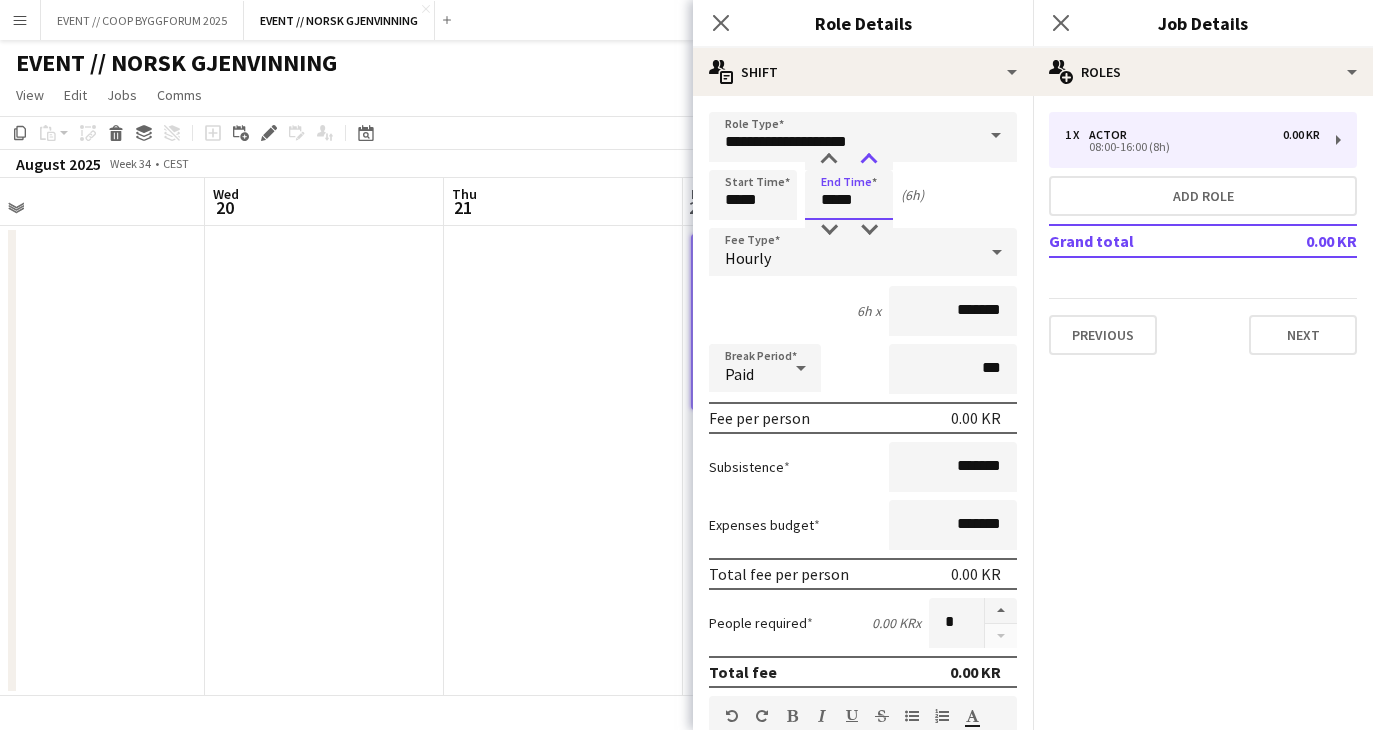click at bounding box center (869, 160) 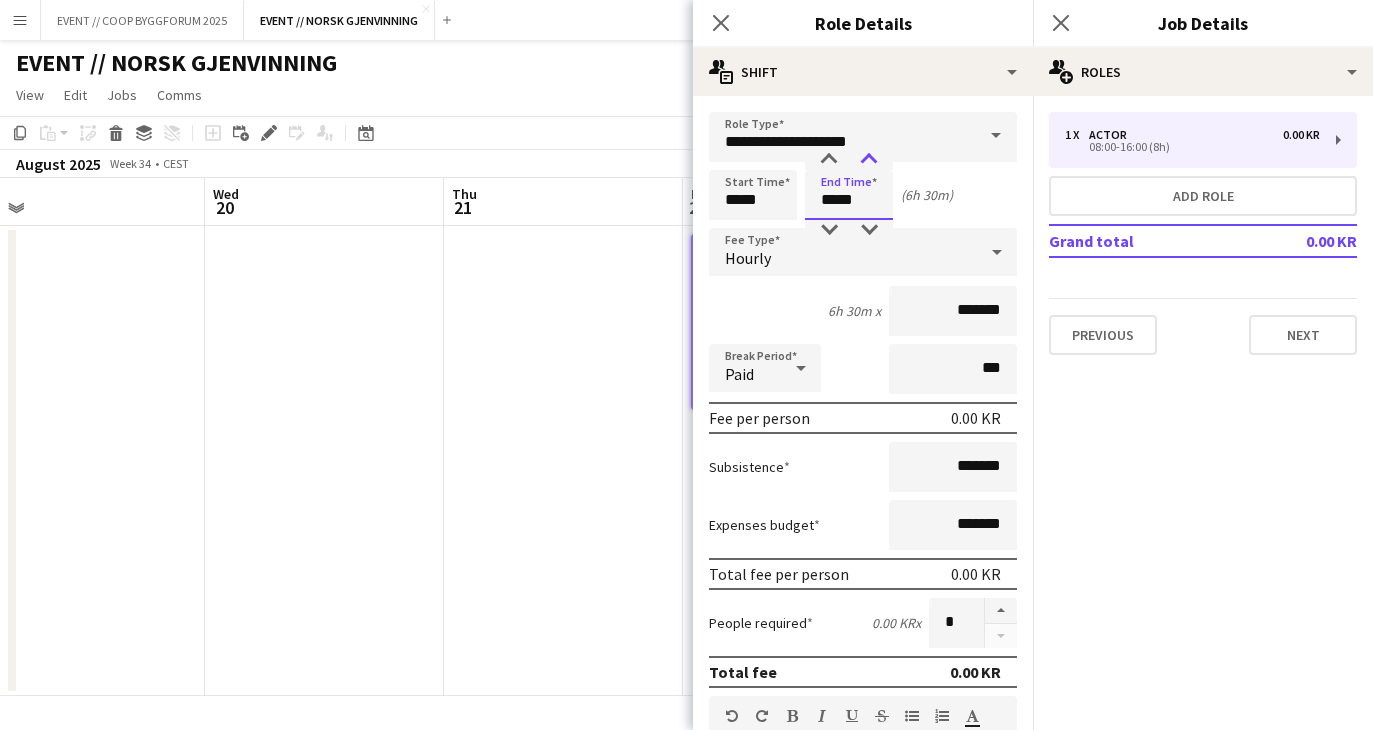 click at bounding box center [869, 160] 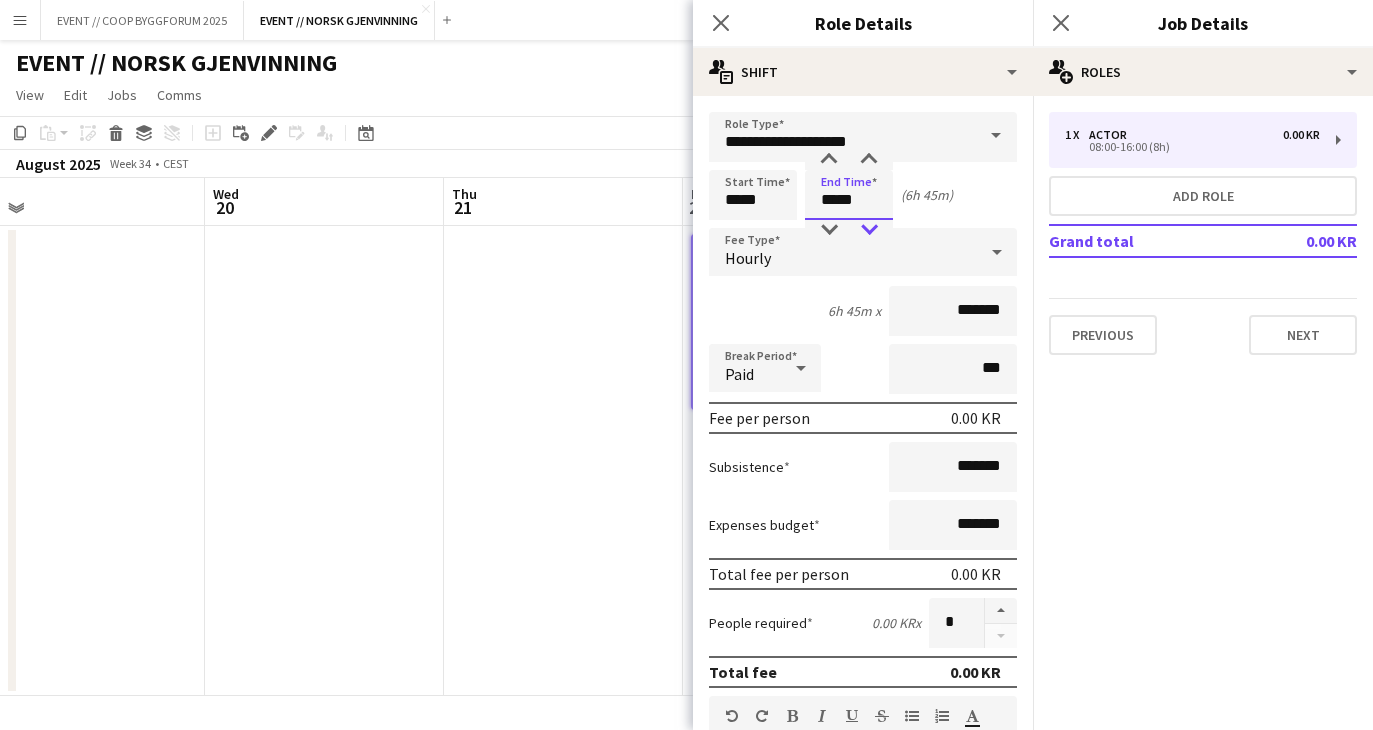 click at bounding box center [869, 230] 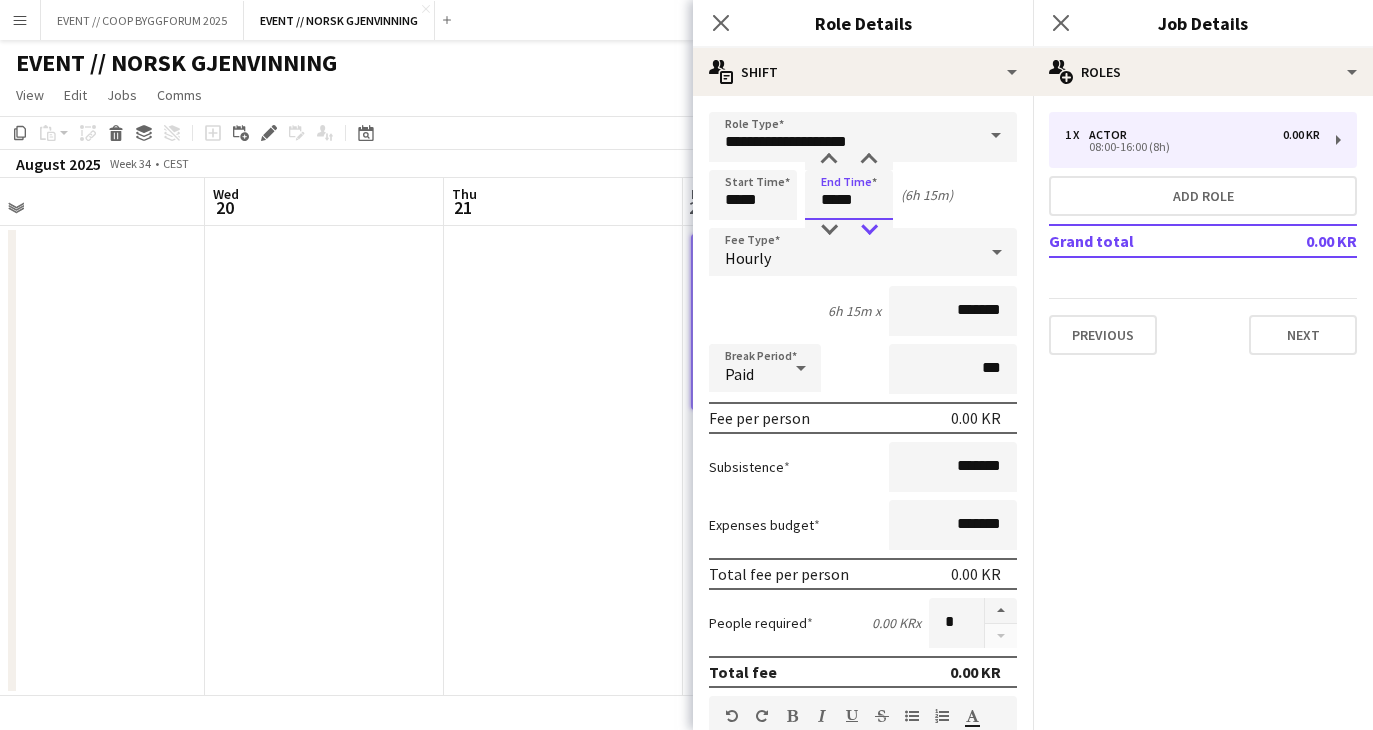 click at bounding box center (869, 230) 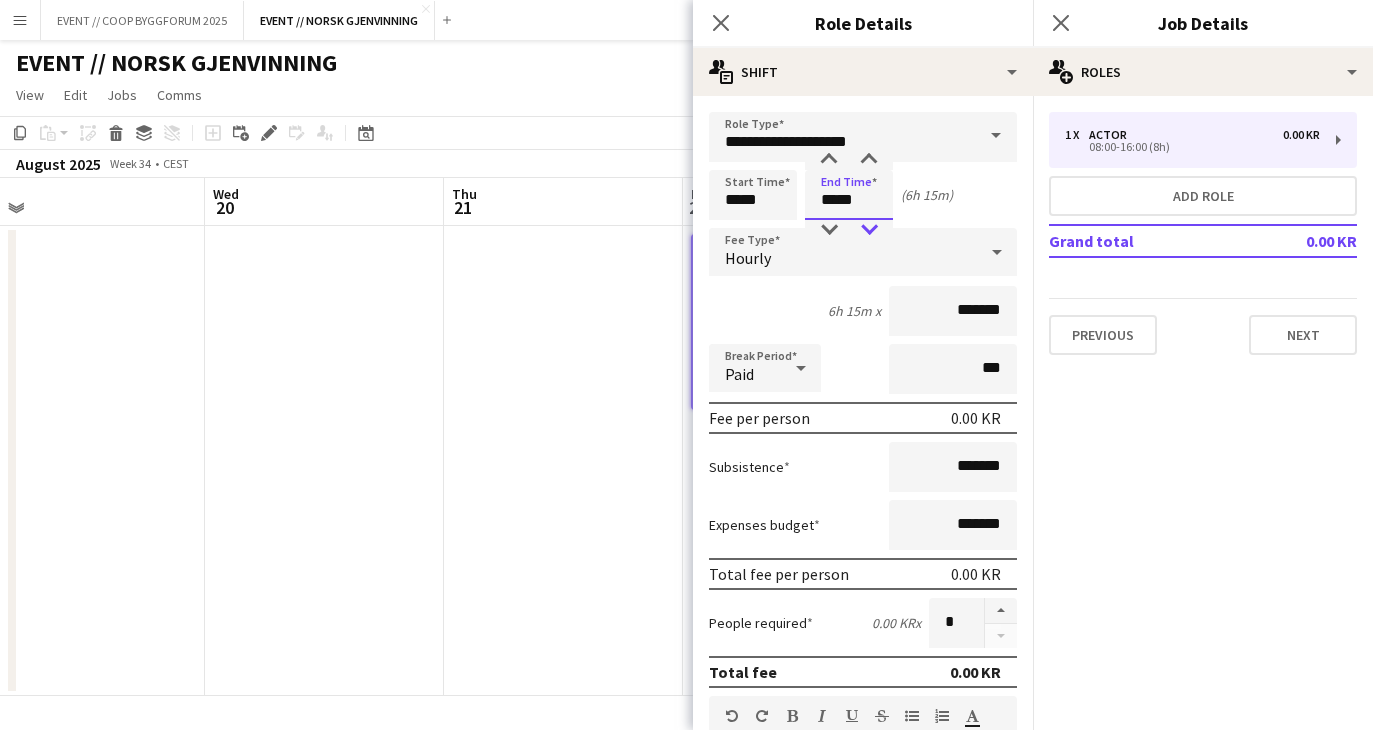 click at bounding box center (869, 230) 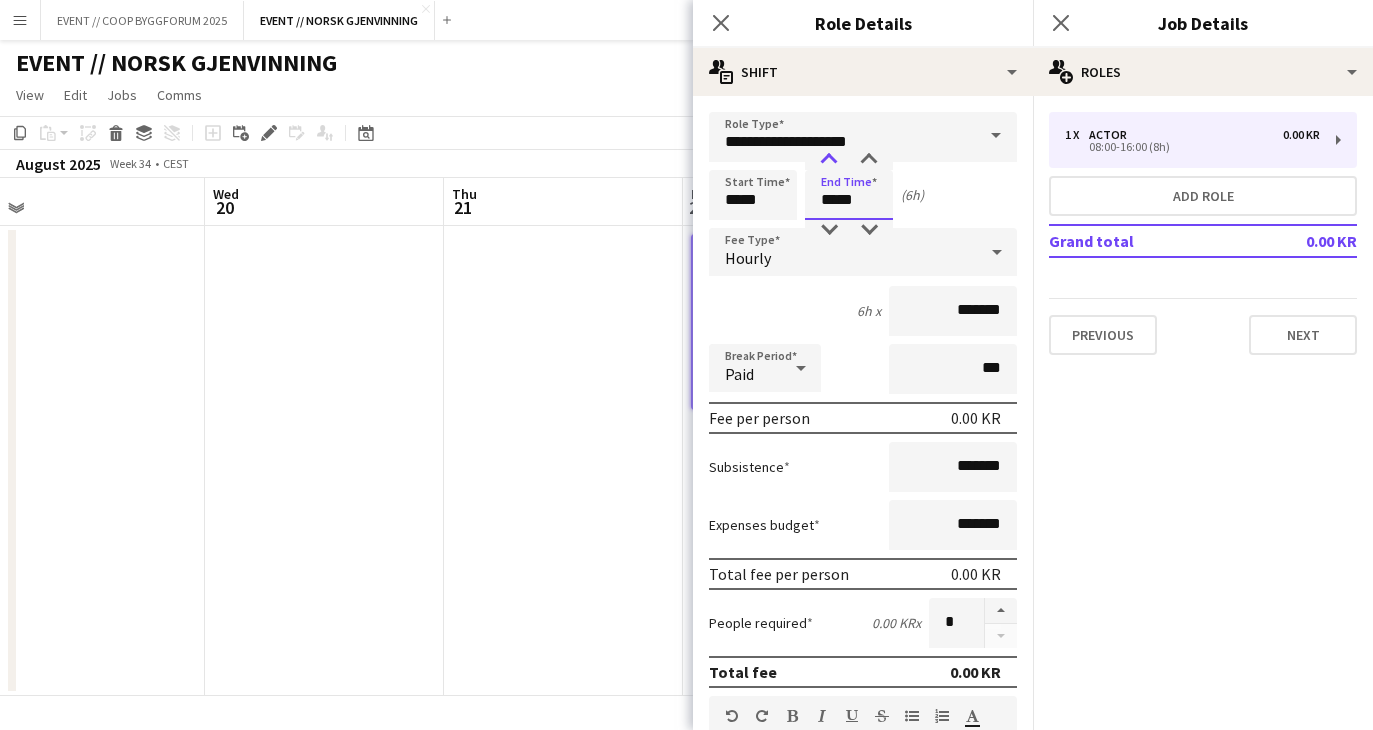 type on "*****" 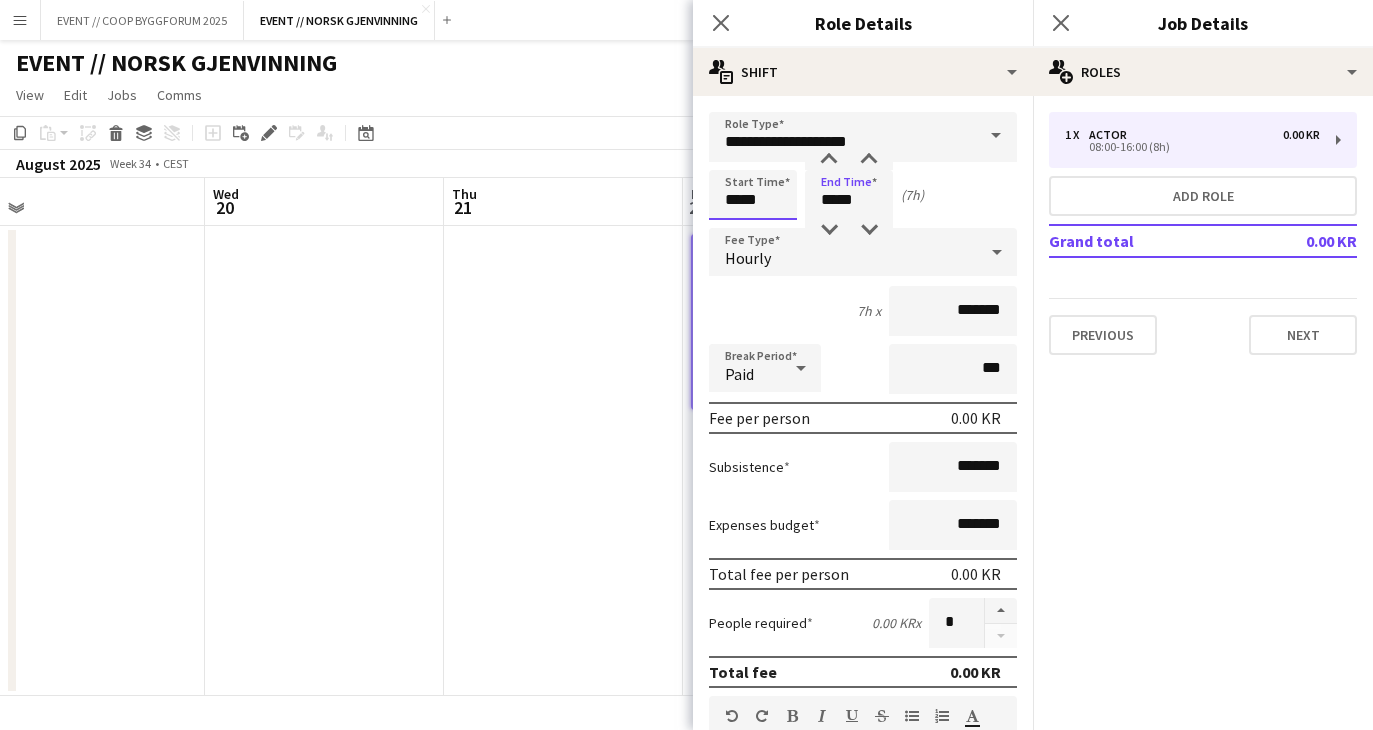 click on "*****" at bounding box center [753, 195] 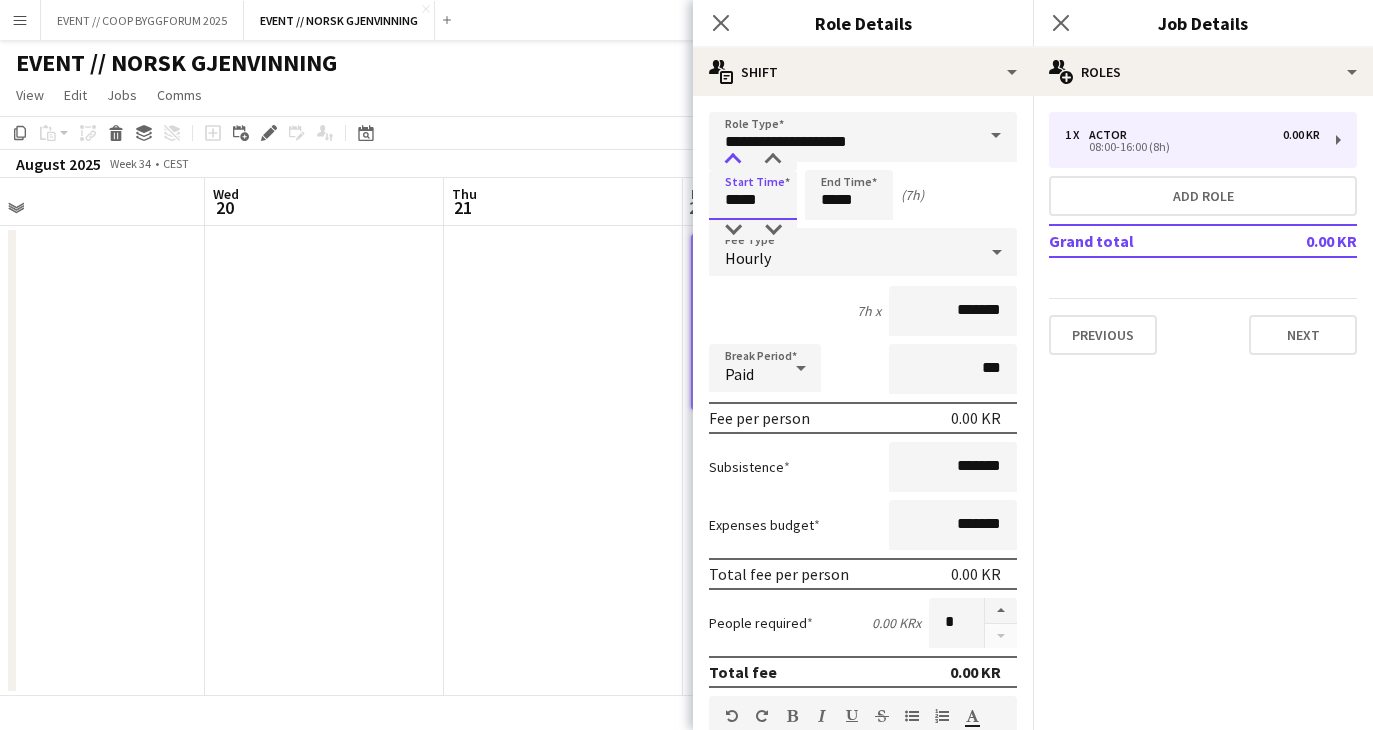 type on "*****" 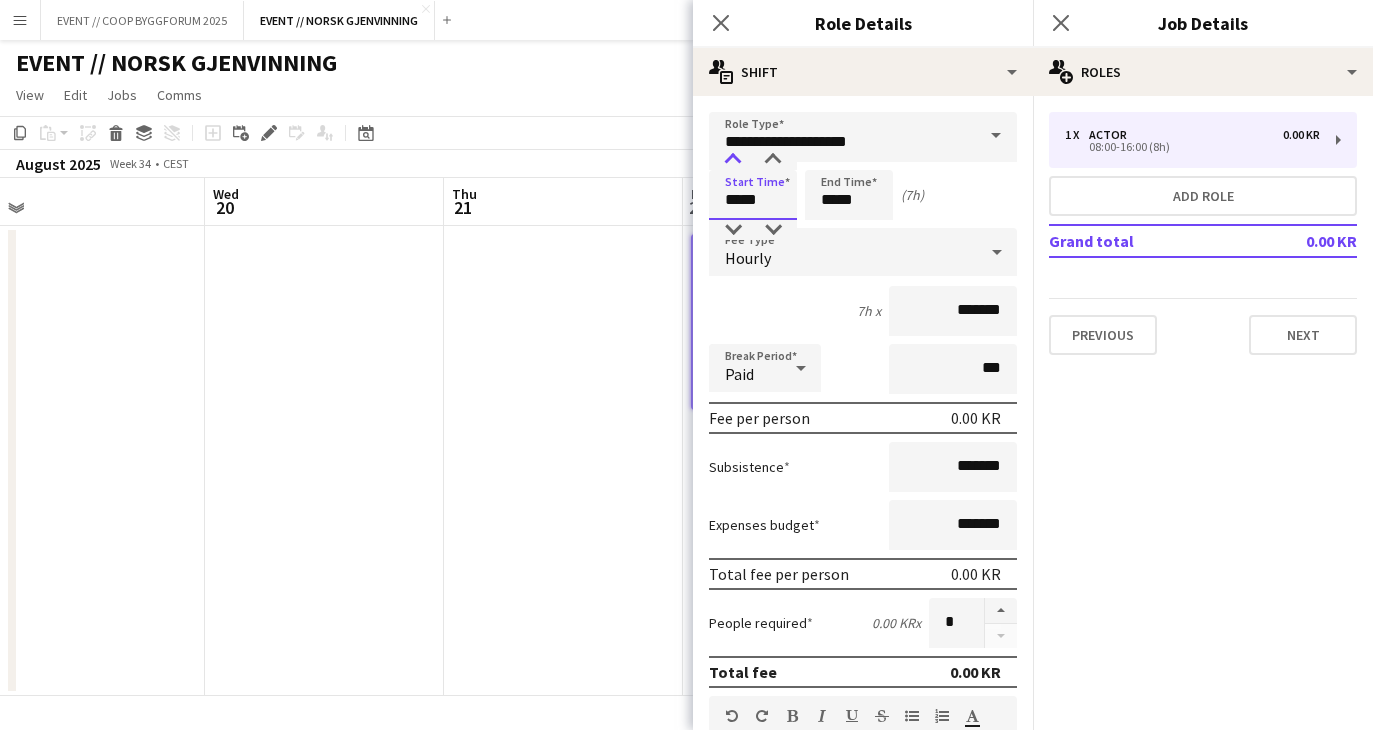 click at bounding box center [733, 160] 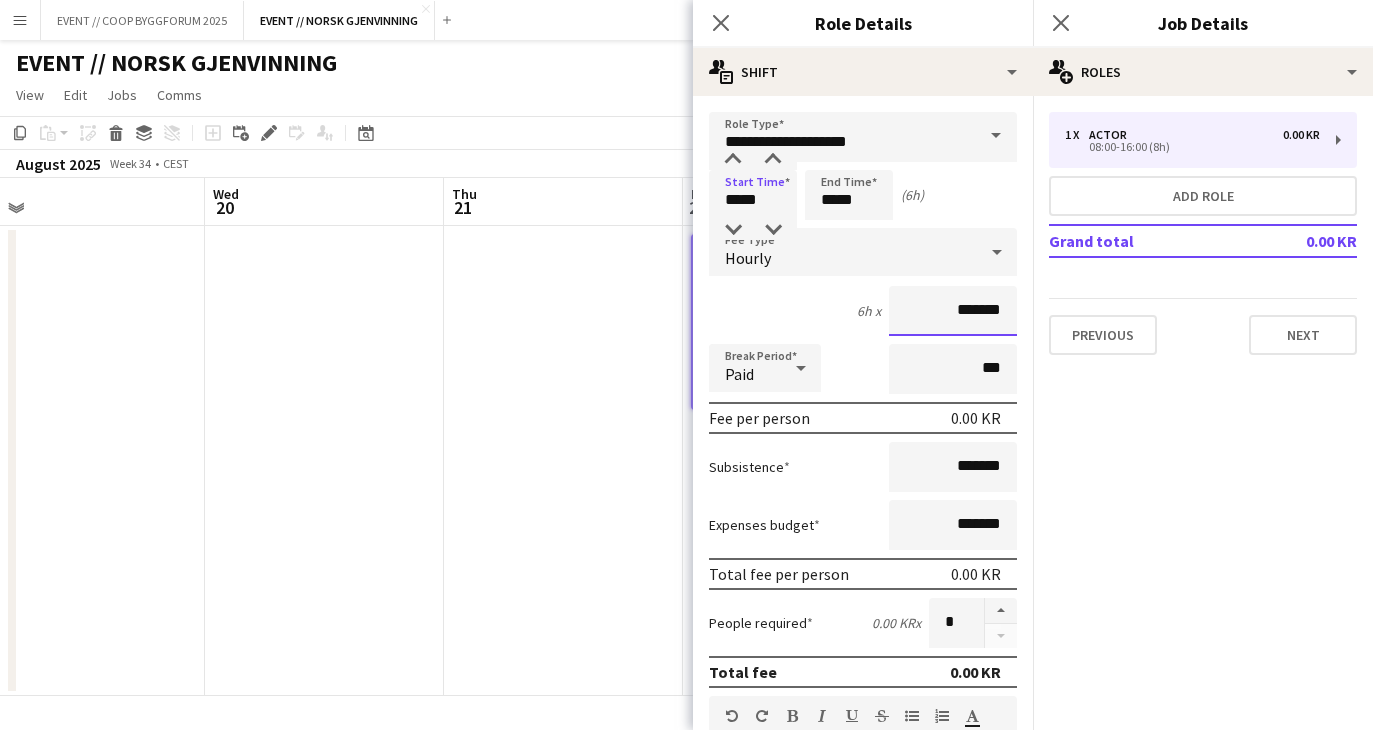 click on "*******" at bounding box center (953, 311) 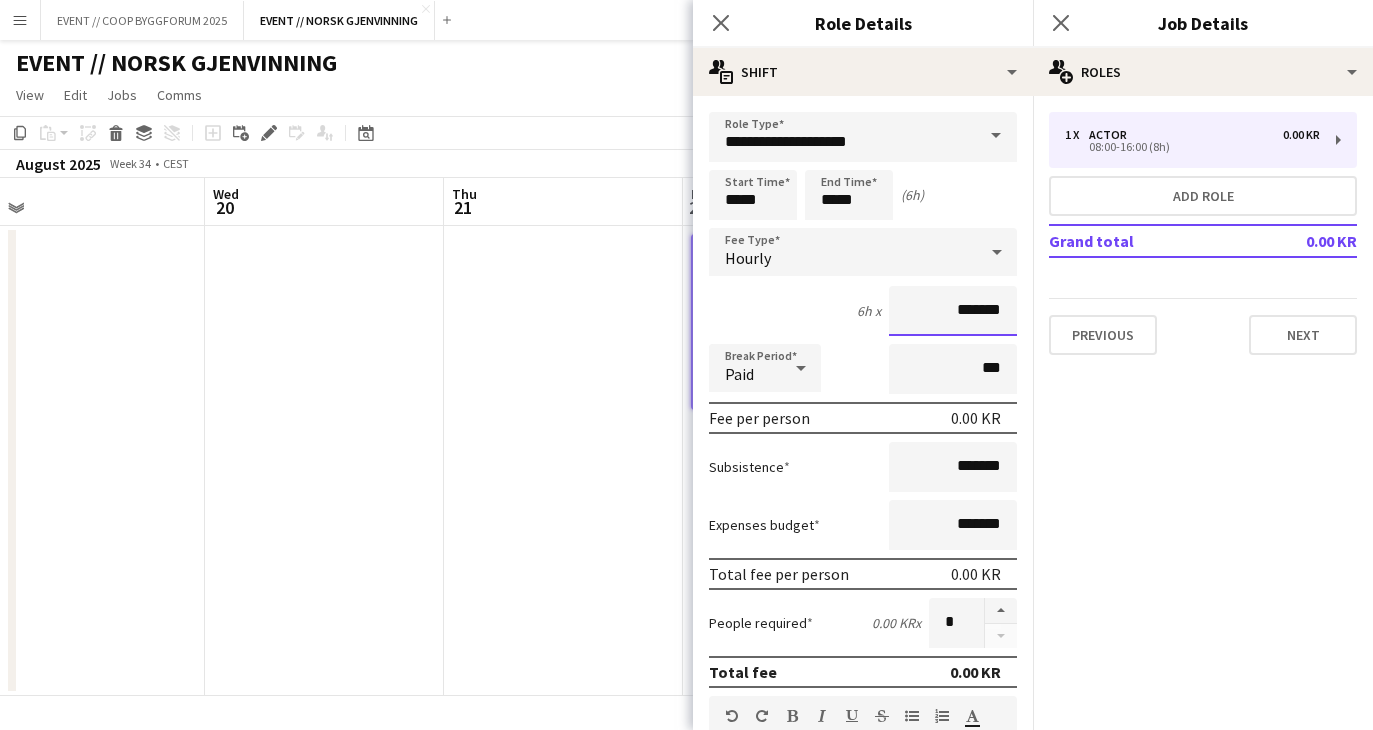 drag, startPoint x: 960, startPoint y: 309, endPoint x: 943, endPoint y: 309, distance: 17 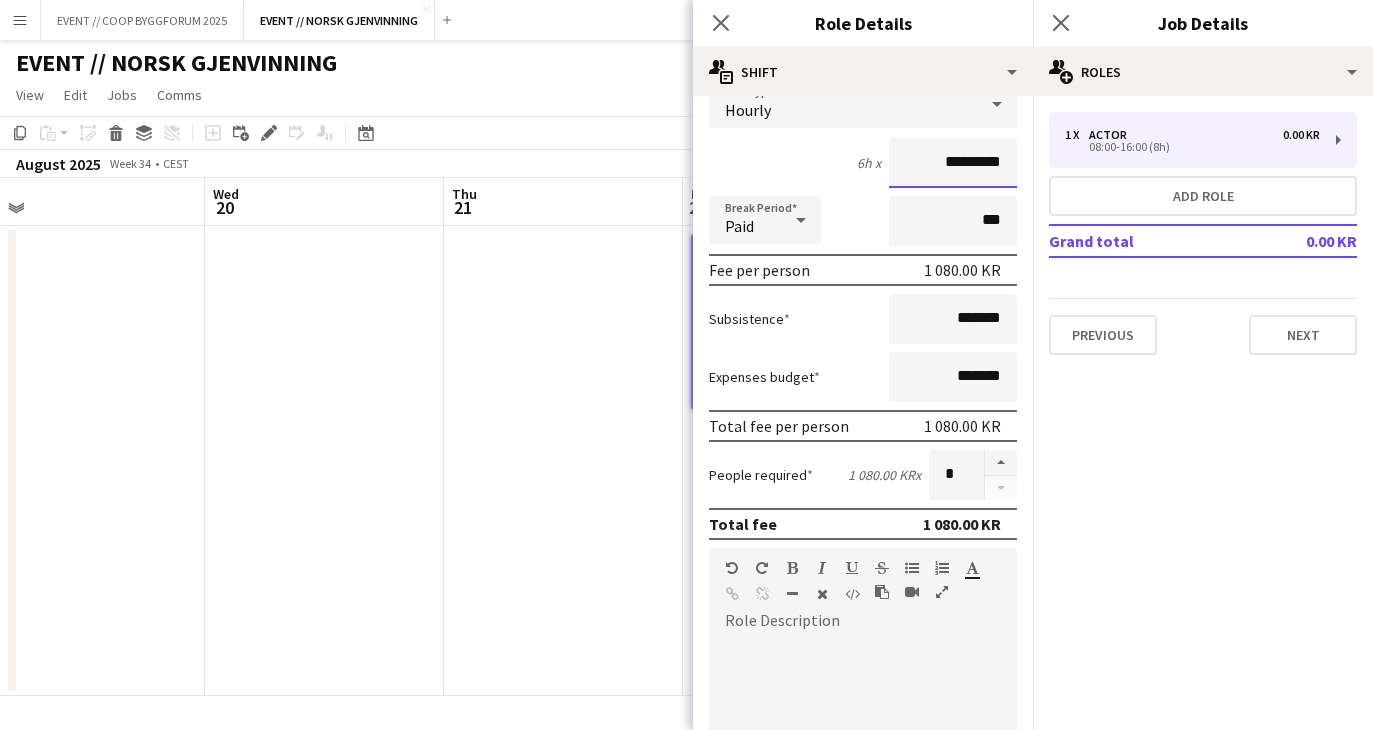 scroll, scrollTop: 149, scrollLeft: 0, axis: vertical 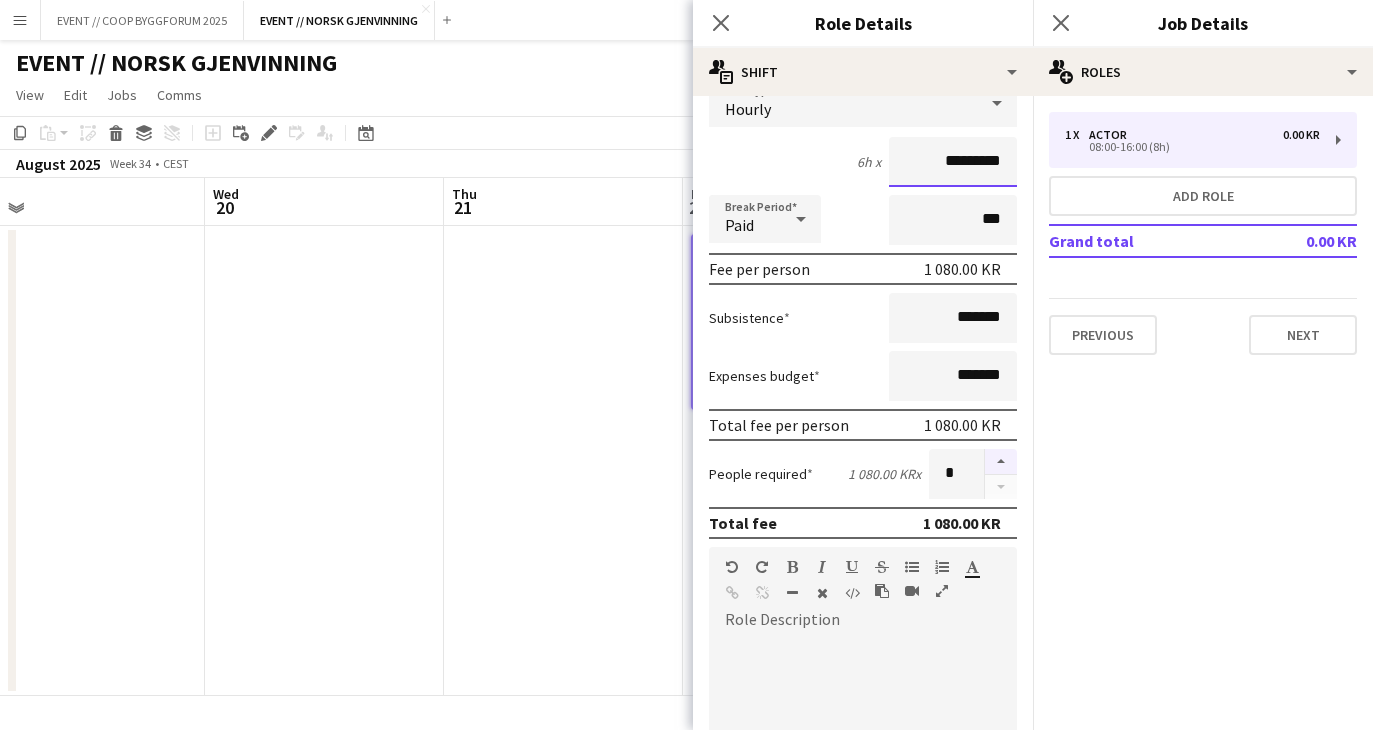 type on "*********" 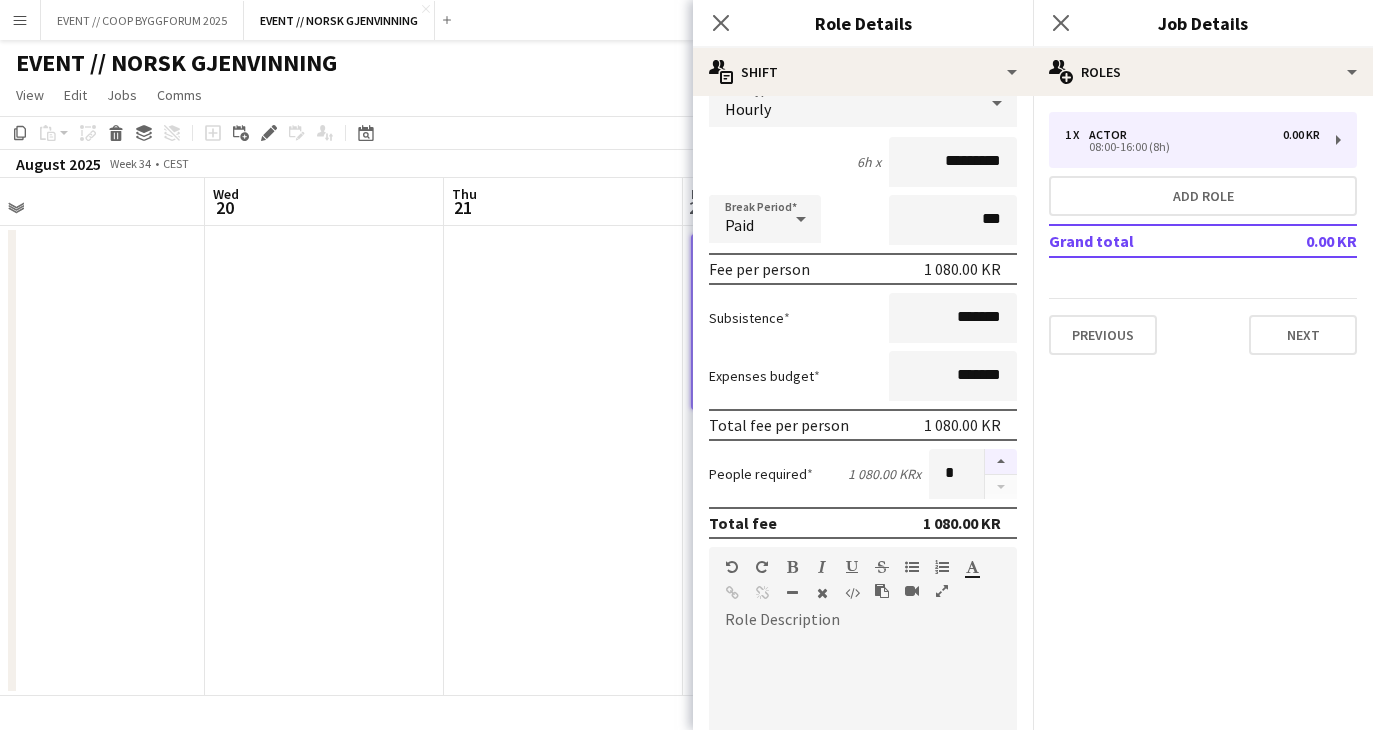 click at bounding box center [1001, 462] 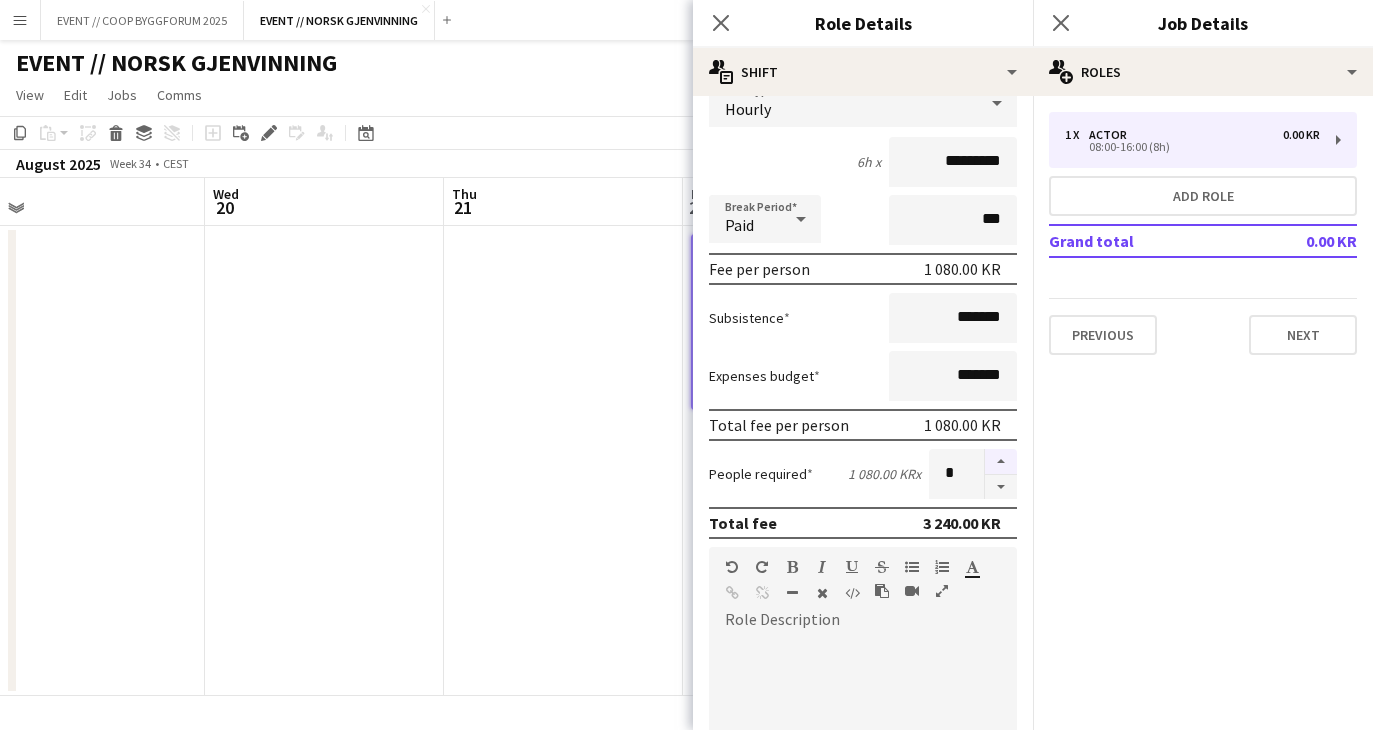 click at bounding box center [1001, 462] 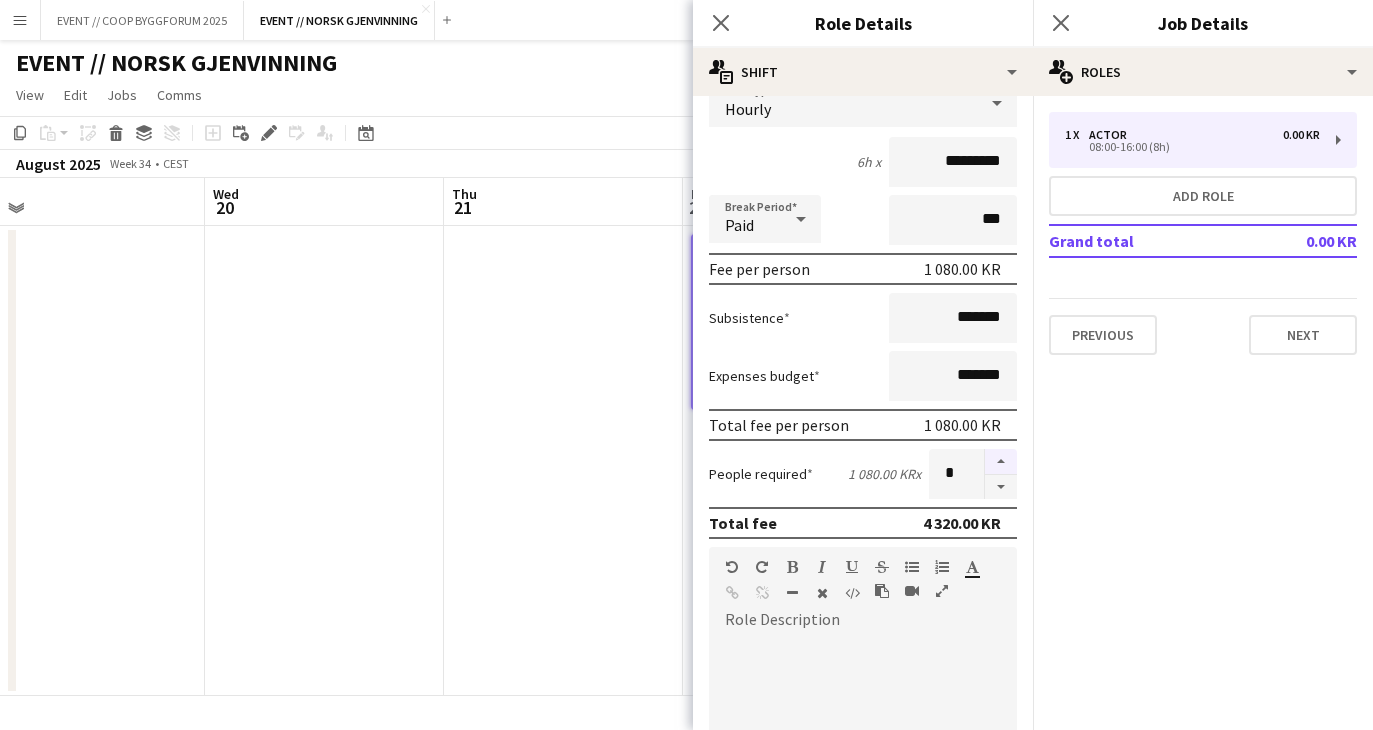 click at bounding box center [1001, 462] 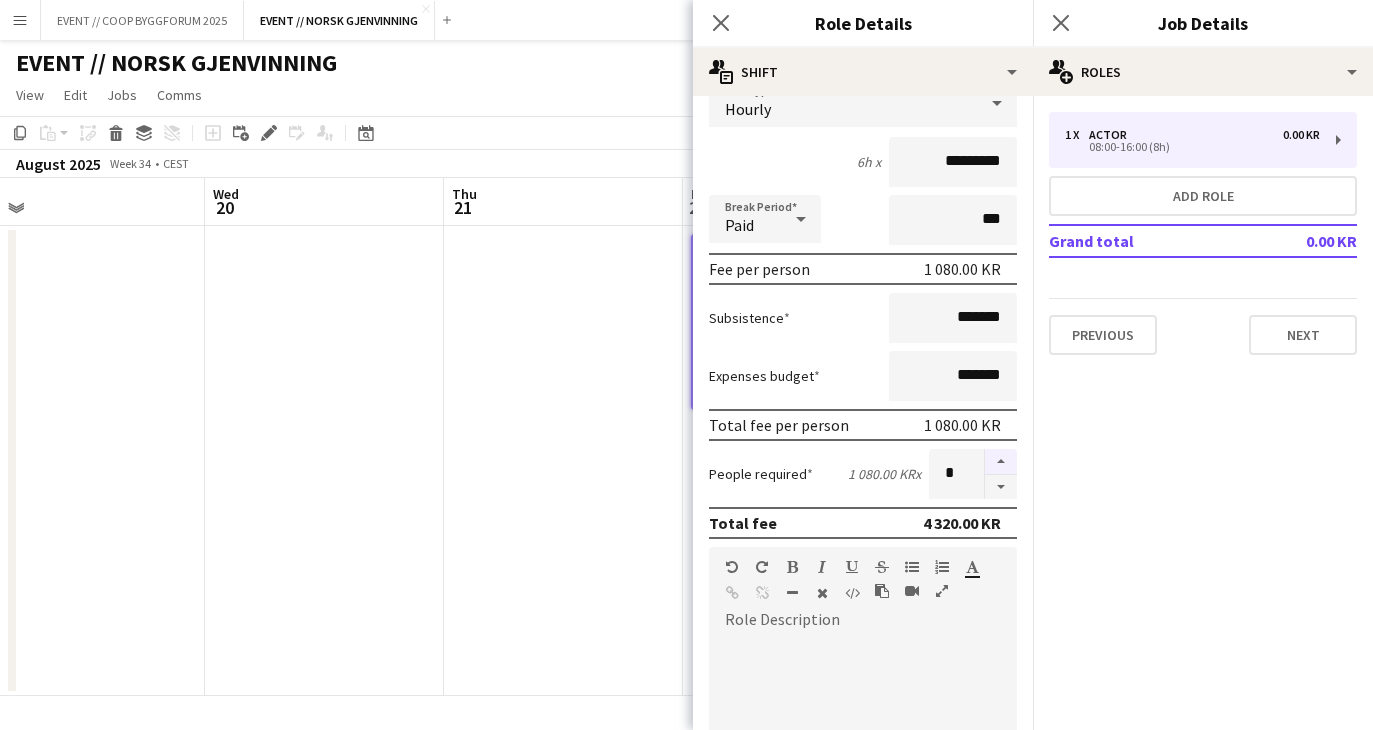 type on "*" 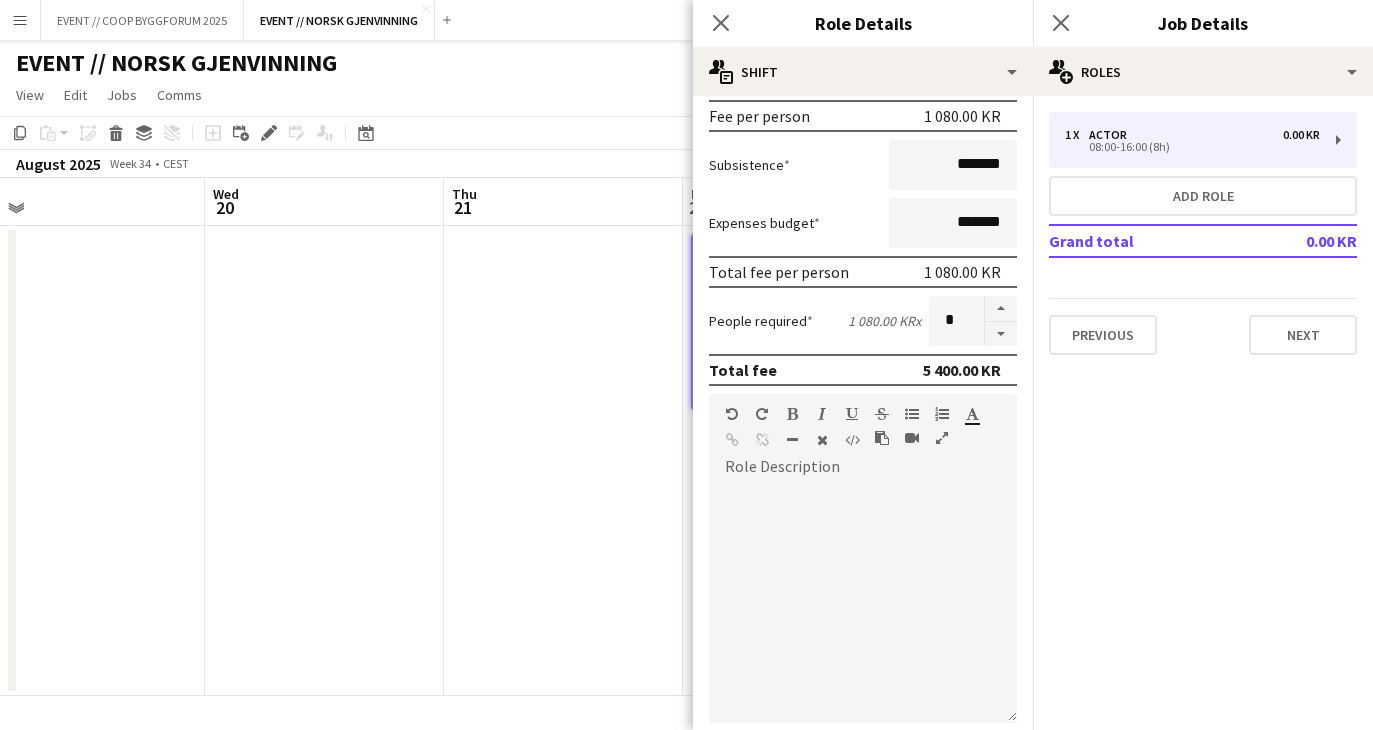 scroll, scrollTop: 321, scrollLeft: 0, axis: vertical 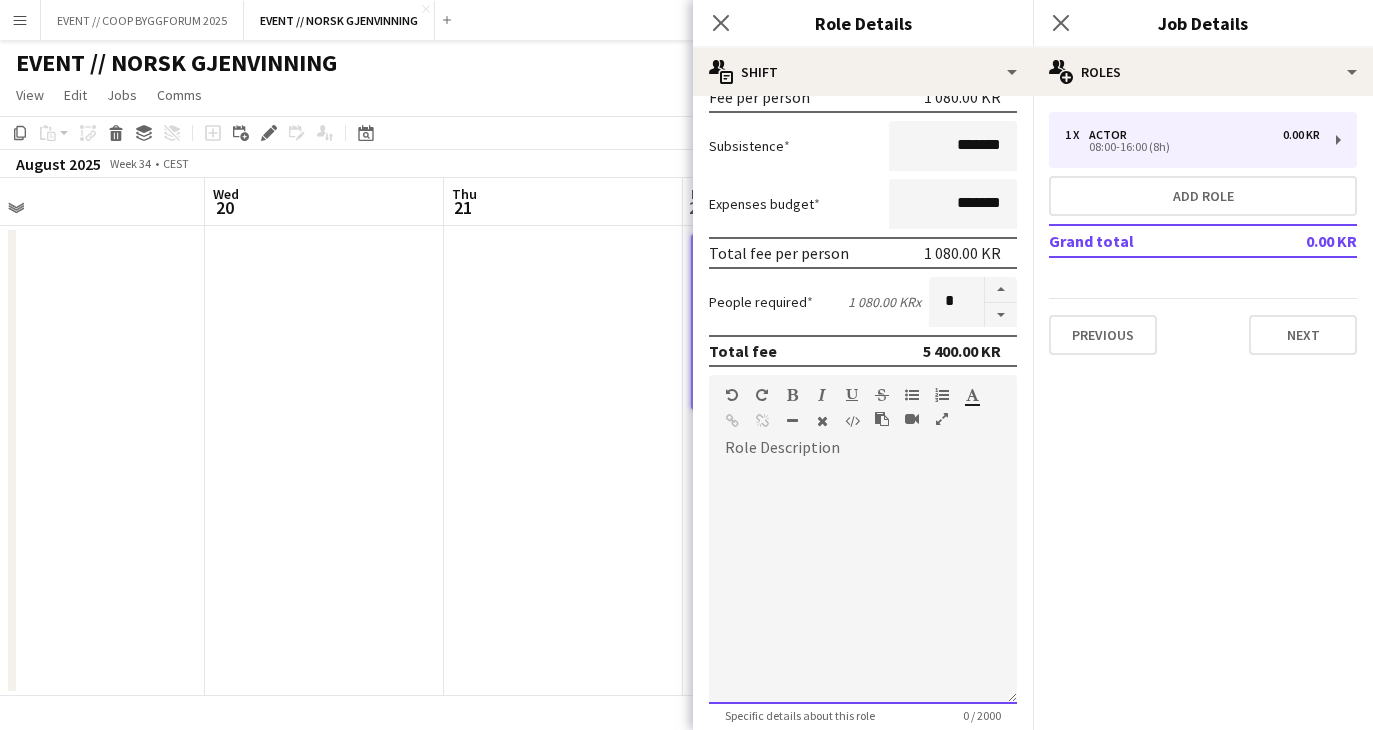 click at bounding box center [863, 584] 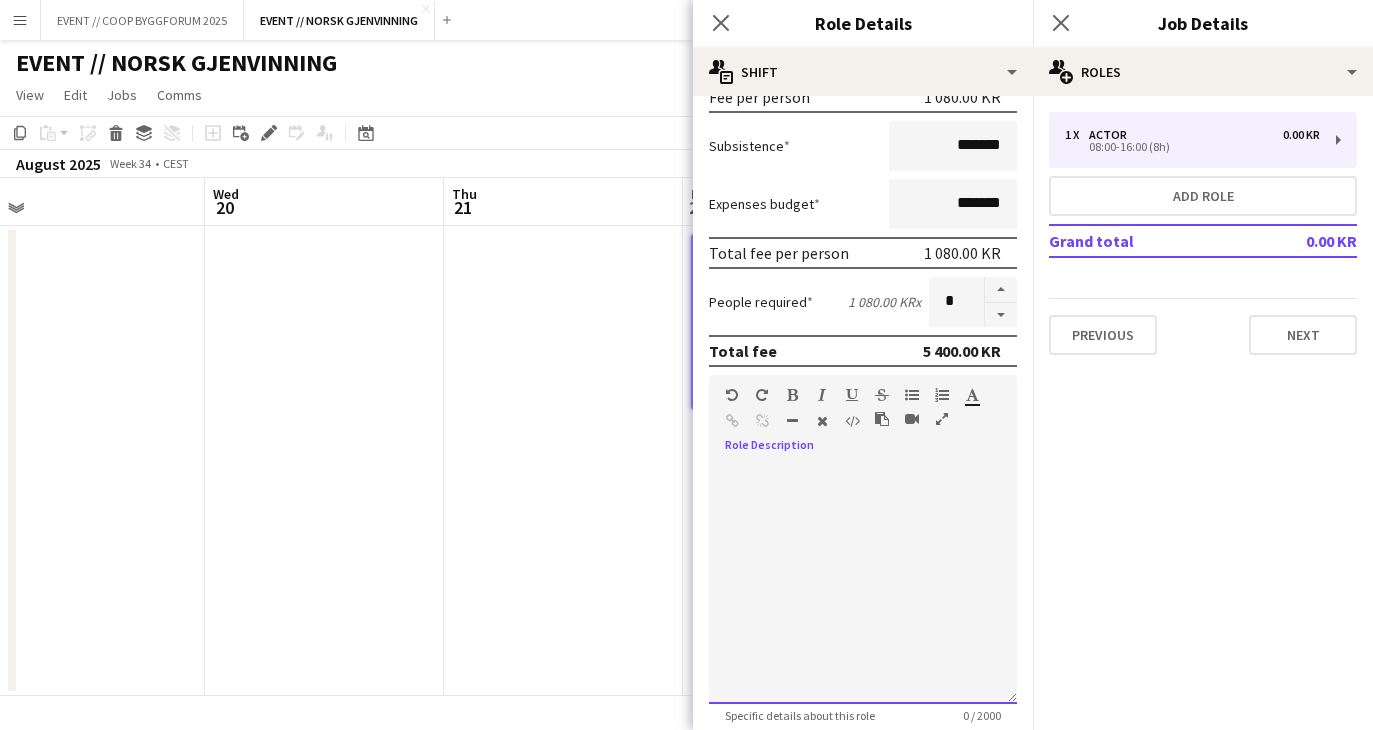 type 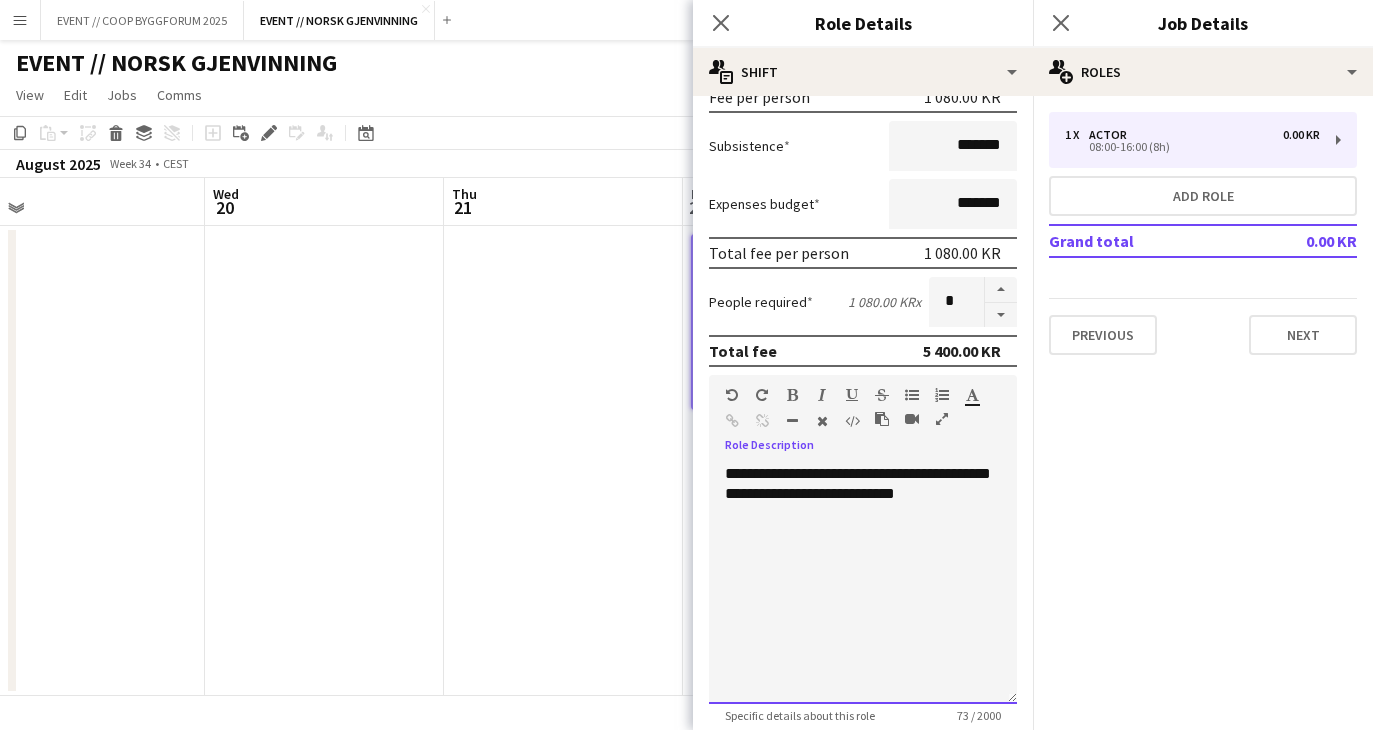scroll, scrollTop: 522, scrollLeft: 0, axis: vertical 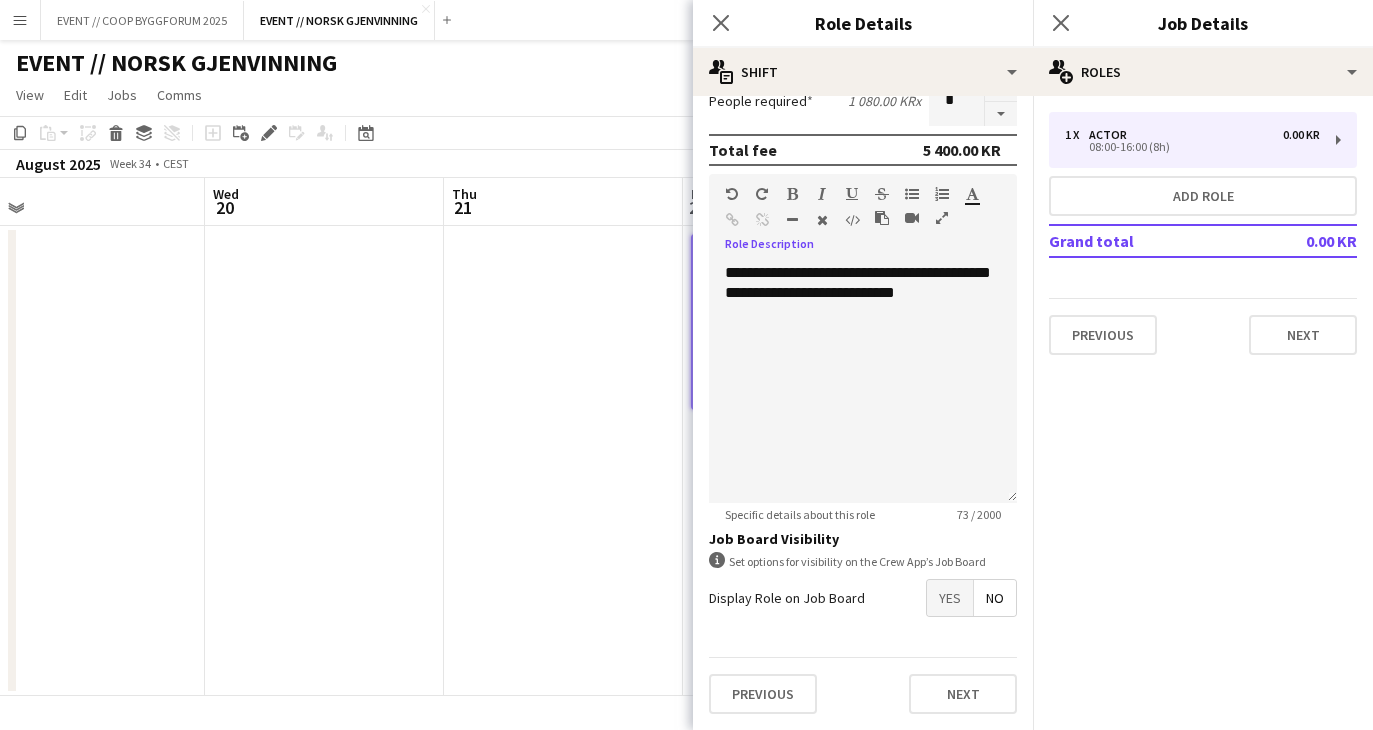 click on "Yes" at bounding box center [950, 598] 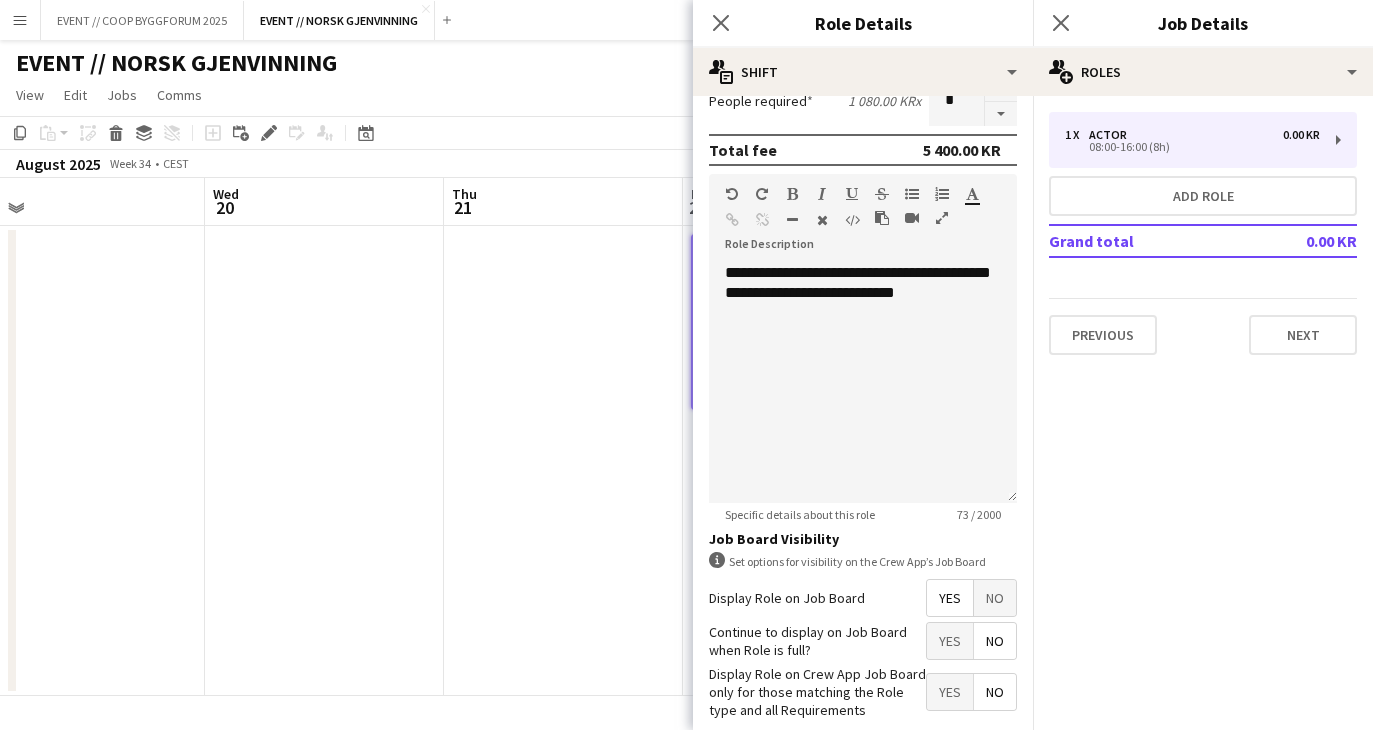 click on "No" at bounding box center (995, 641) 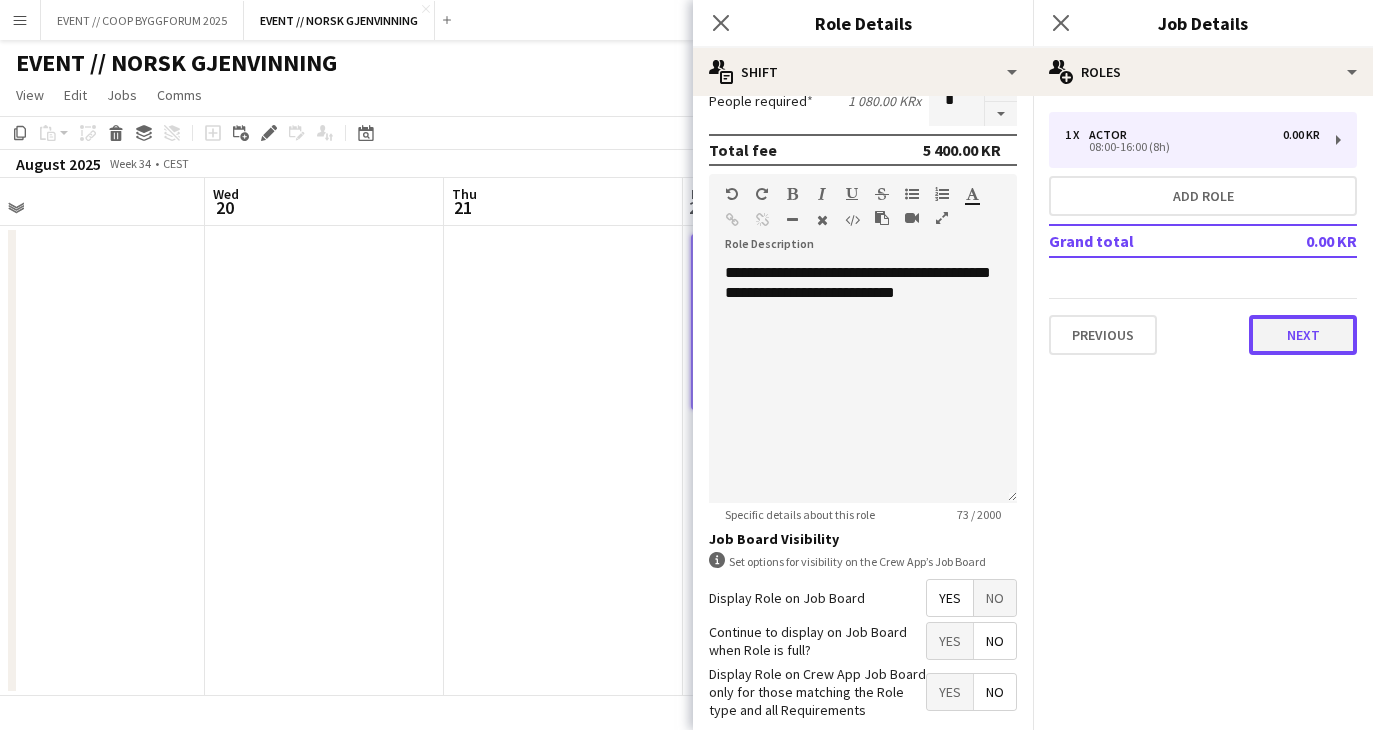 click on "Next" at bounding box center [1303, 335] 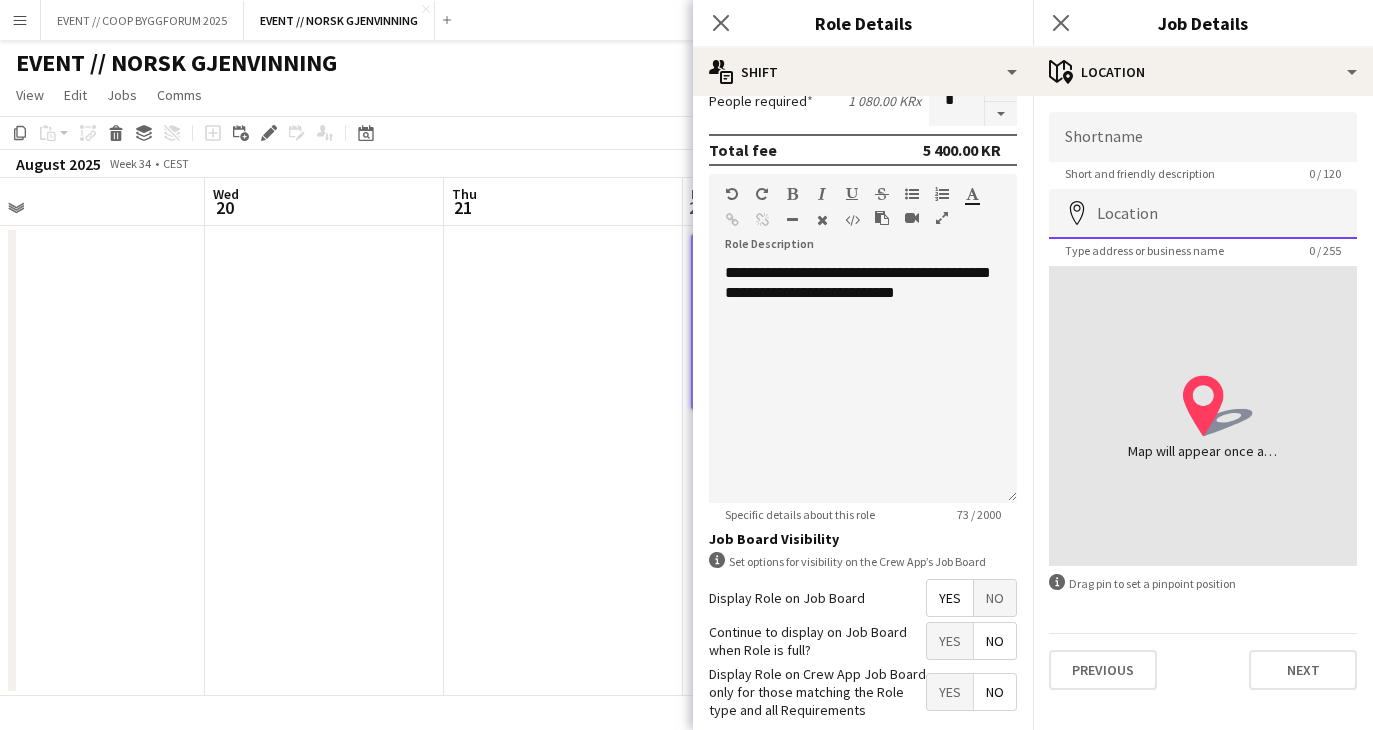 click on "Location" at bounding box center (1203, 214) 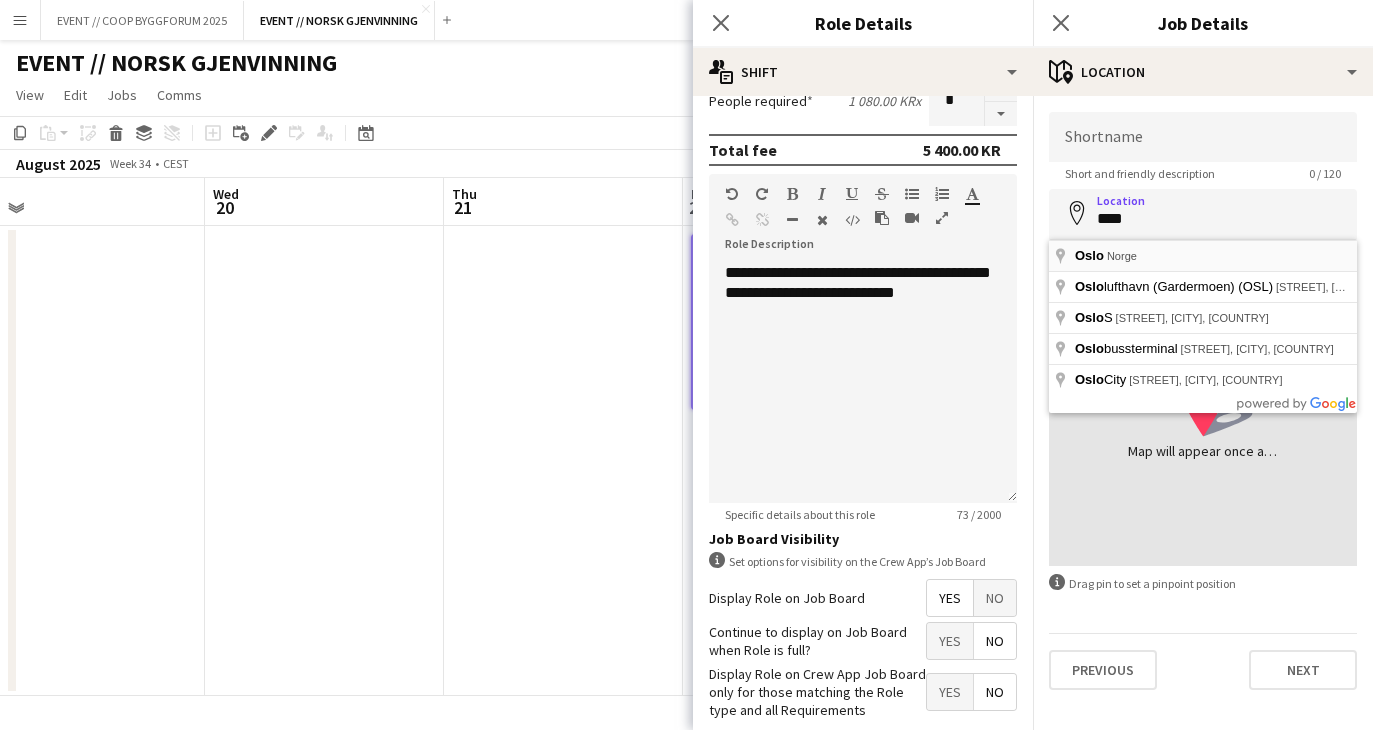 type on "**********" 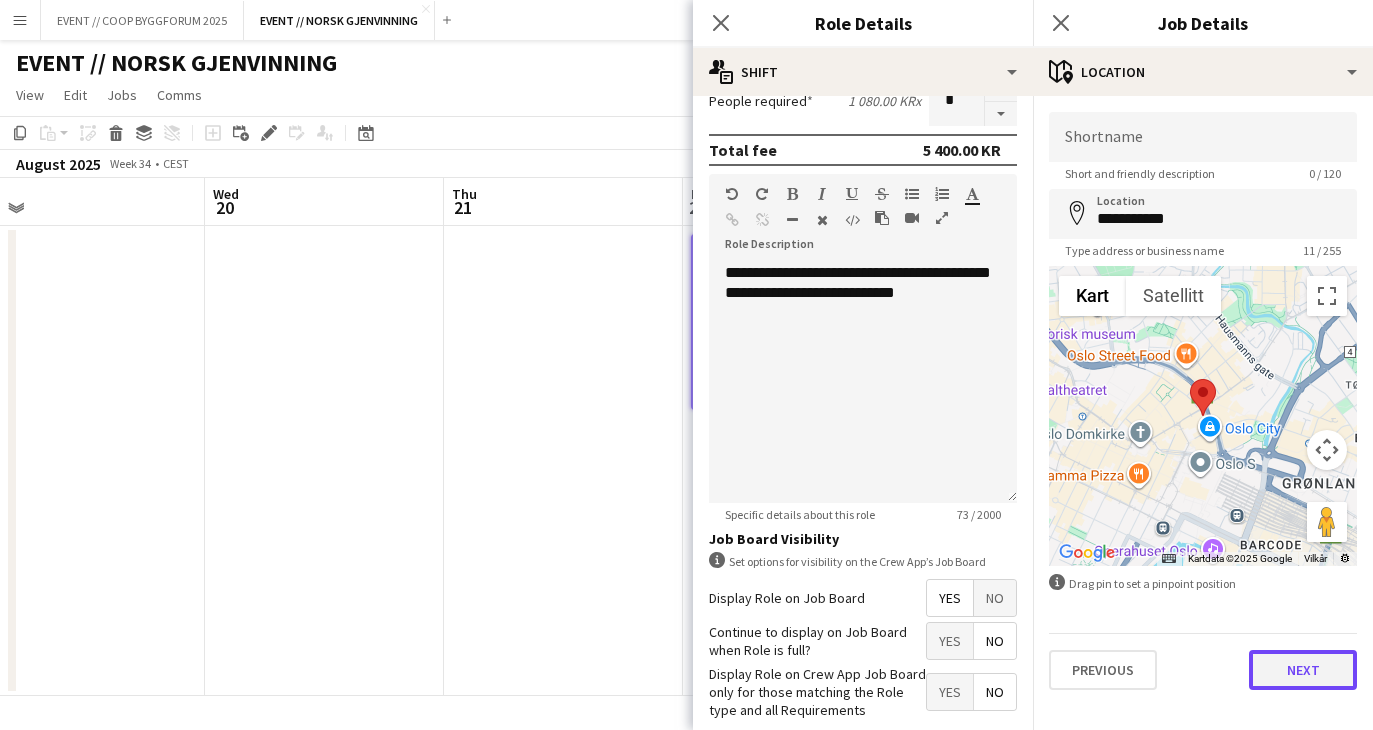 click on "Next" at bounding box center [1303, 670] 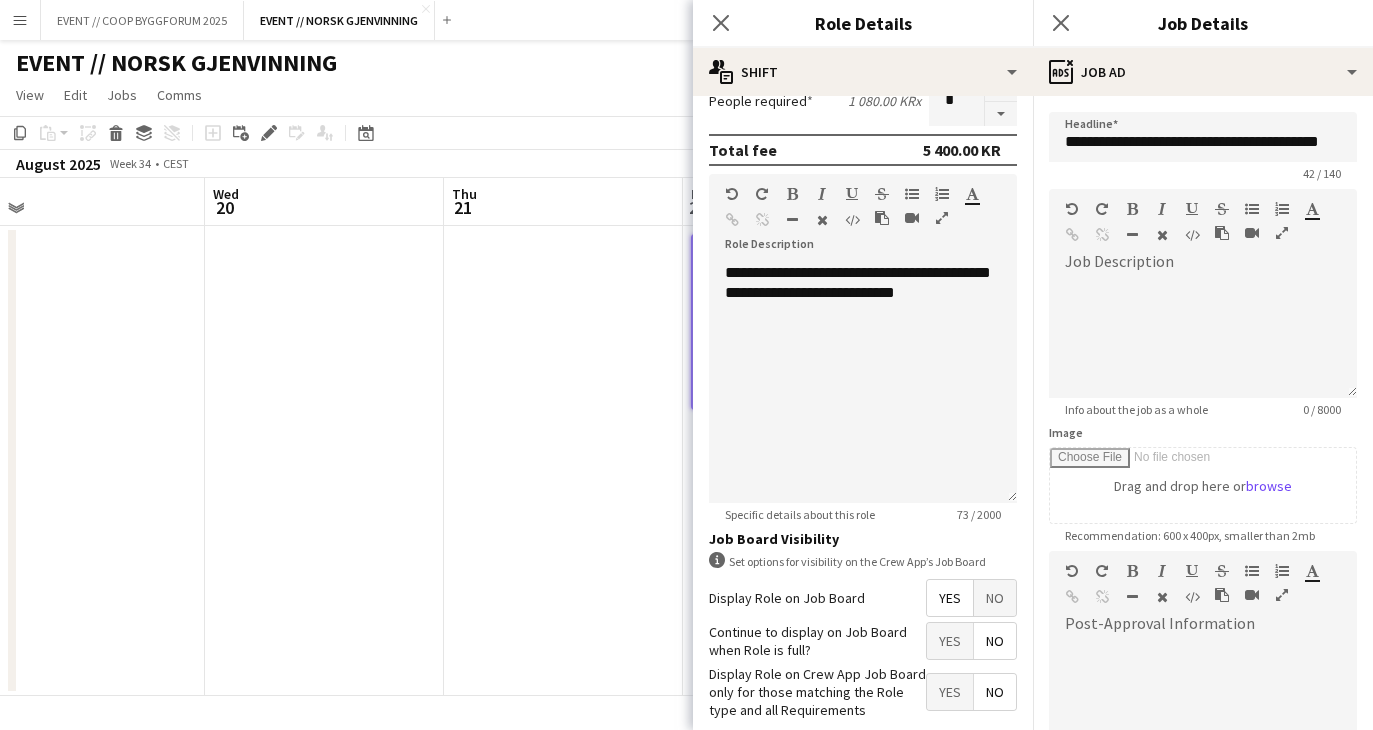 scroll, scrollTop: 258, scrollLeft: 0, axis: vertical 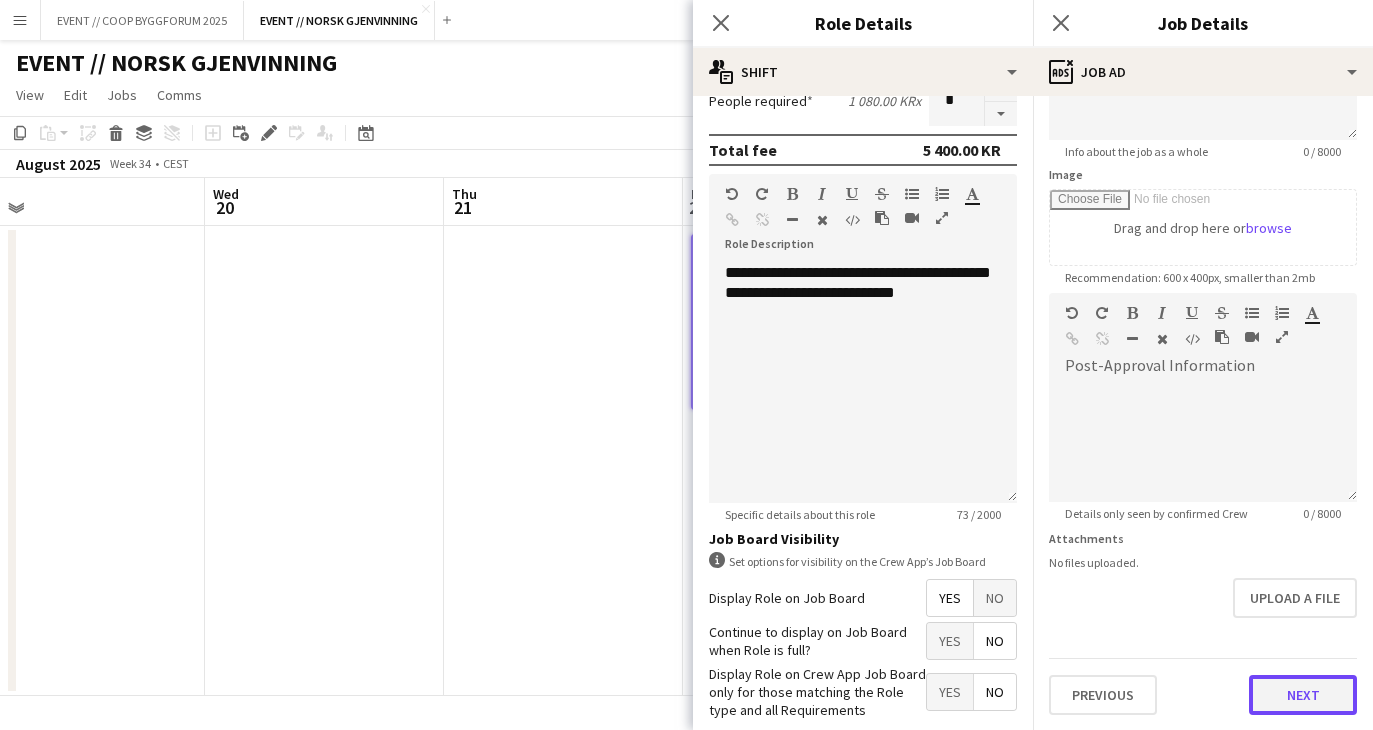 click on "Next" at bounding box center [1303, 695] 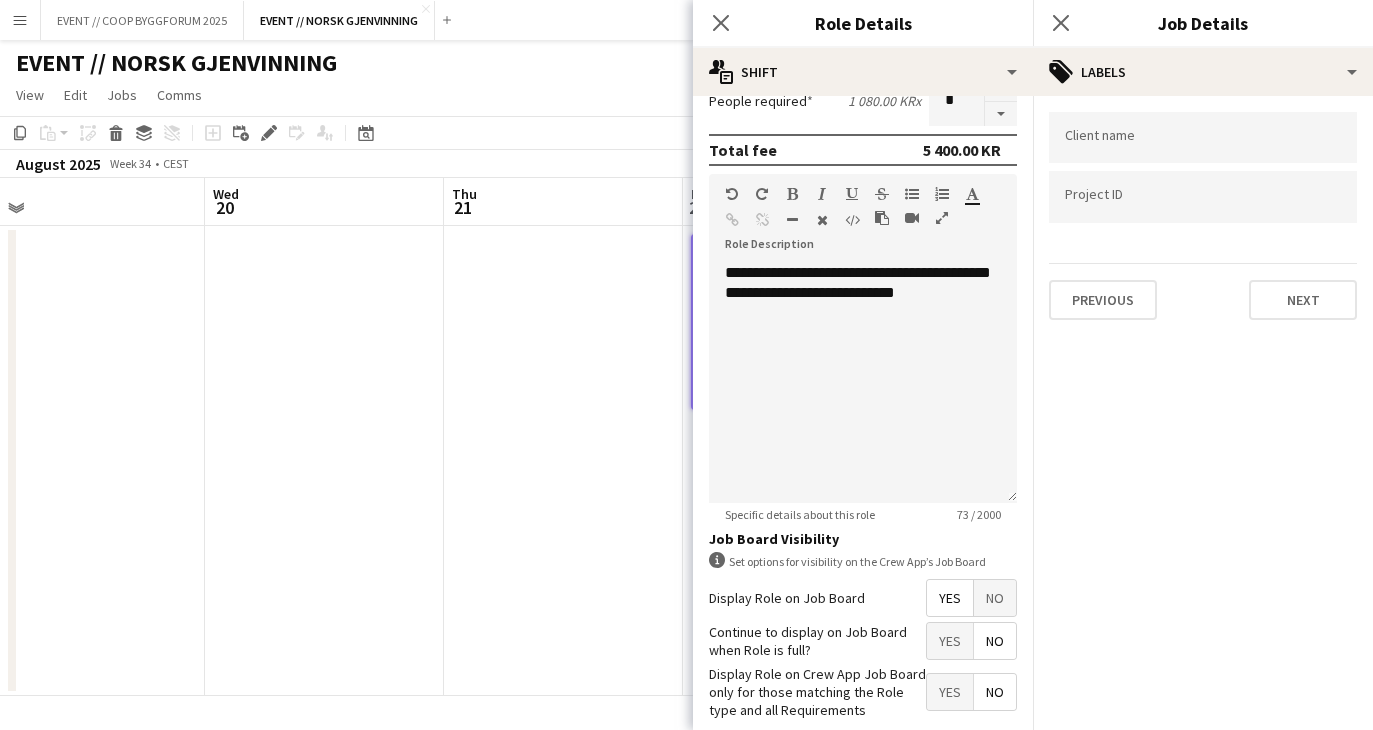 scroll, scrollTop: 0, scrollLeft: 0, axis: both 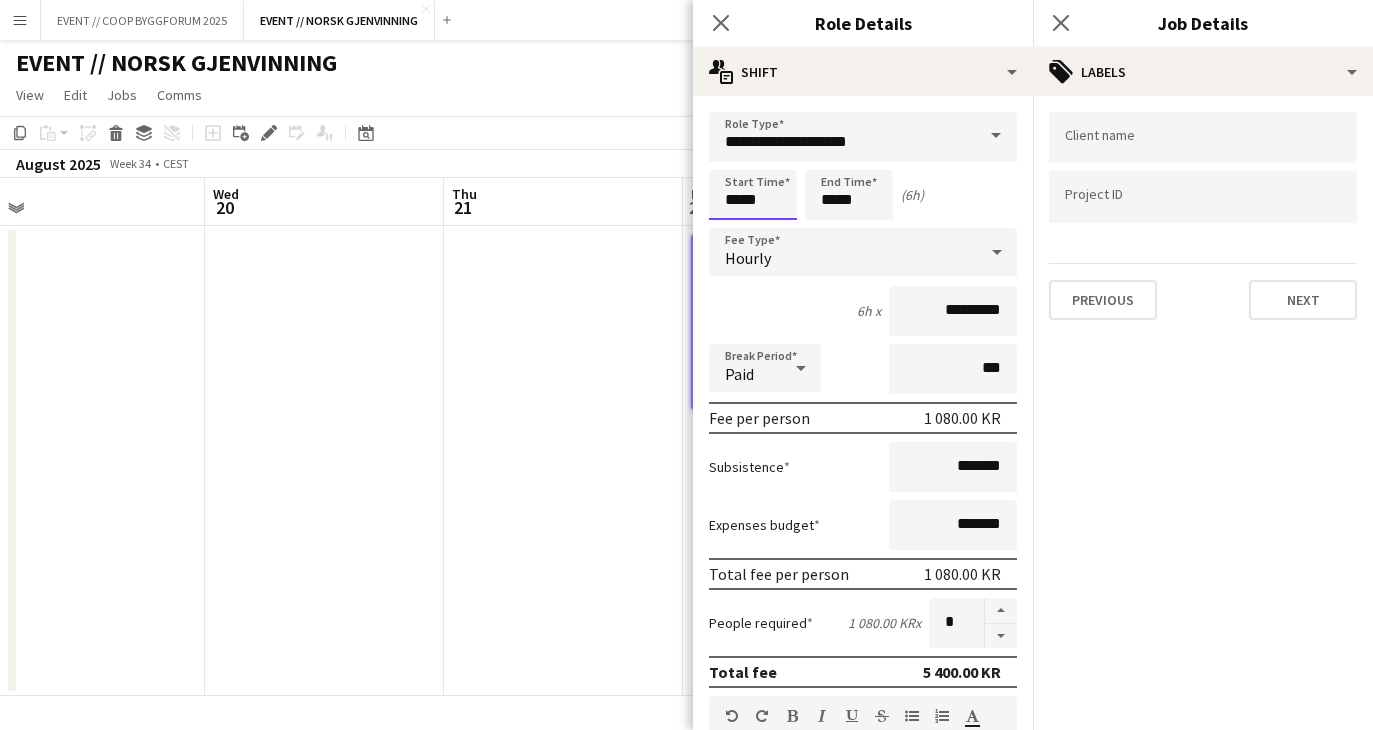 click on "*****" at bounding box center [753, 195] 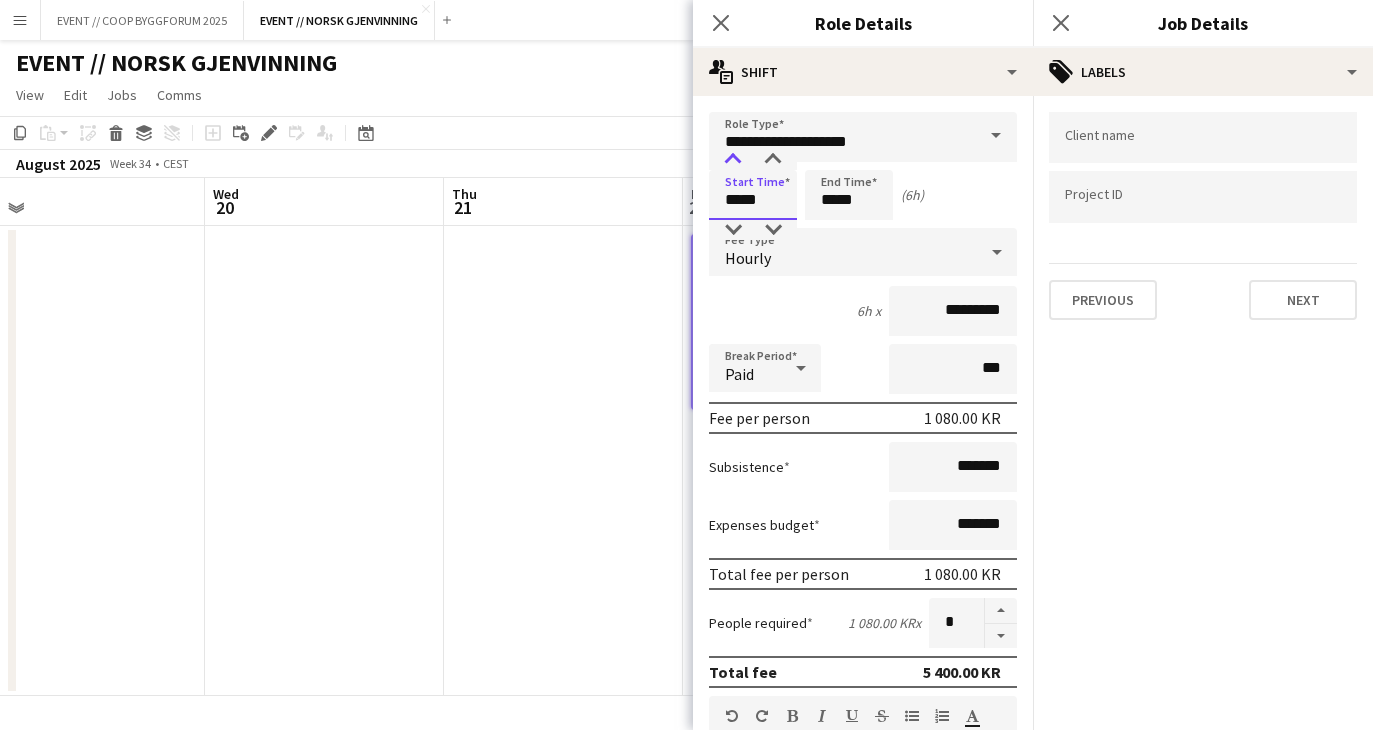 click at bounding box center [733, 160] 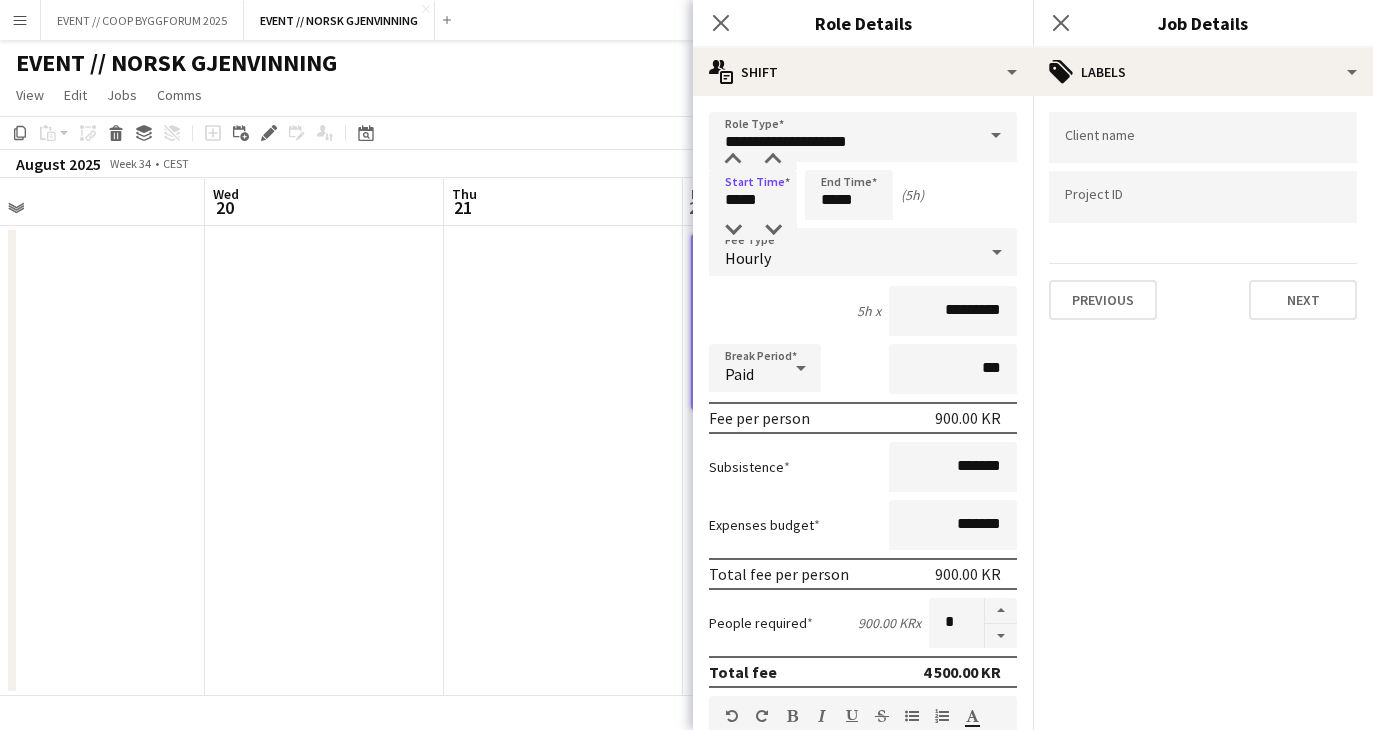 click on "**********" at bounding box center [863, 733] 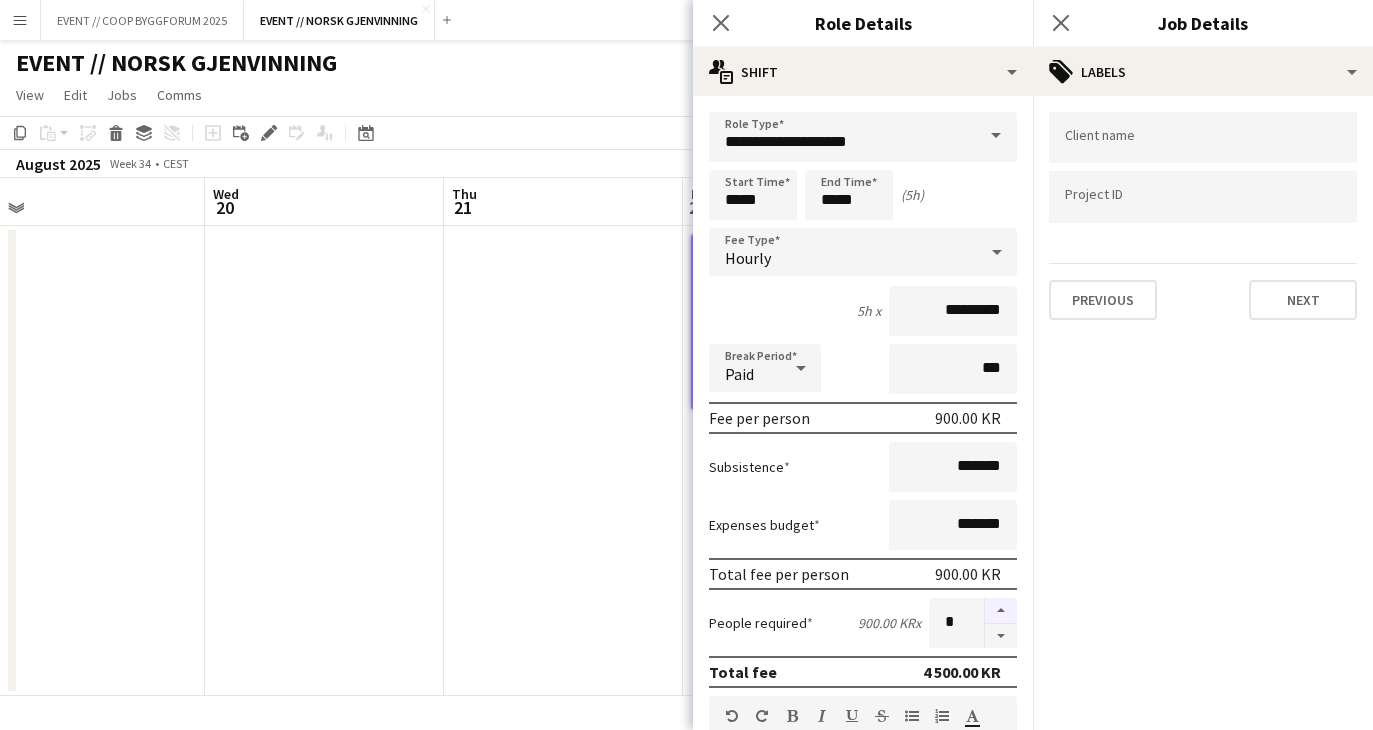 click at bounding box center [1001, 611] 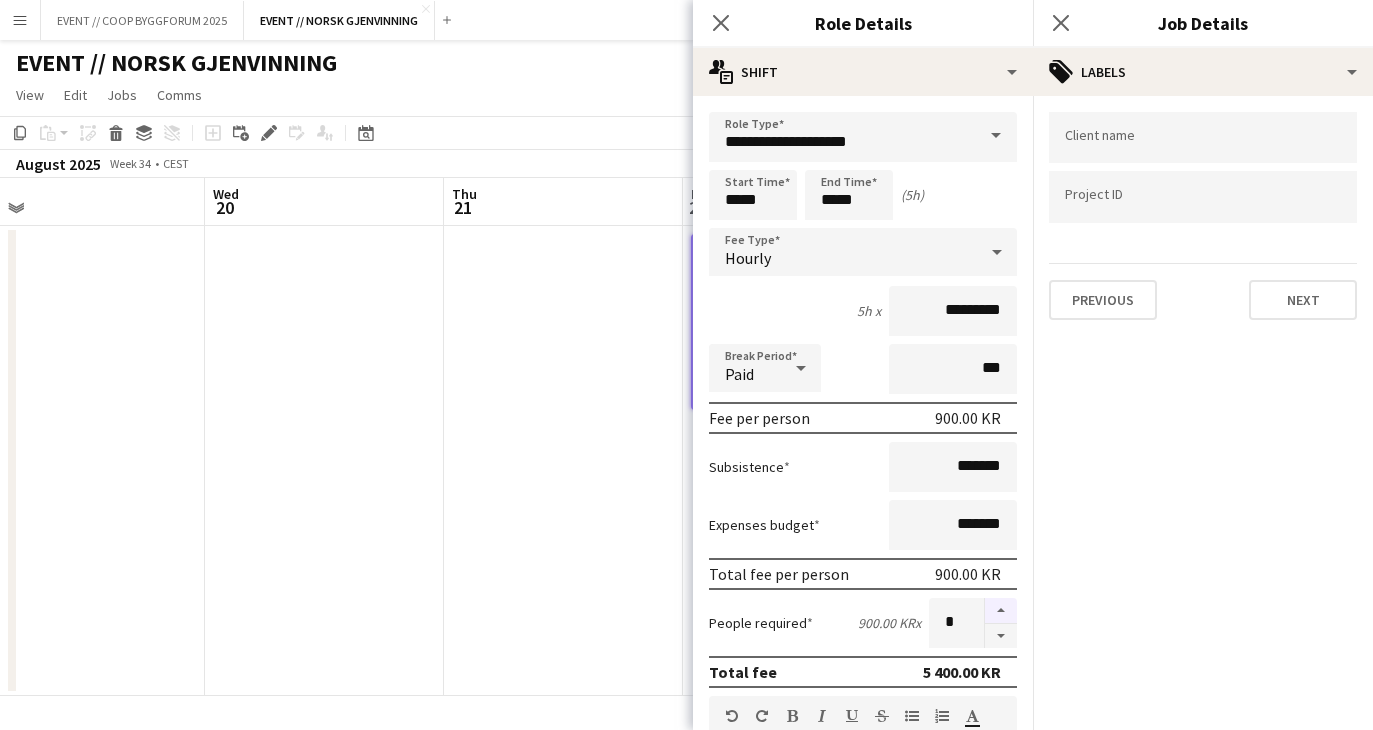 click at bounding box center (1001, 611) 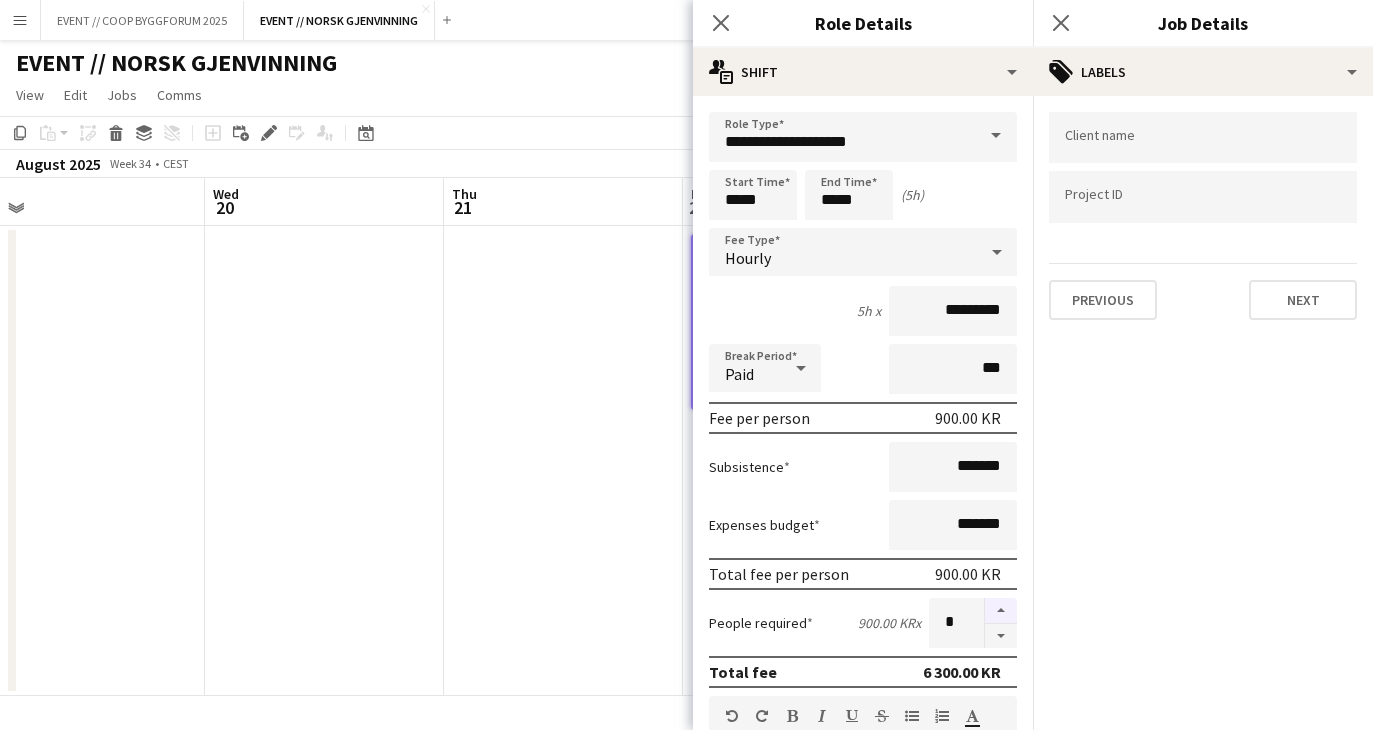 click at bounding box center [1001, 611] 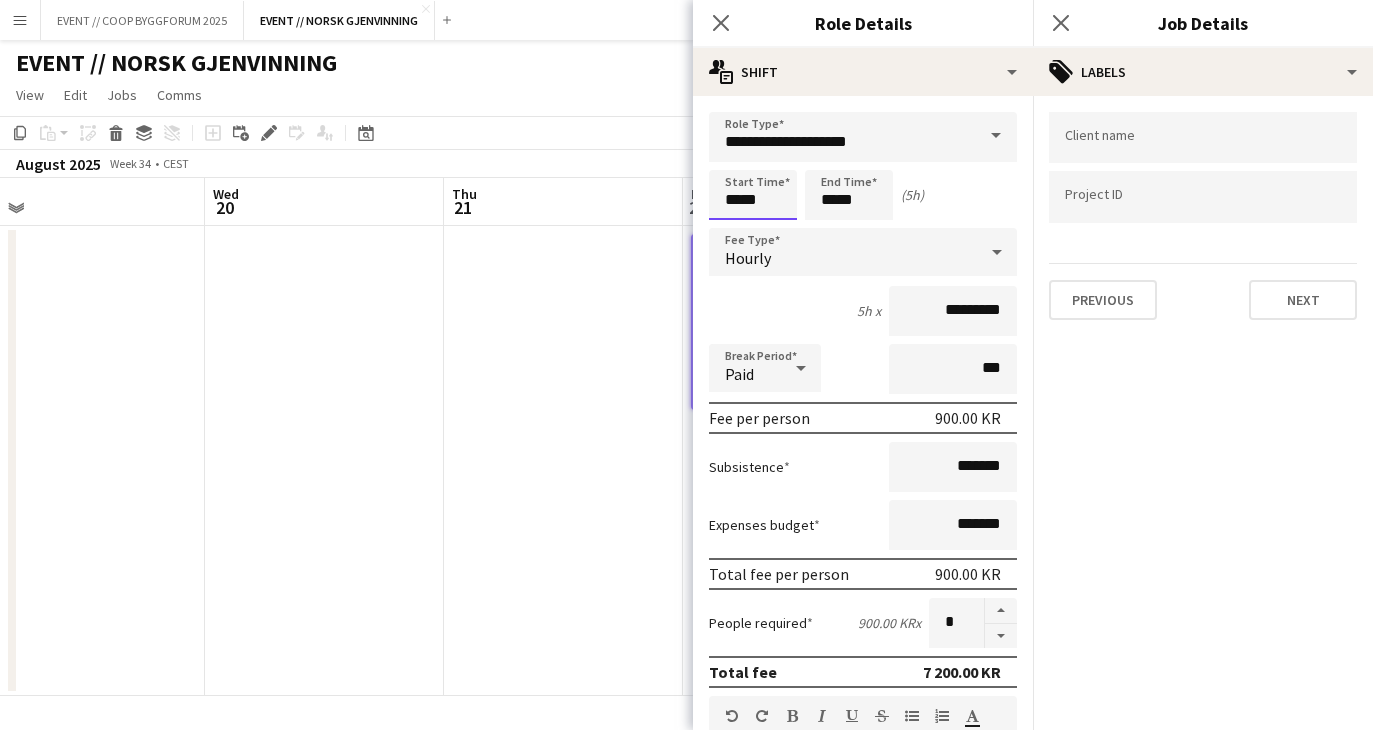 click on "*****" at bounding box center (753, 195) 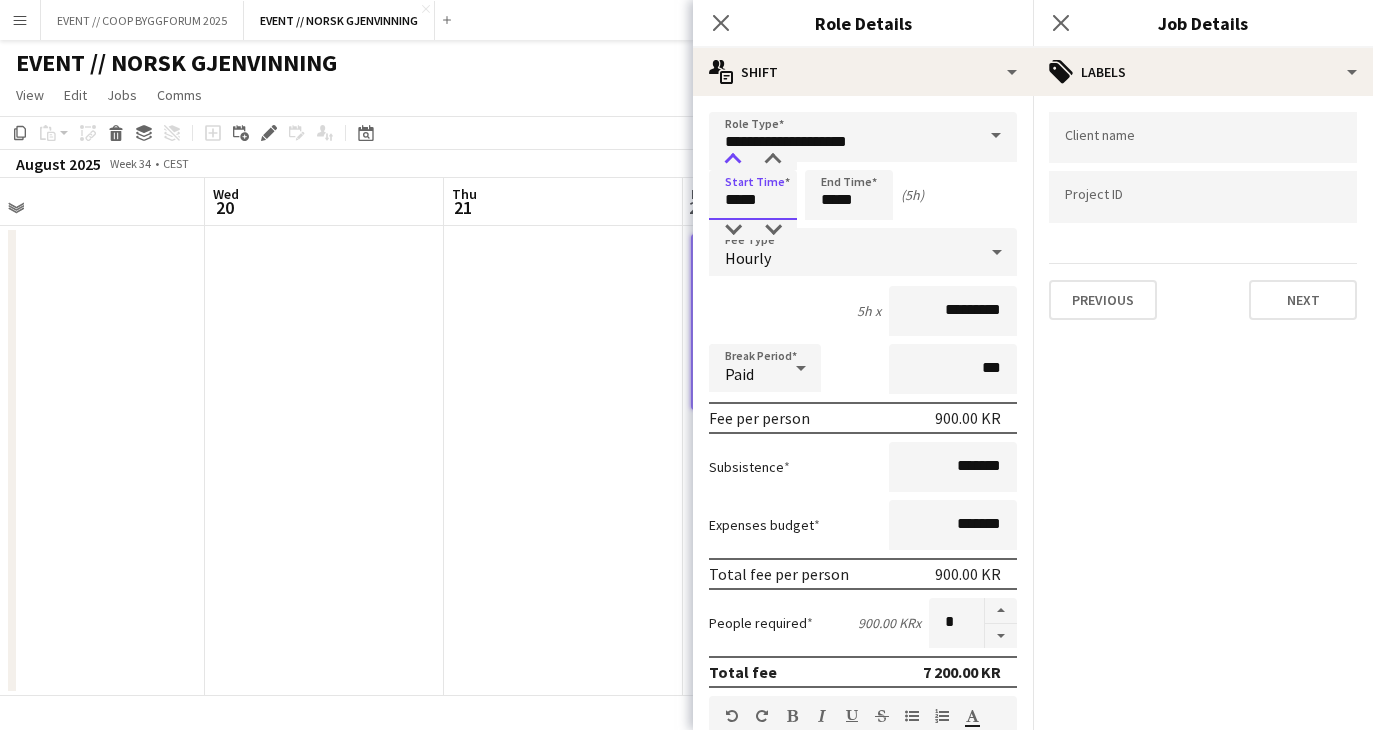 click at bounding box center (733, 160) 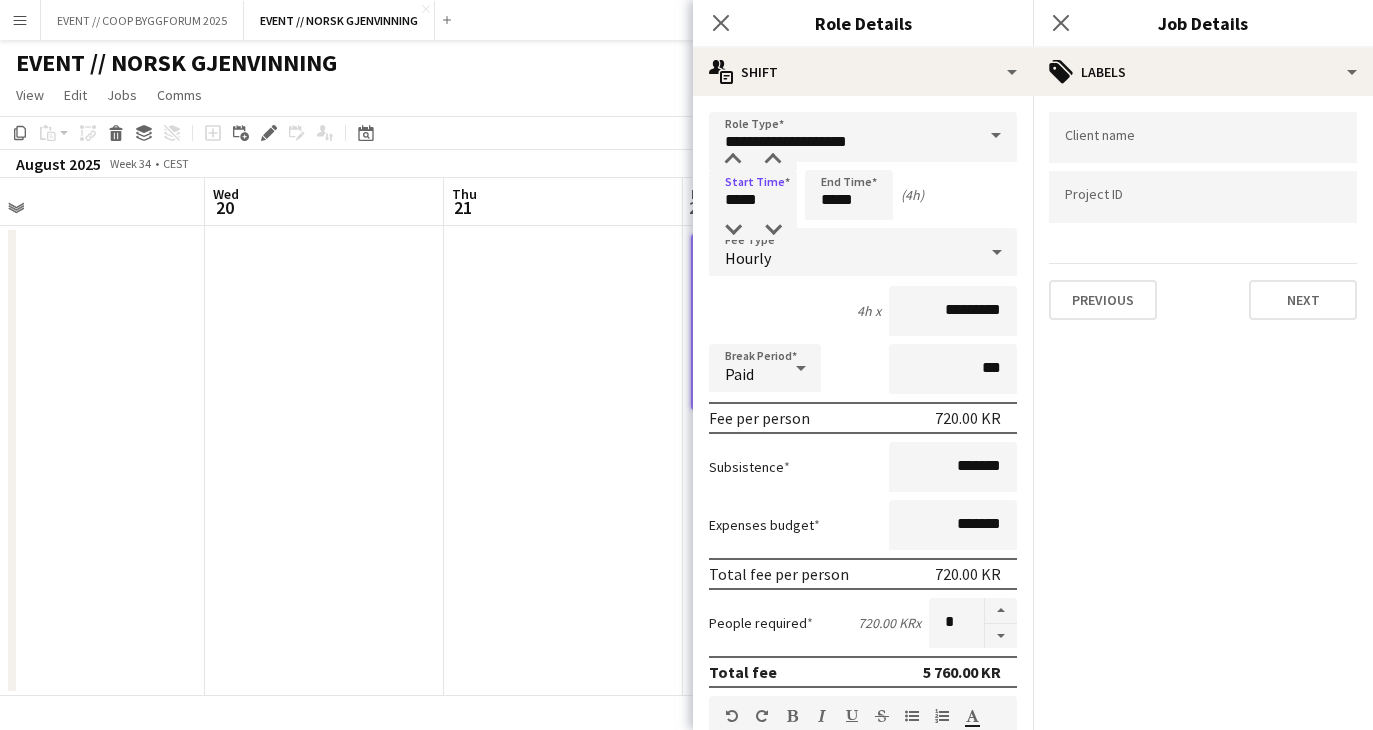 click at bounding box center [1203, 197] 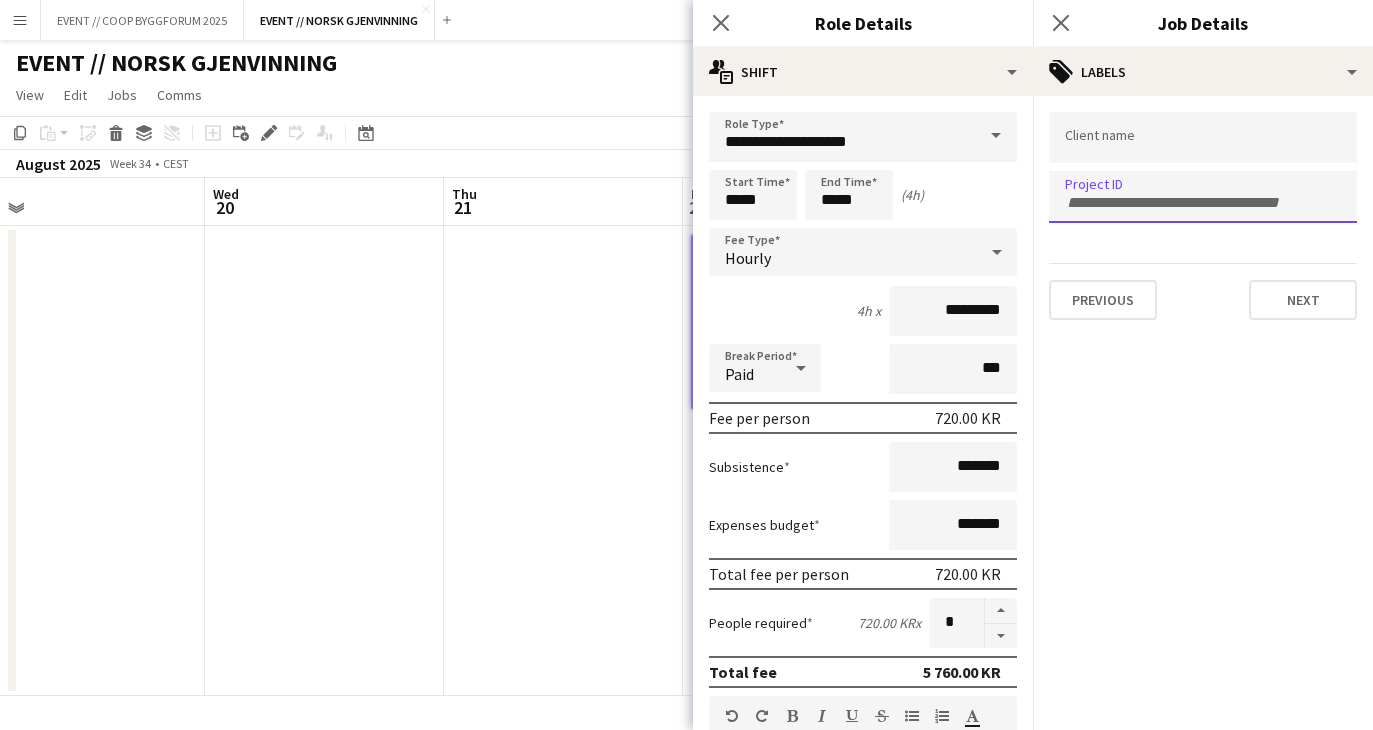 paste on "******" 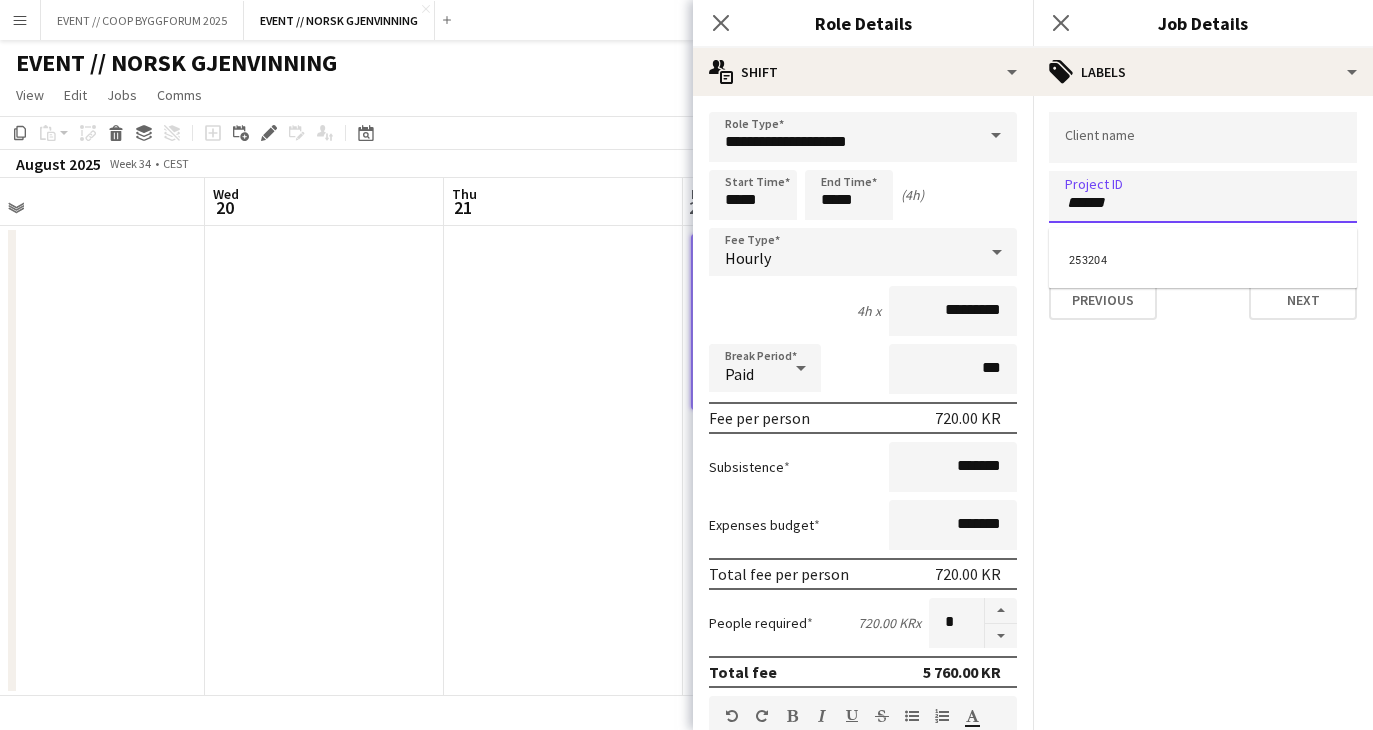 type on "******" 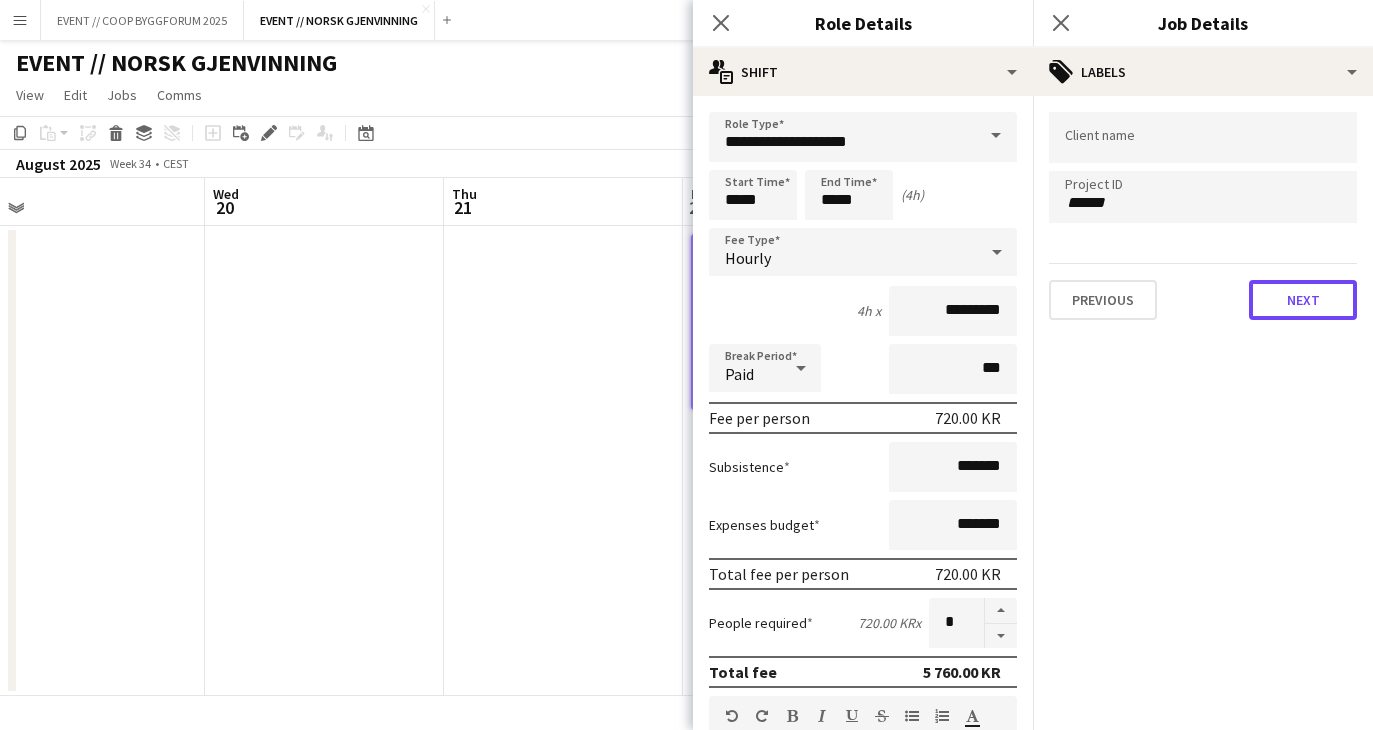 click on "Next" at bounding box center [1303, 300] 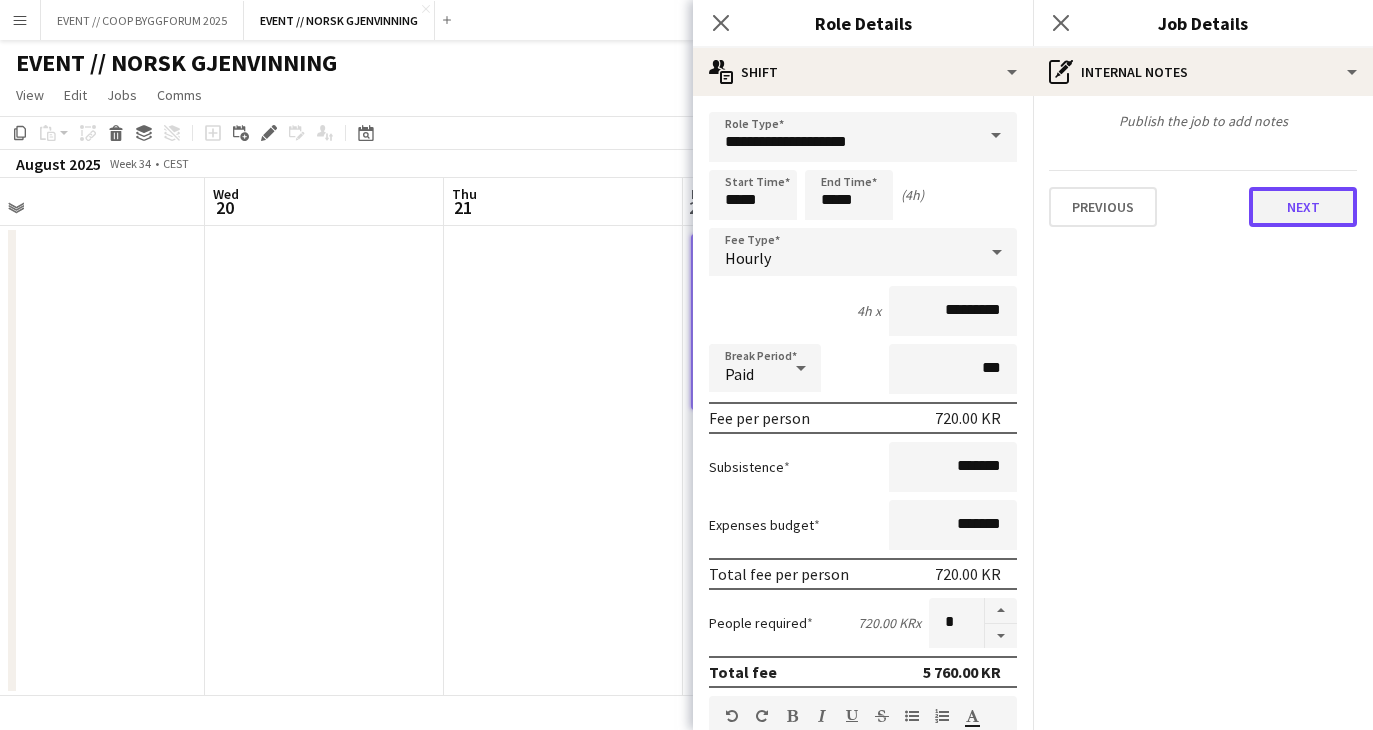 click on "Next" at bounding box center (1303, 207) 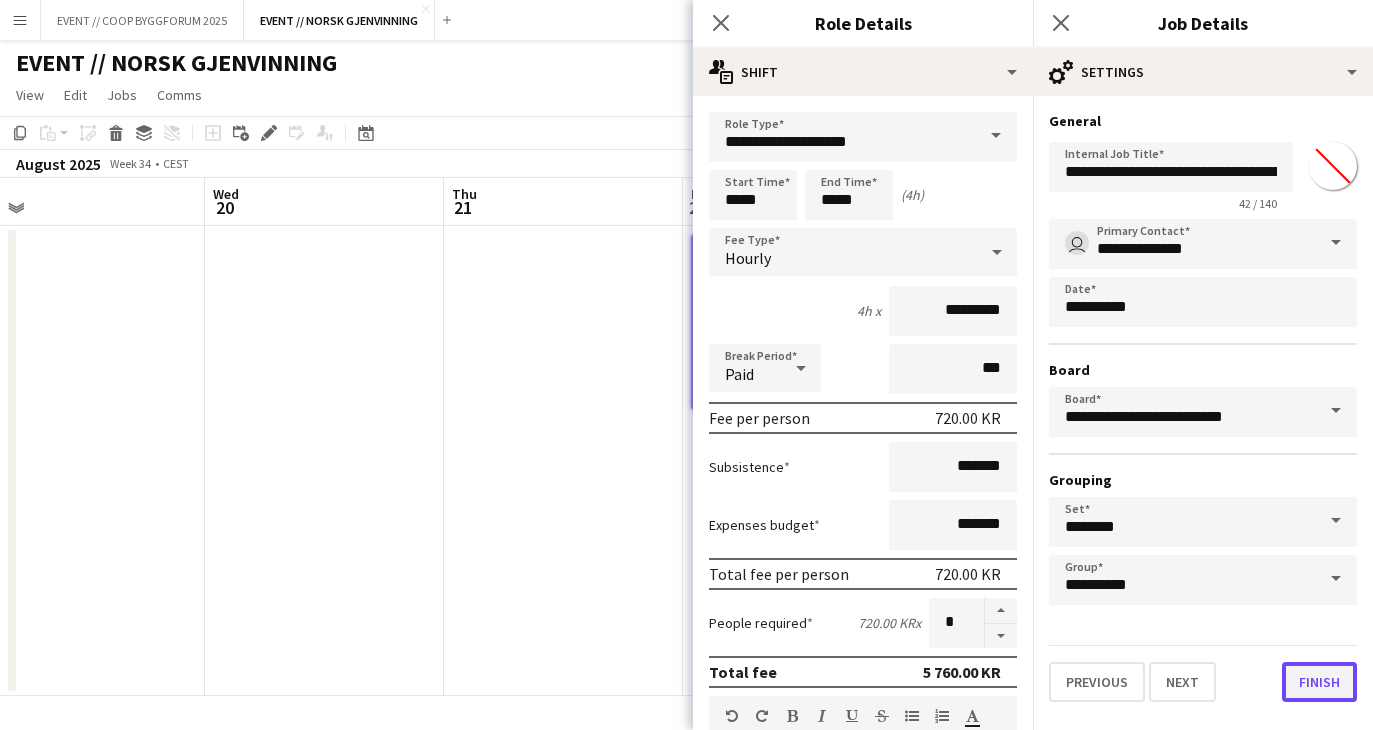 click on "Finish" at bounding box center (1319, 682) 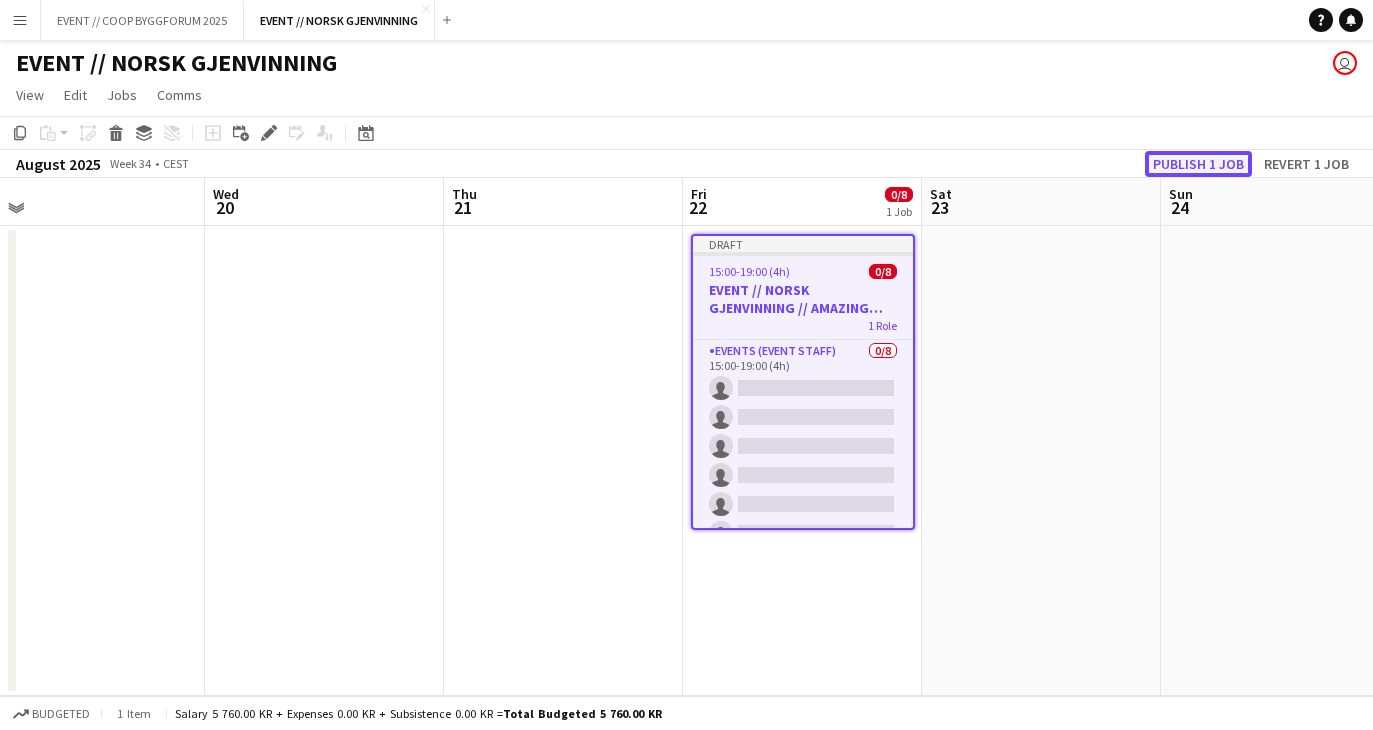 click on "Publish 1 job" 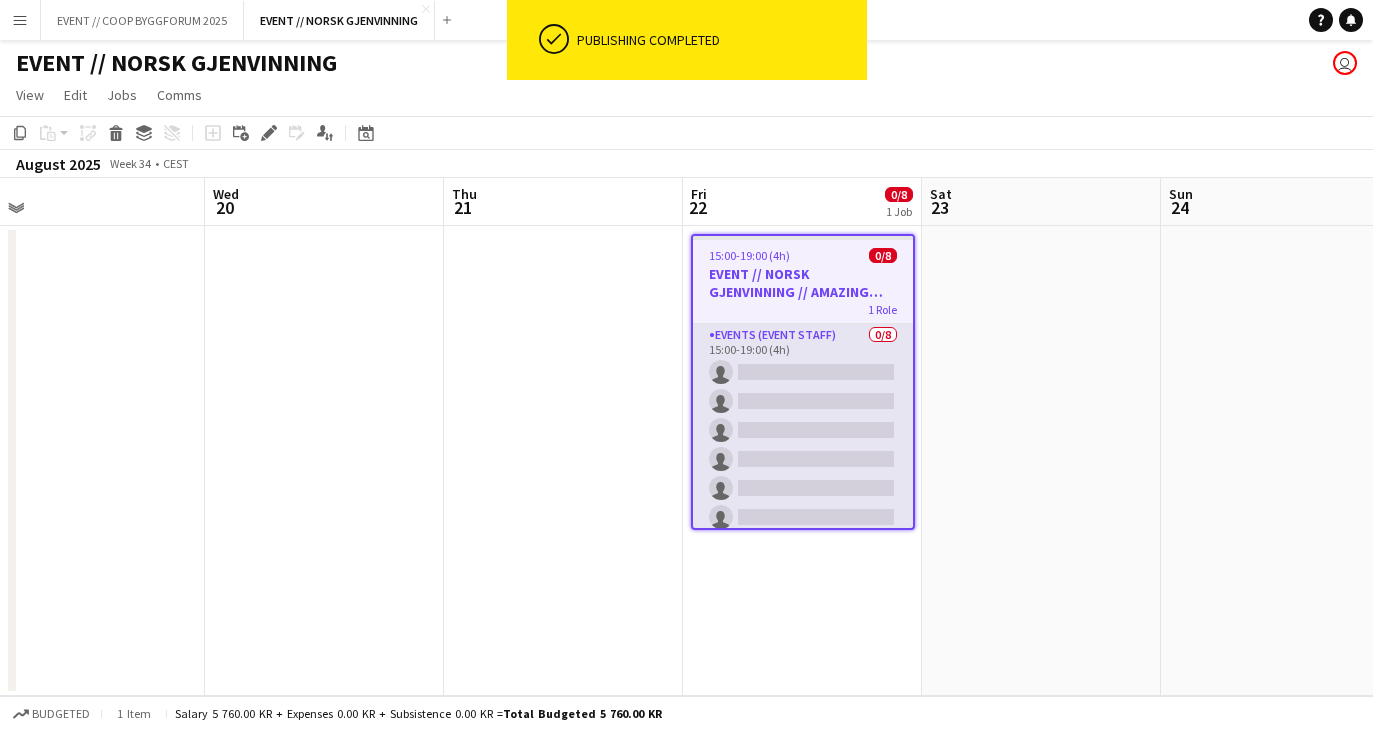 click on "Events (Event Staff)   0/8   15:00-19:00 (4h)
single-neutral-actions
single-neutral-actions
single-neutral-actions
single-neutral-actions
single-neutral-actions
single-neutral-actions
single-neutral-actions
single-neutral-actions" at bounding box center (803, 459) 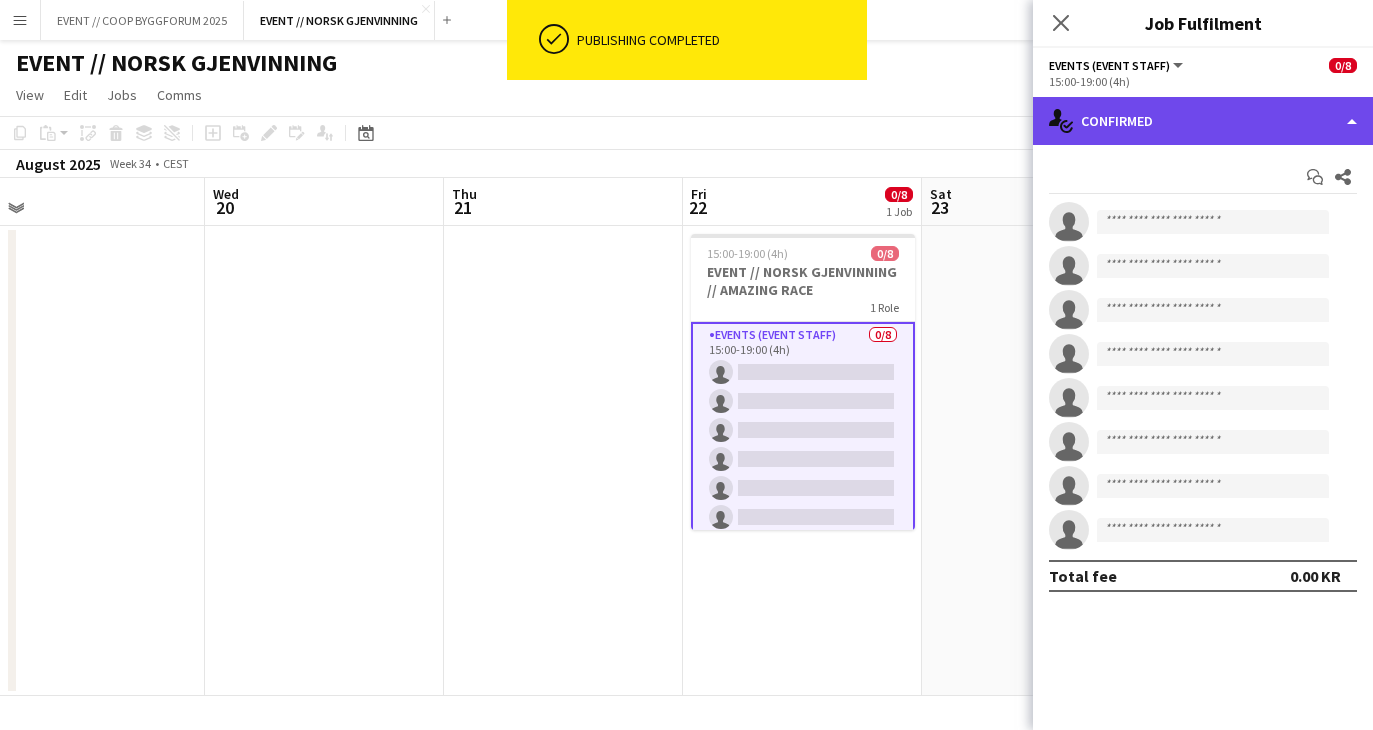 click on "single-neutral-actions-check-2
Confirmed" 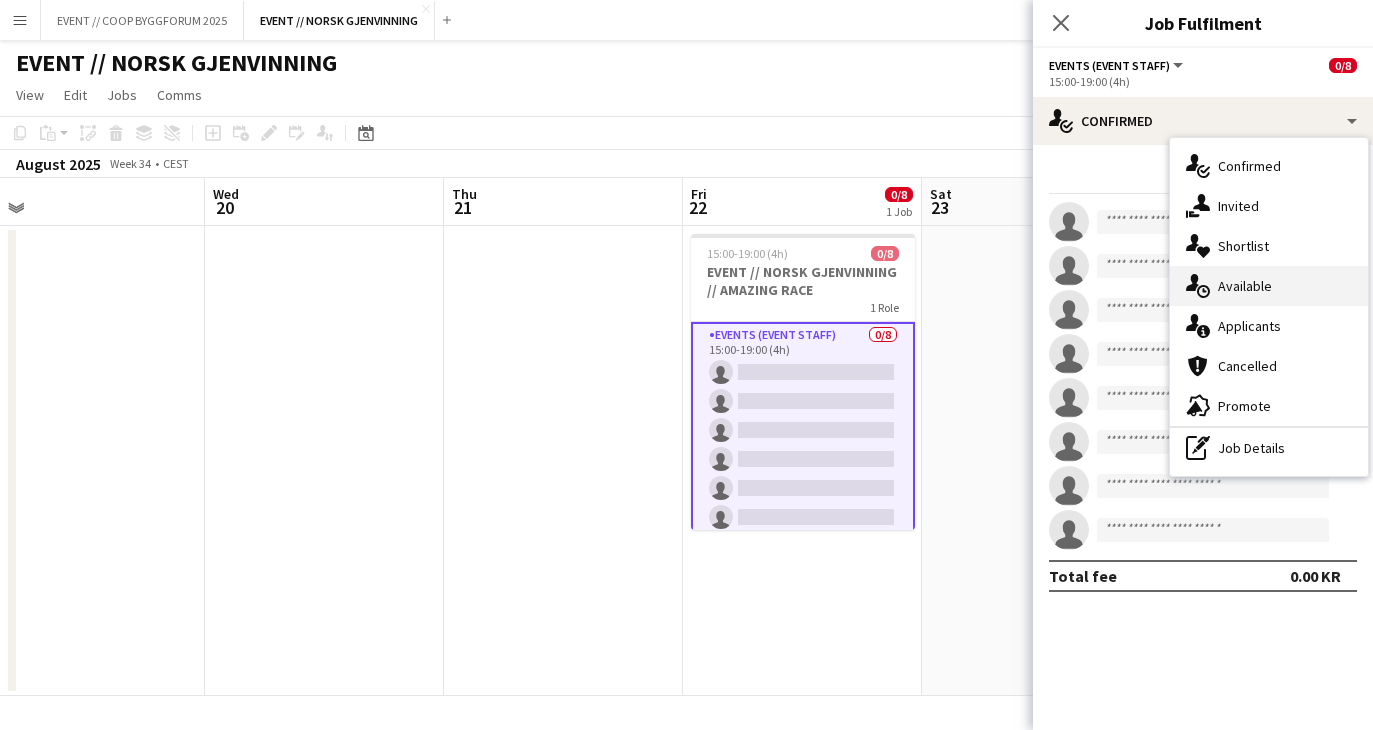 click on "single-neutral-actions-upload
Available" at bounding box center (1269, 286) 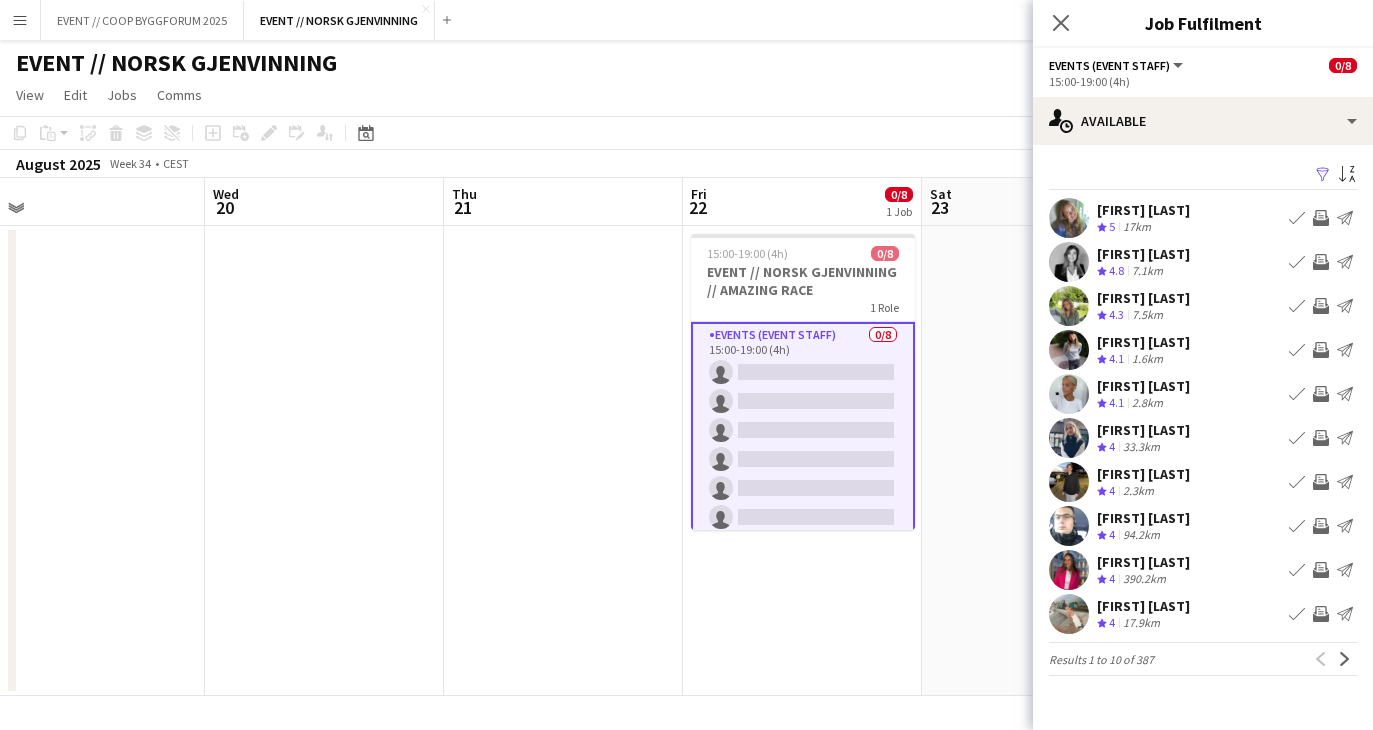 click at bounding box center (1069, 614) 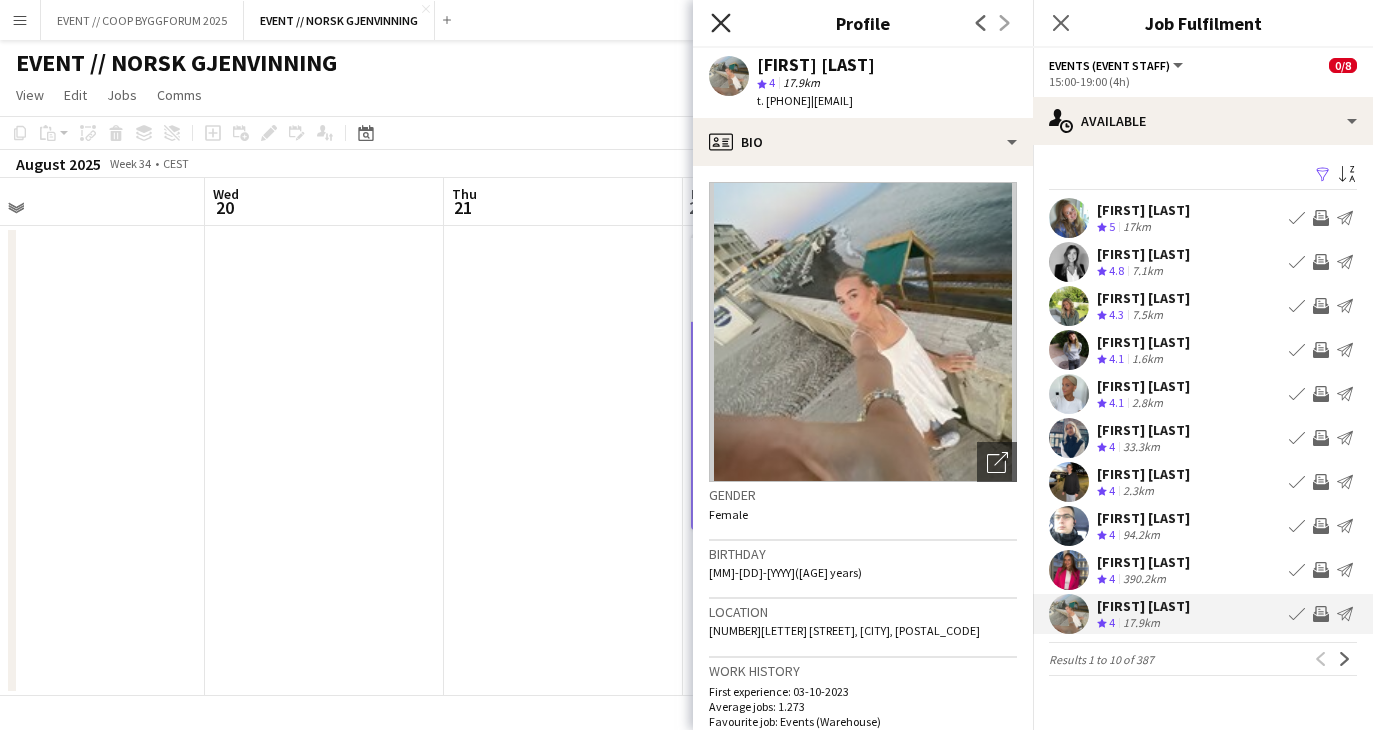 click on "Close pop-in" 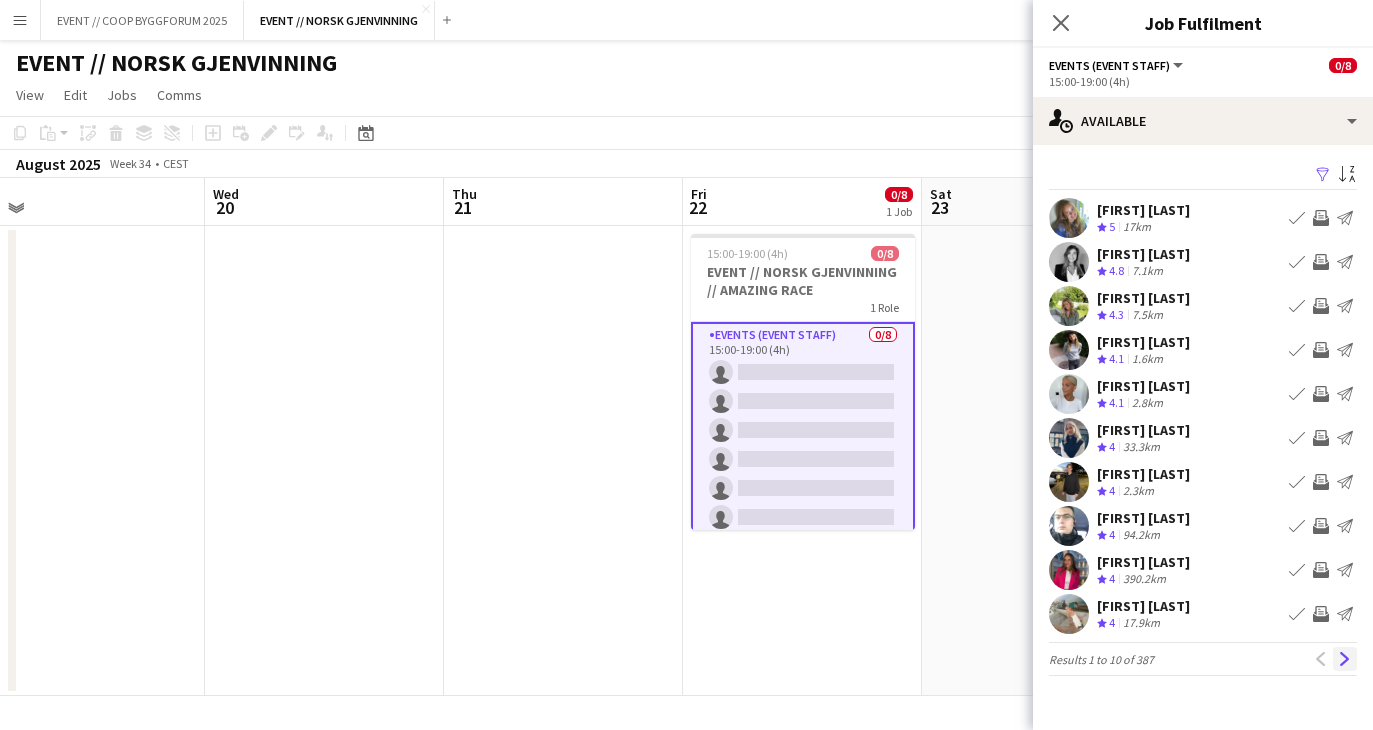 click on "Next" 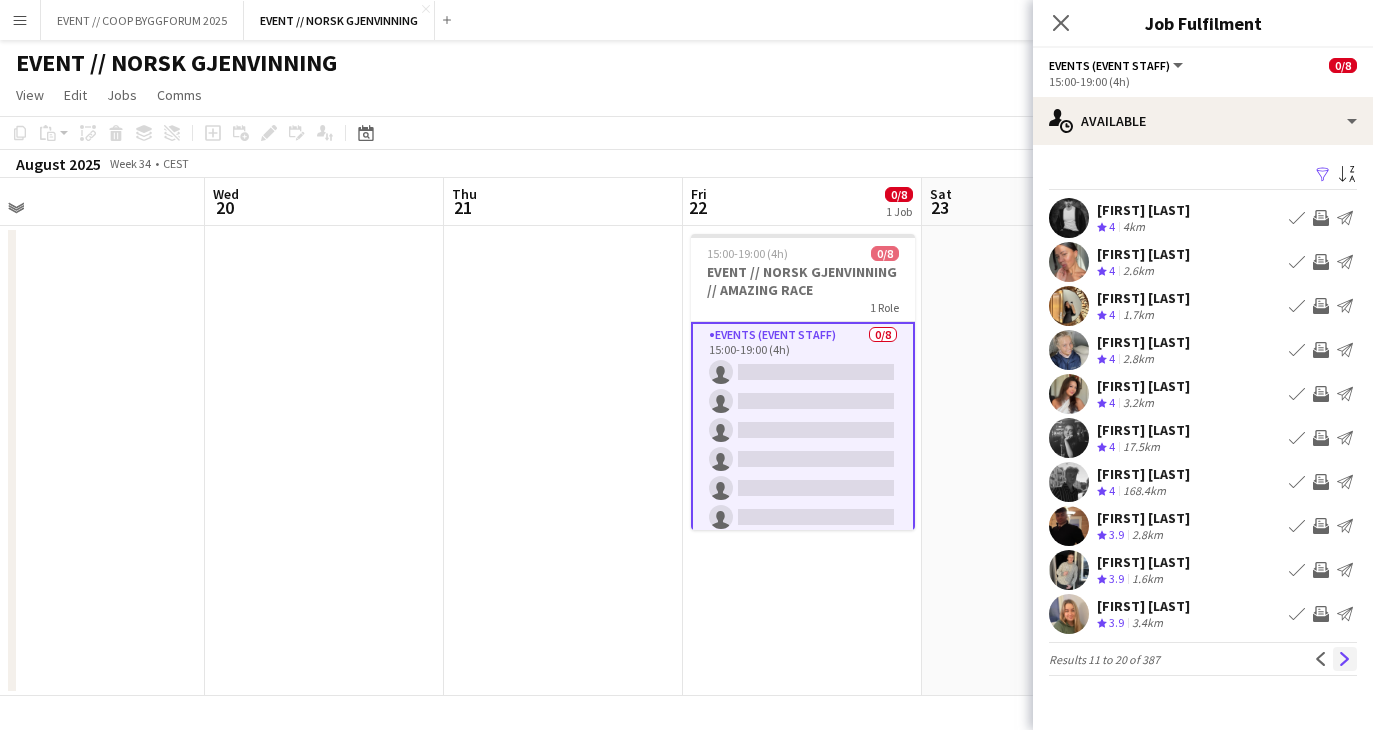 click on "Next" 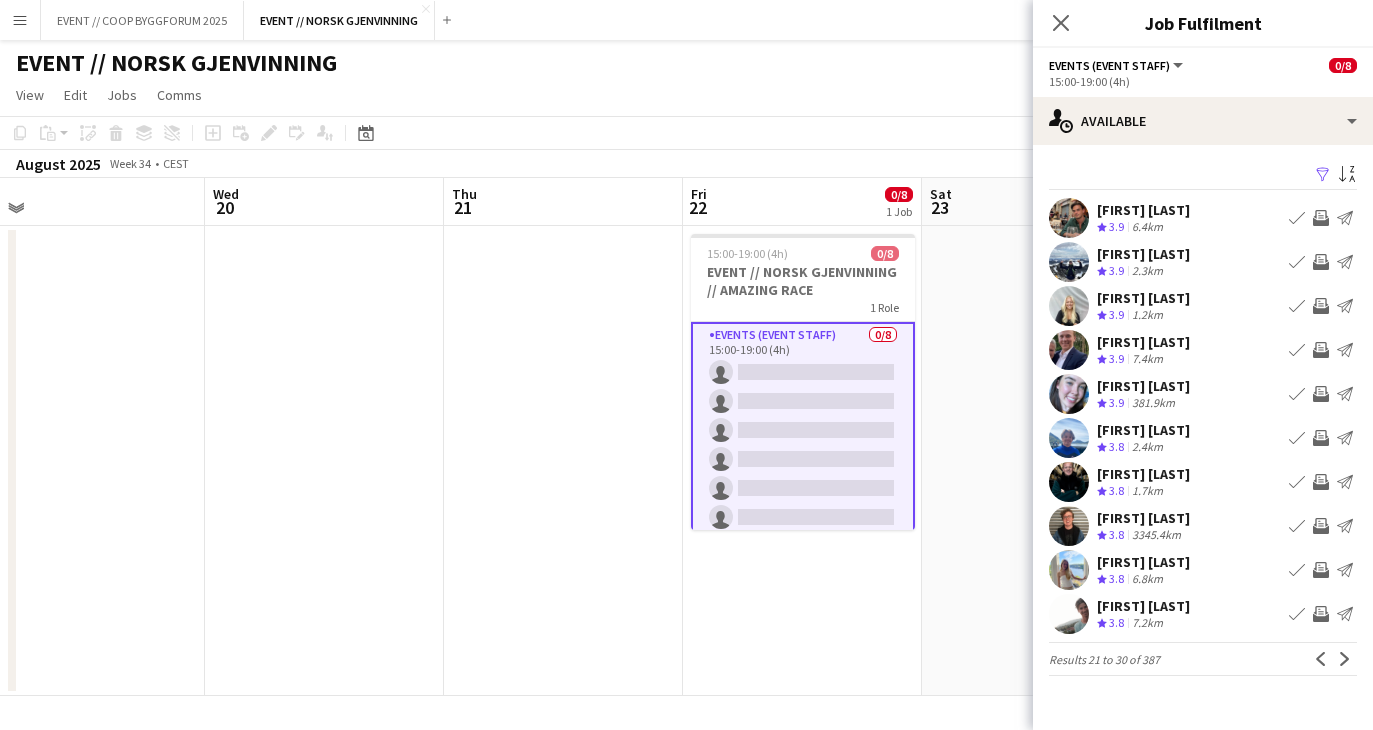 click on "Invite crew" at bounding box center [1321, 306] 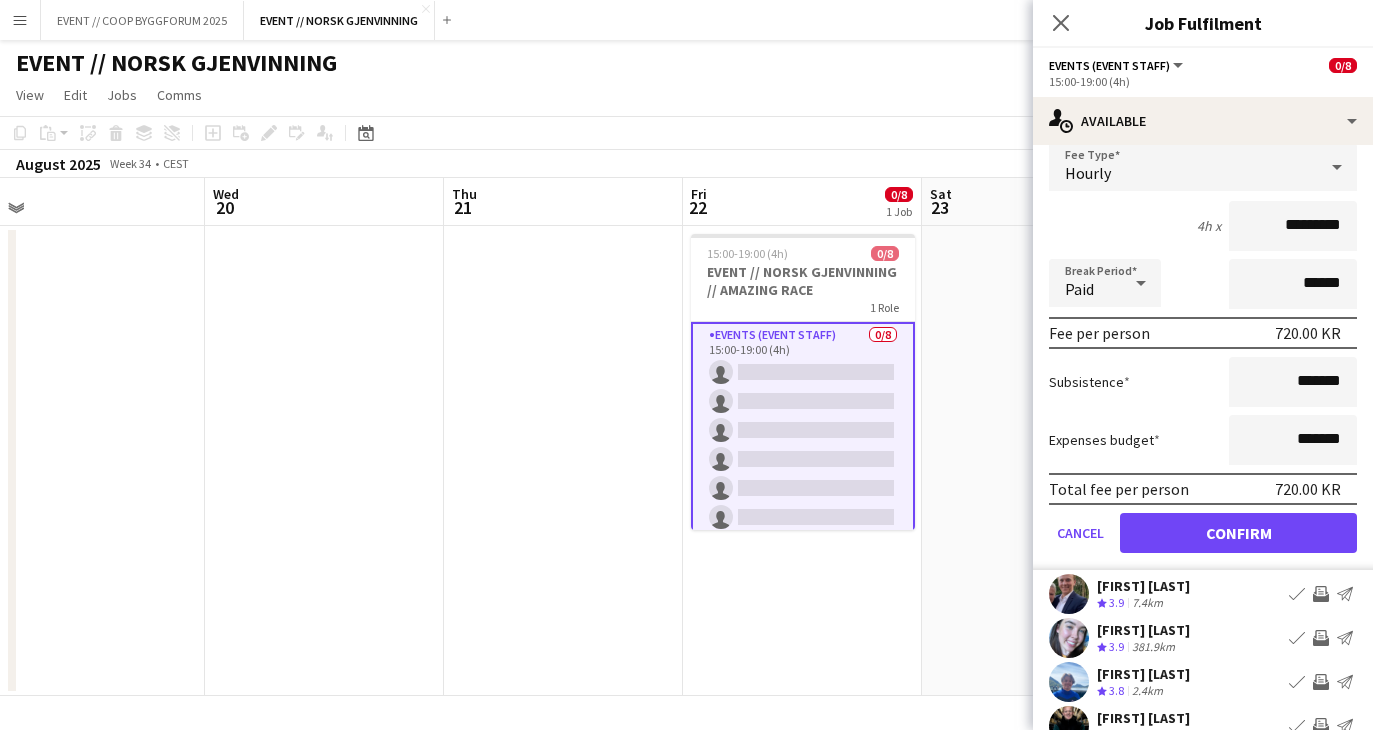 scroll, scrollTop: 395, scrollLeft: 0, axis: vertical 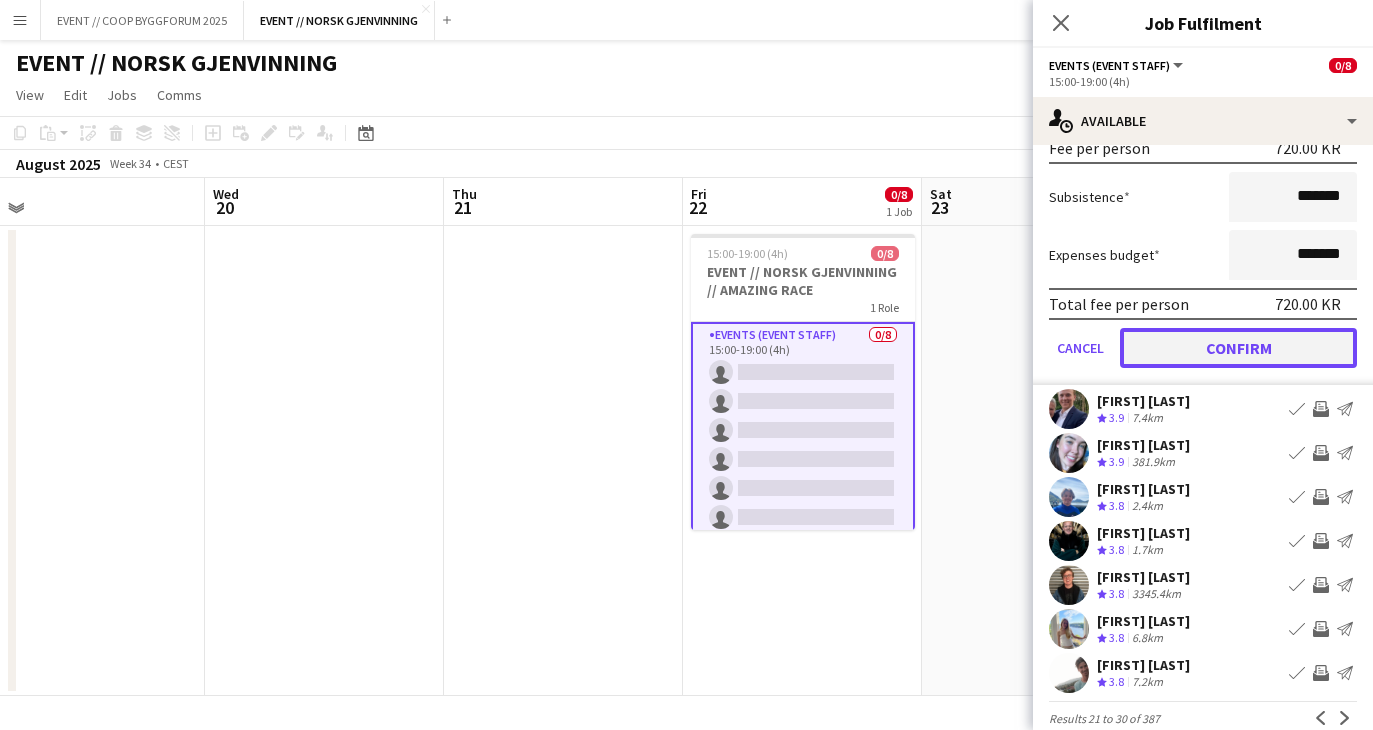 click on "Confirm" at bounding box center (1238, 348) 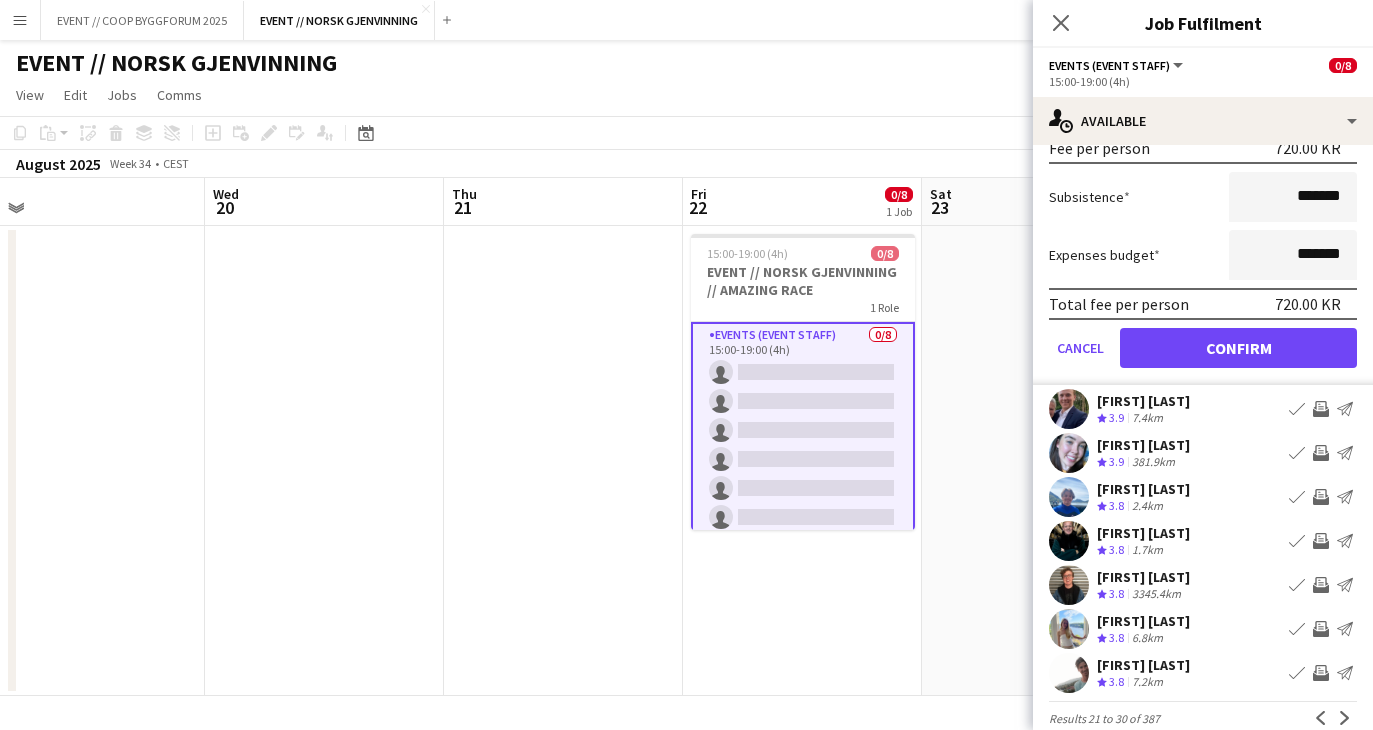 scroll, scrollTop: 0, scrollLeft: 0, axis: both 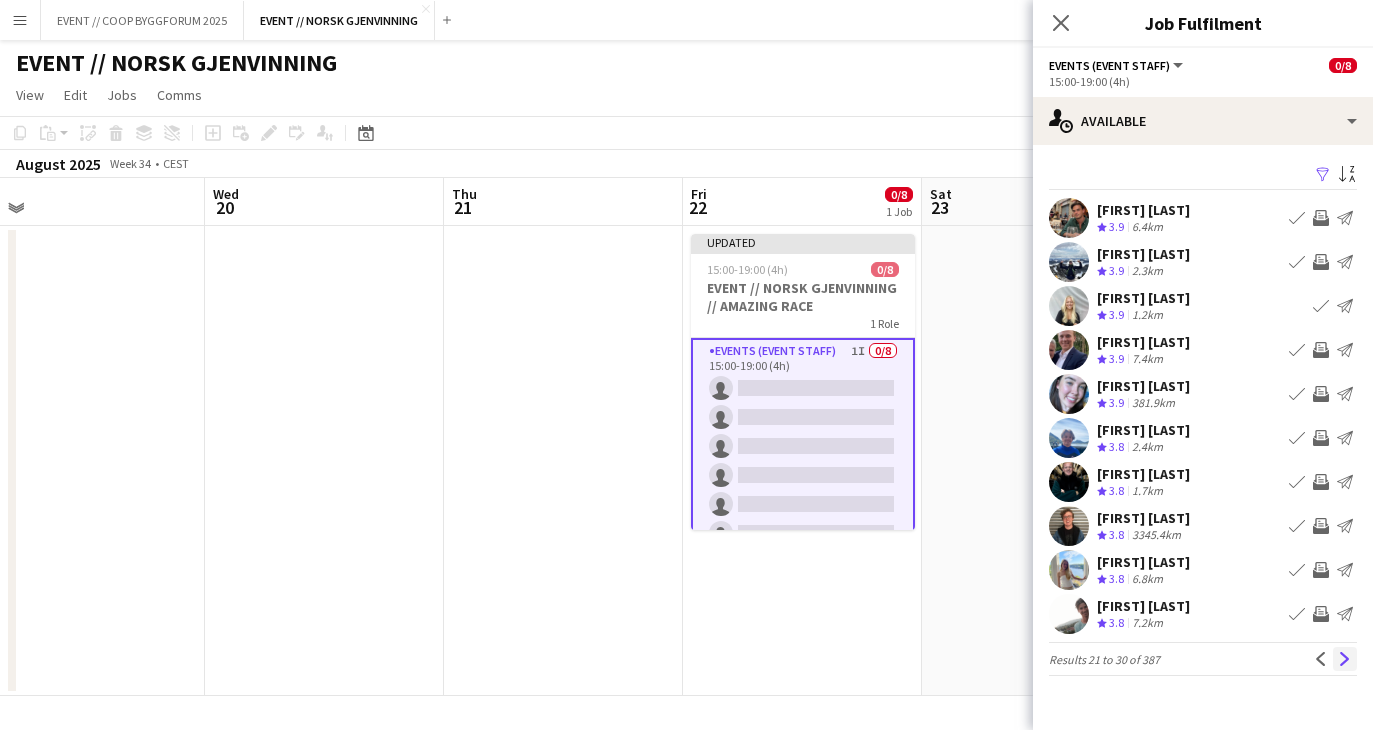click on "Next" 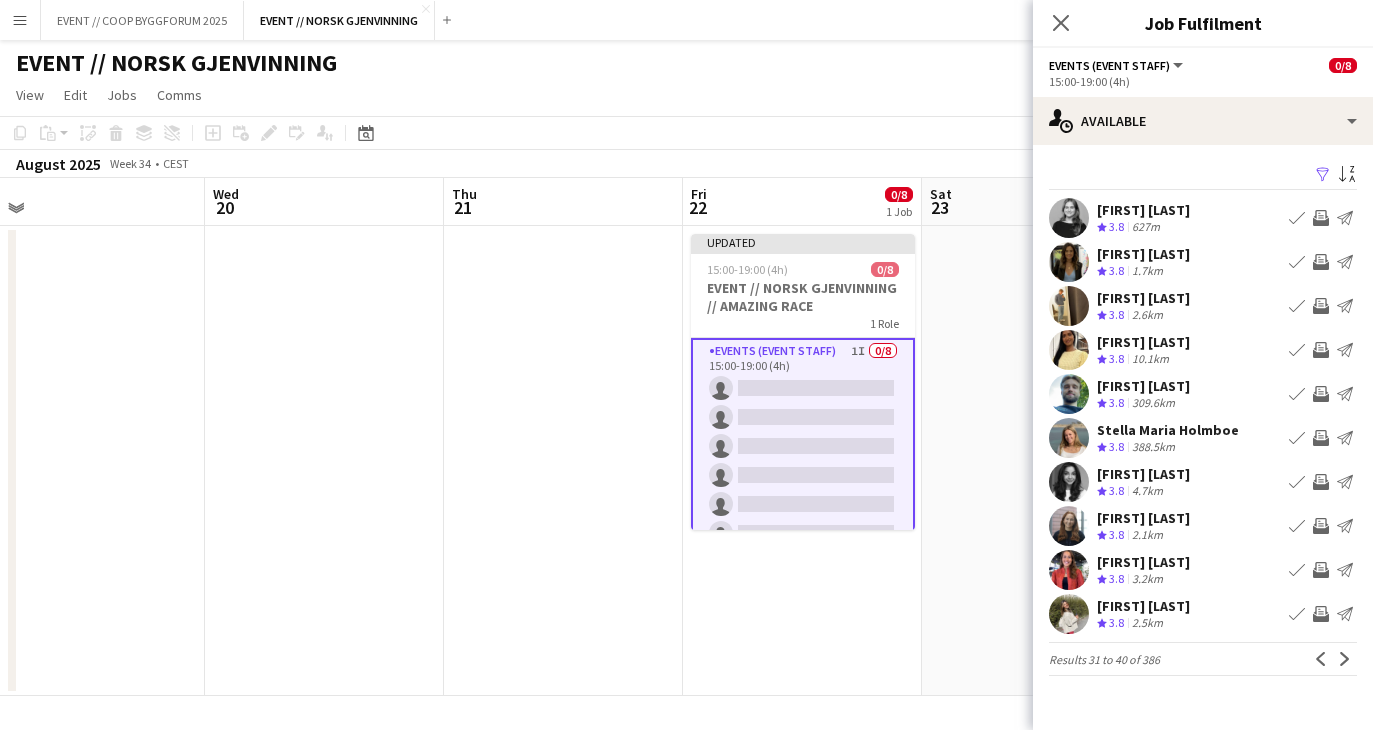 click on "Next" 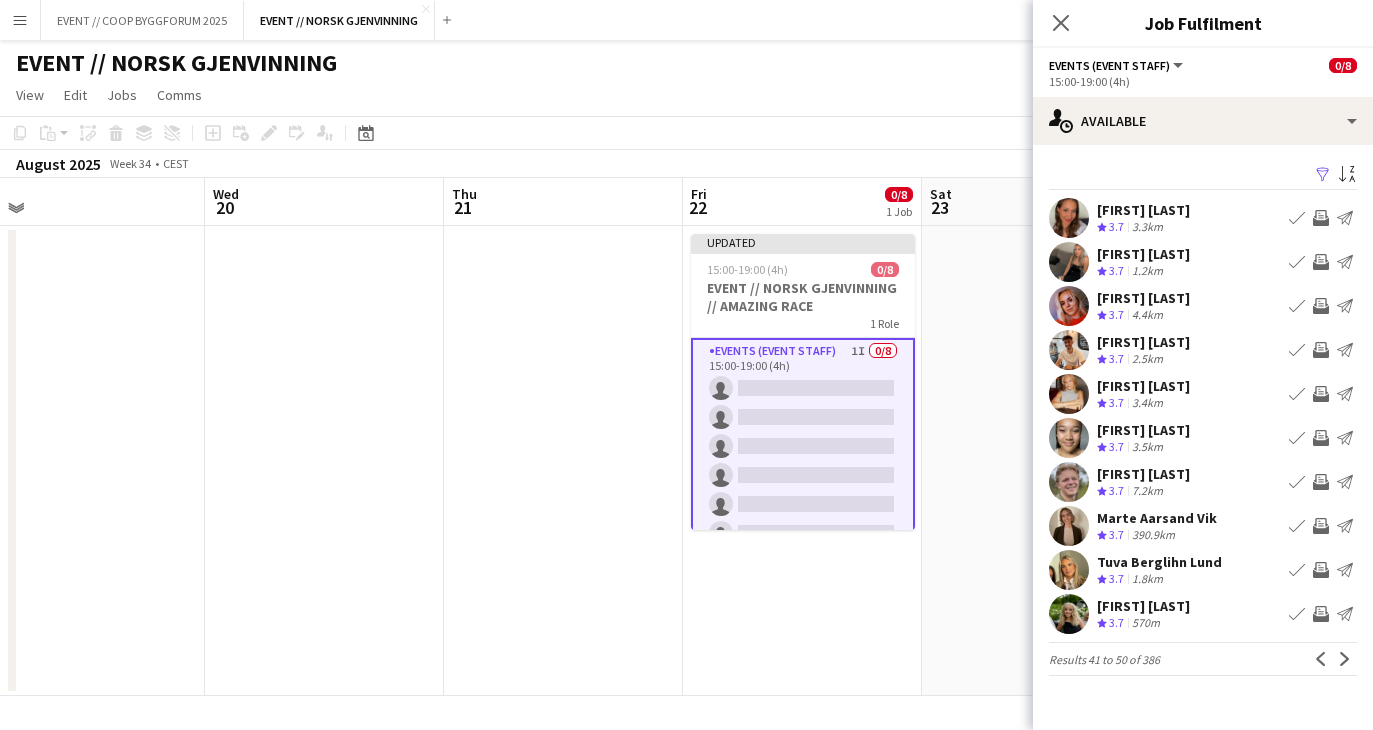 click on "Invite crew" at bounding box center (1321, 350) 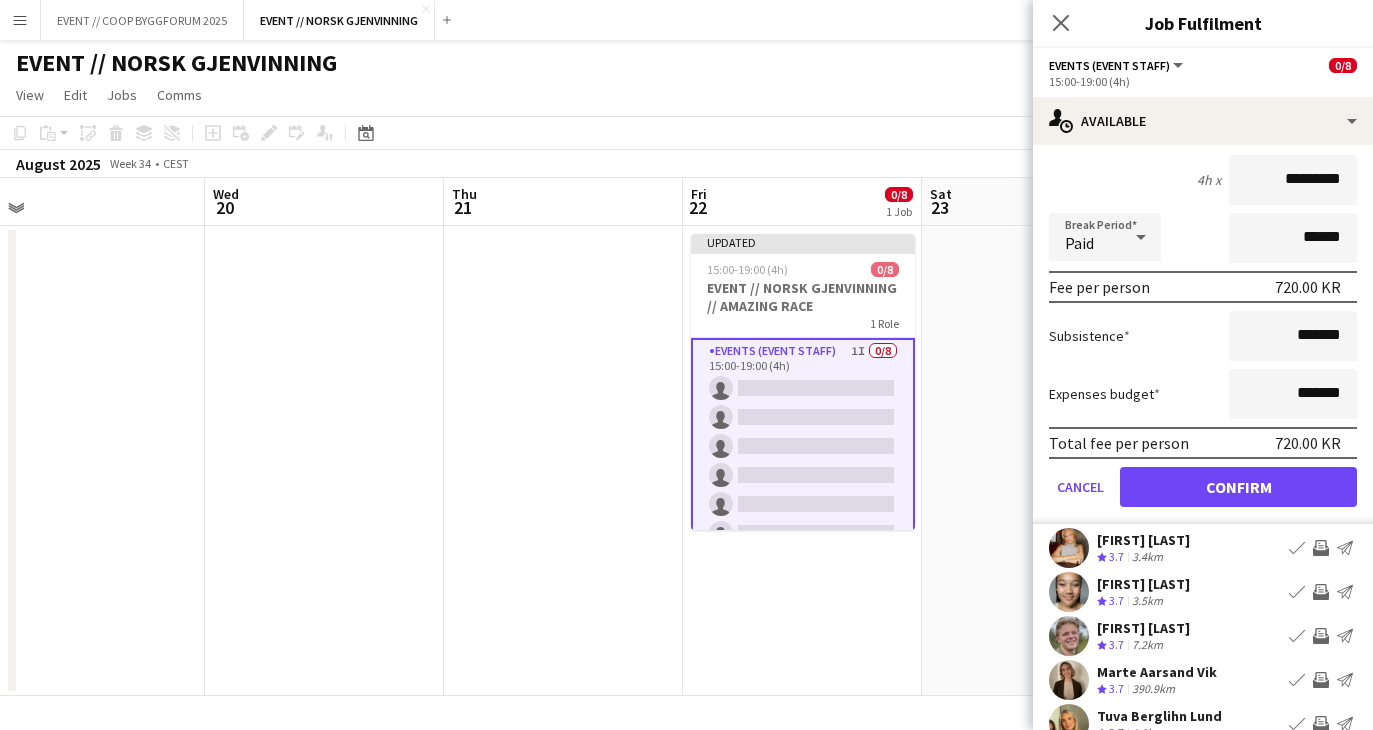 scroll, scrollTop: 424, scrollLeft: 0, axis: vertical 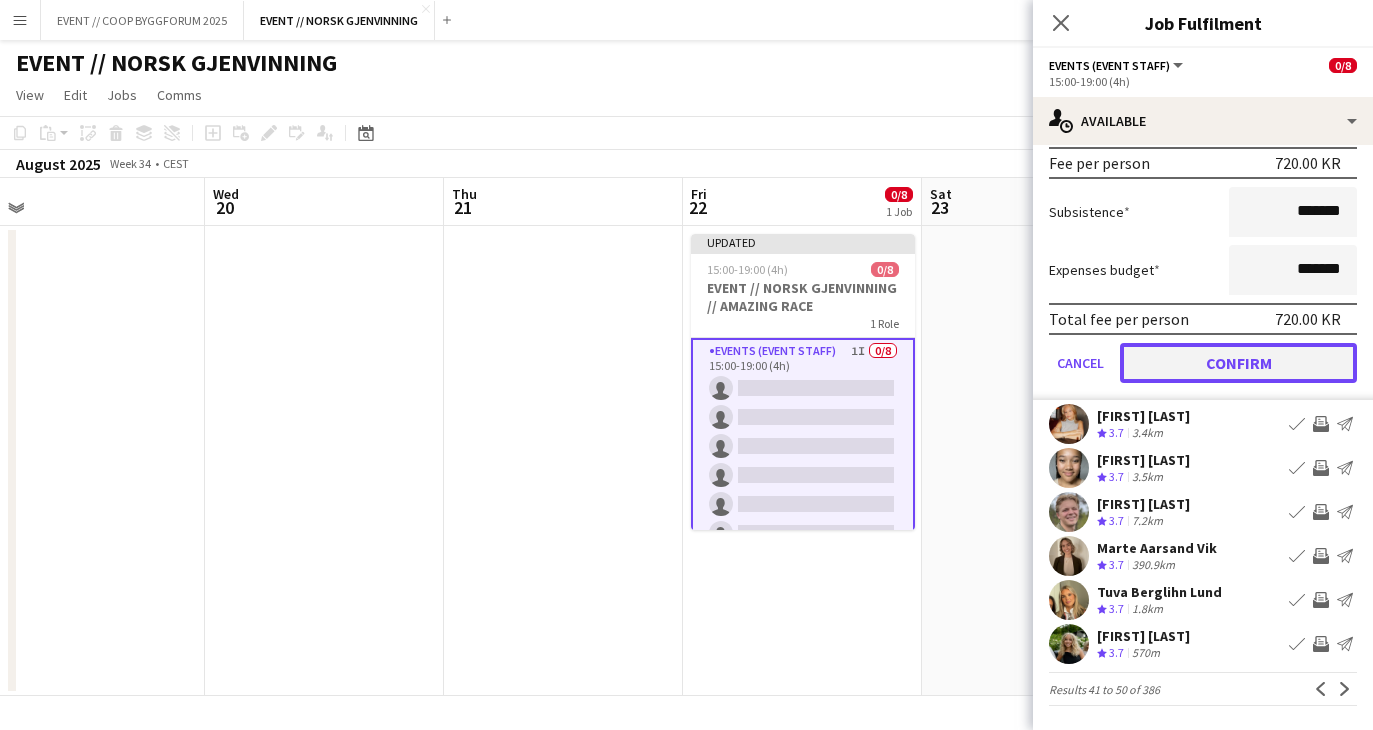 click on "Confirm" at bounding box center (1238, 363) 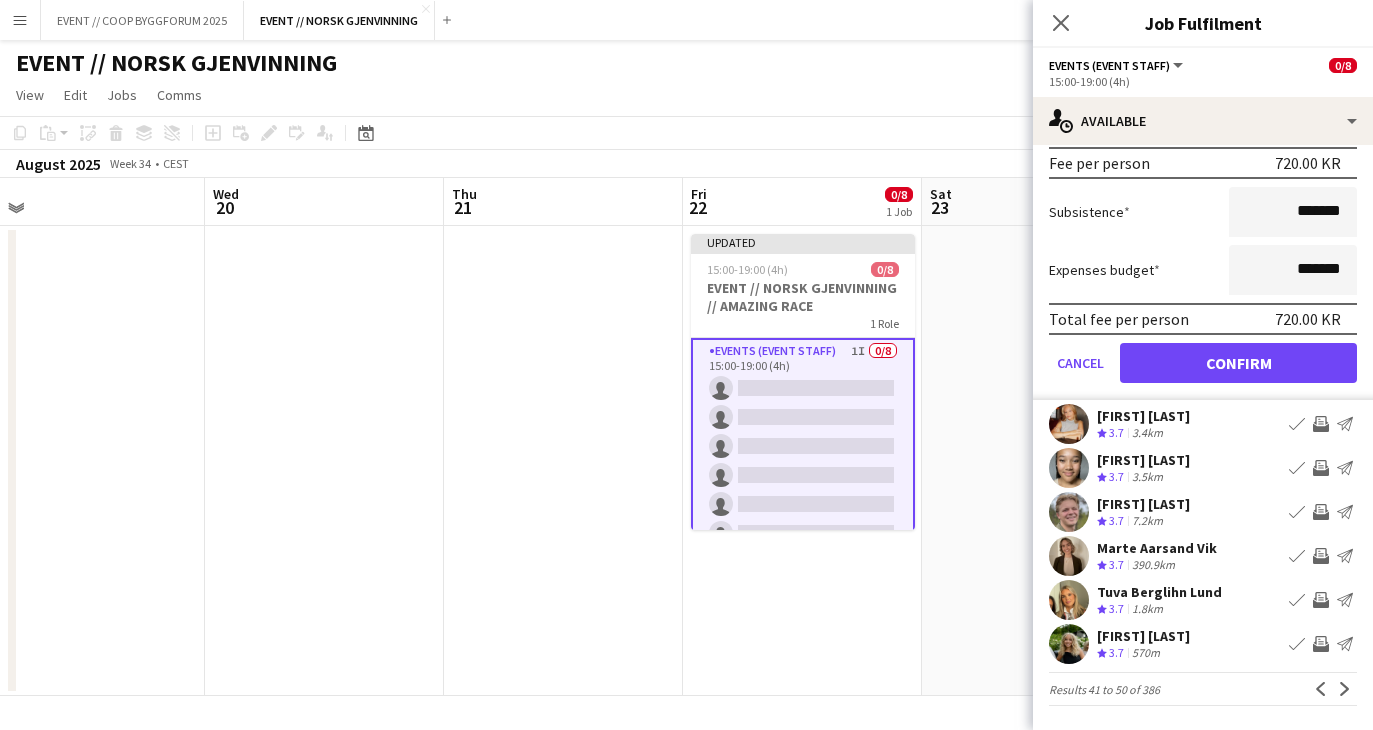 scroll, scrollTop: 0, scrollLeft: 0, axis: both 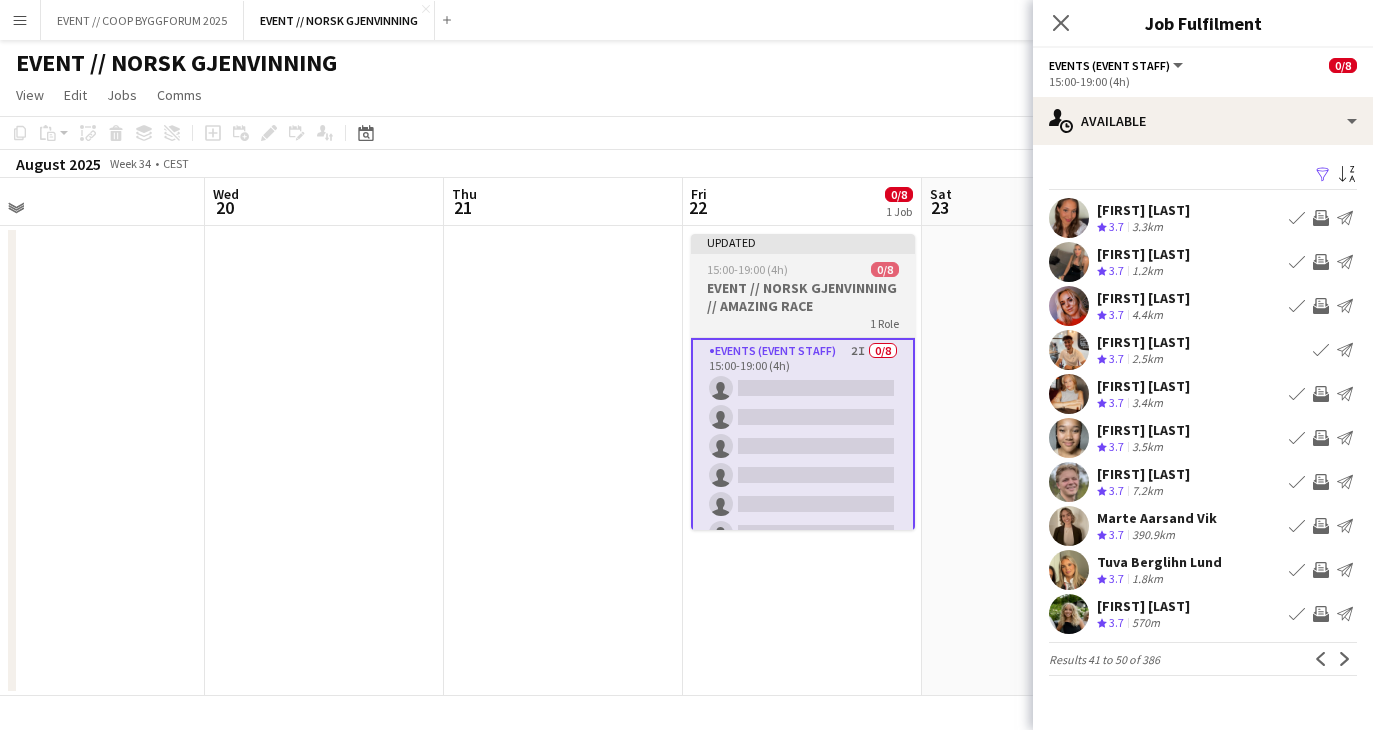 click on "EVENT // NORSK GJENVINNING // AMAZING RACE" at bounding box center (803, 297) 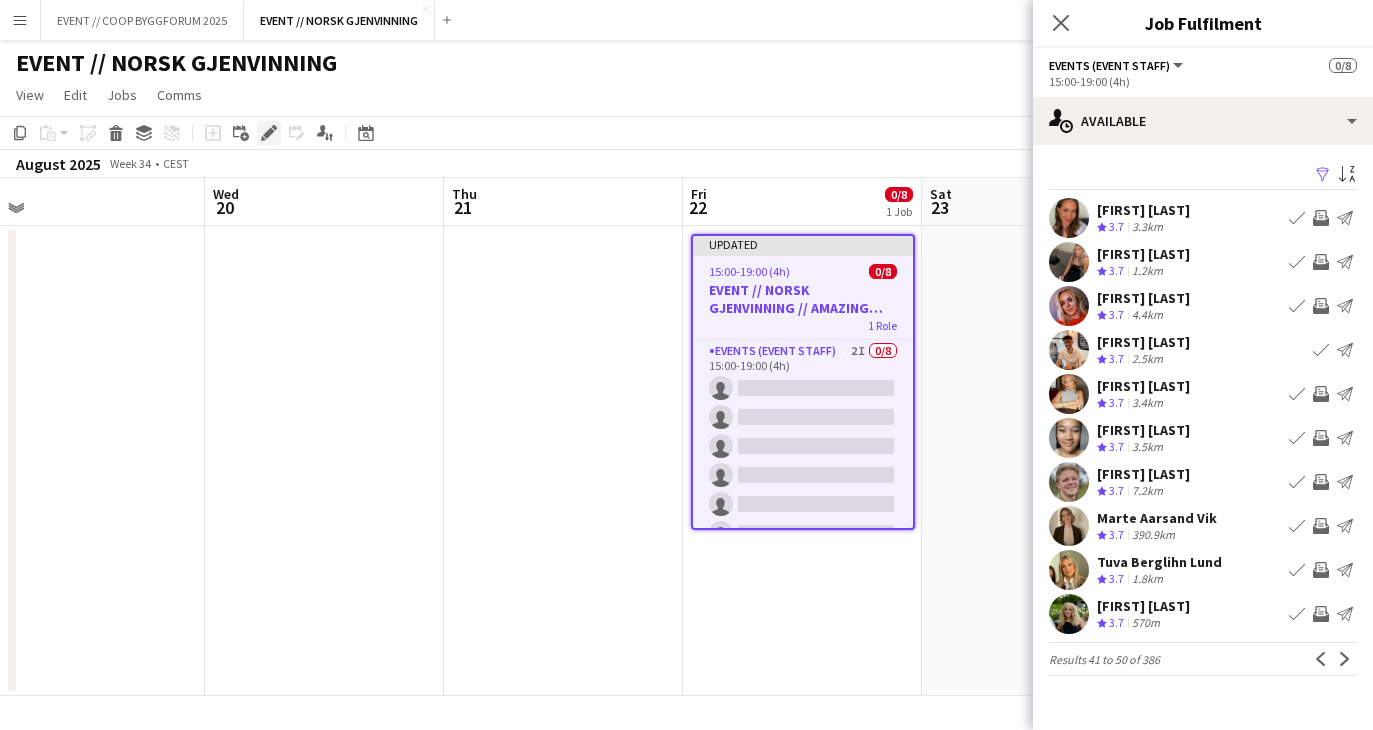 click on "Edit" 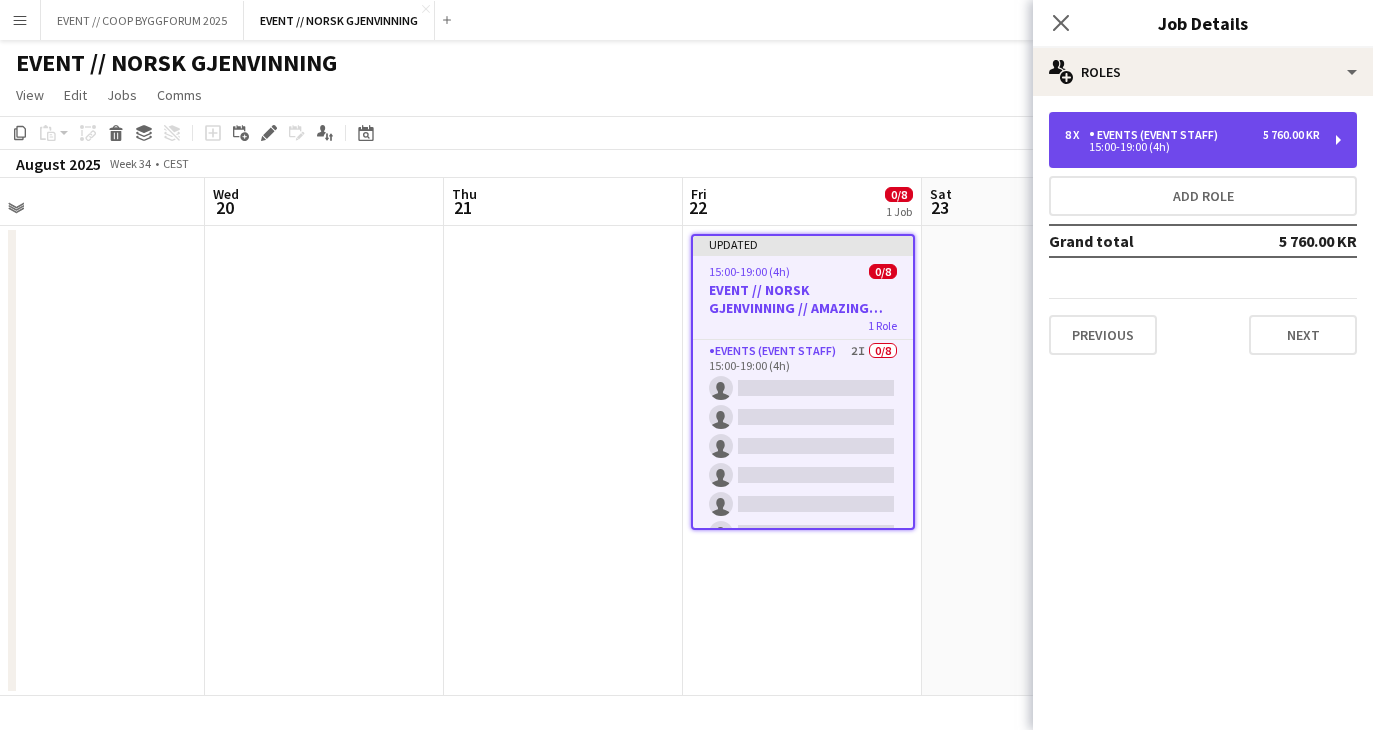 click on "8 x   Events (Event Staff)   5 760.00 KR   15:00-19:00 (4h)" at bounding box center [1203, 140] 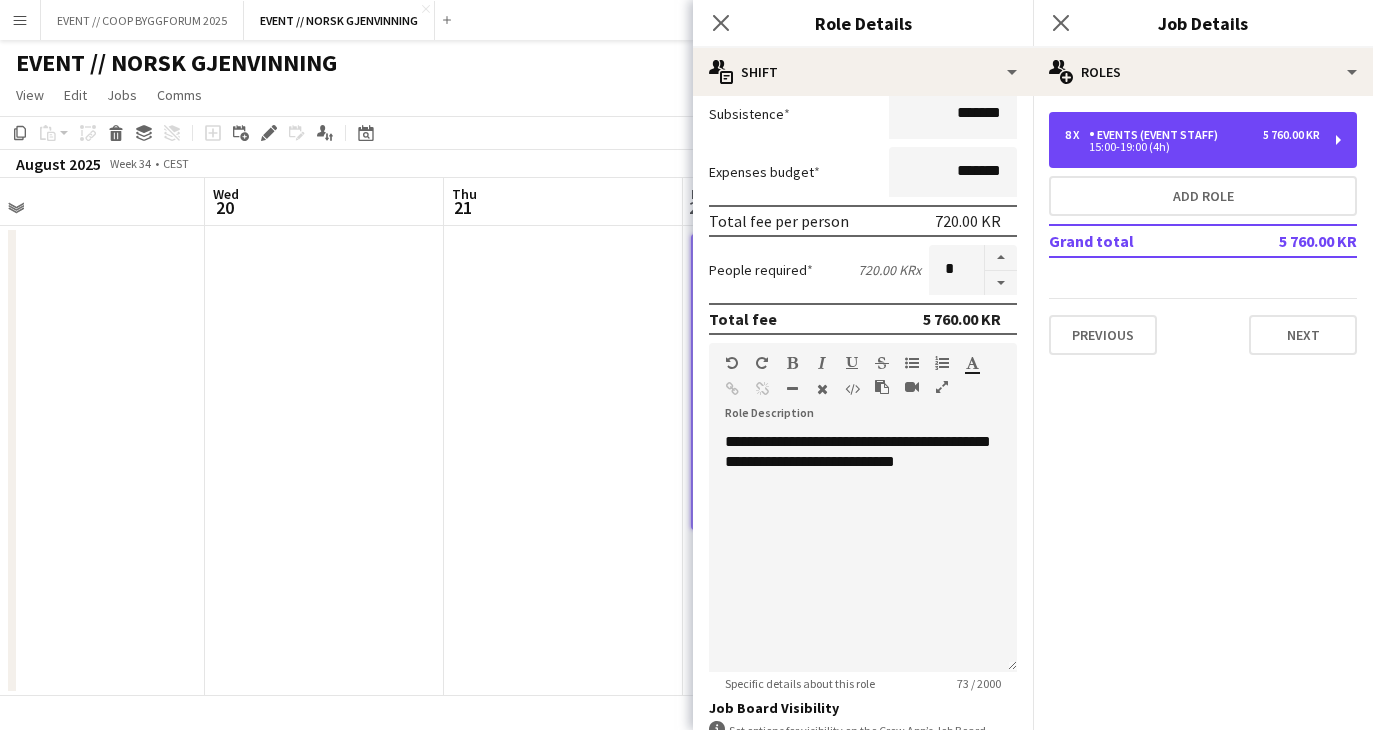 scroll, scrollTop: 536, scrollLeft: 0, axis: vertical 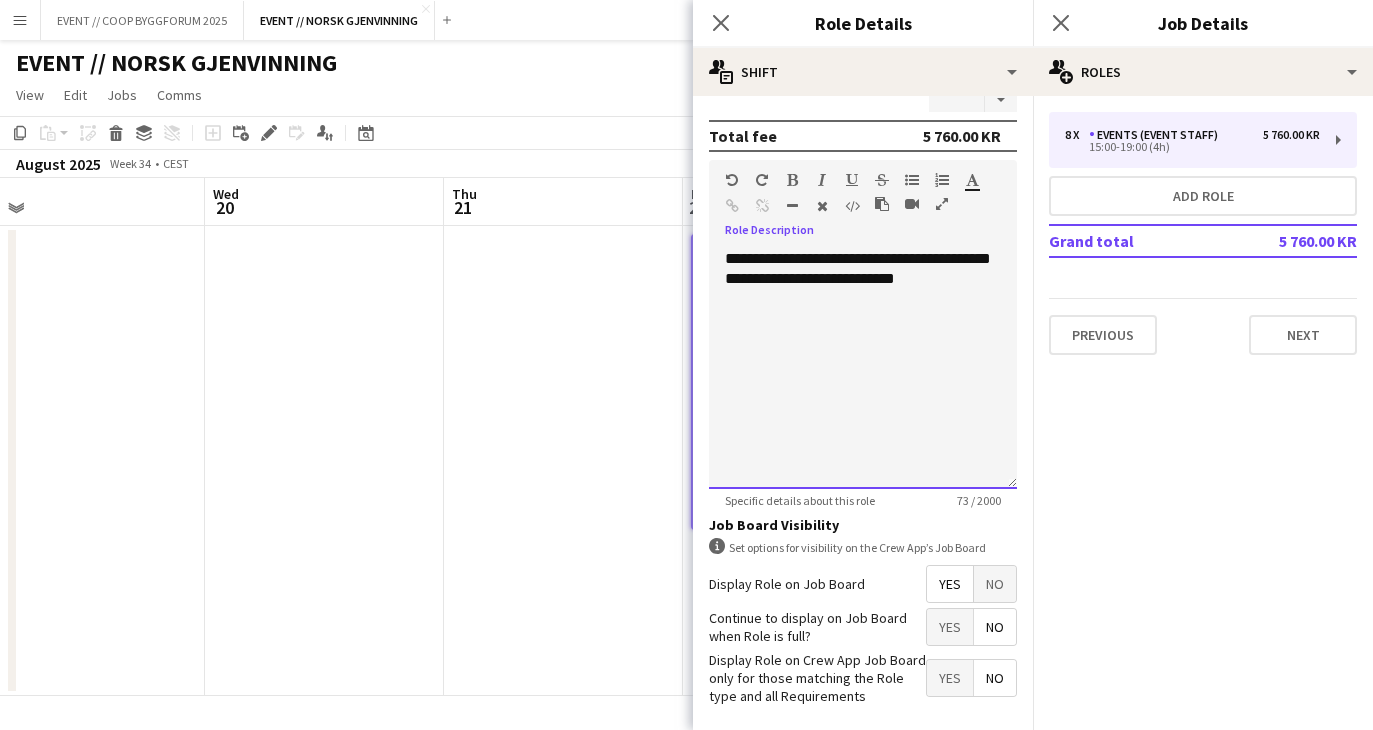 drag, startPoint x: 864, startPoint y: 333, endPoint x: 727, endPoint y: 257, distance: 156.66844 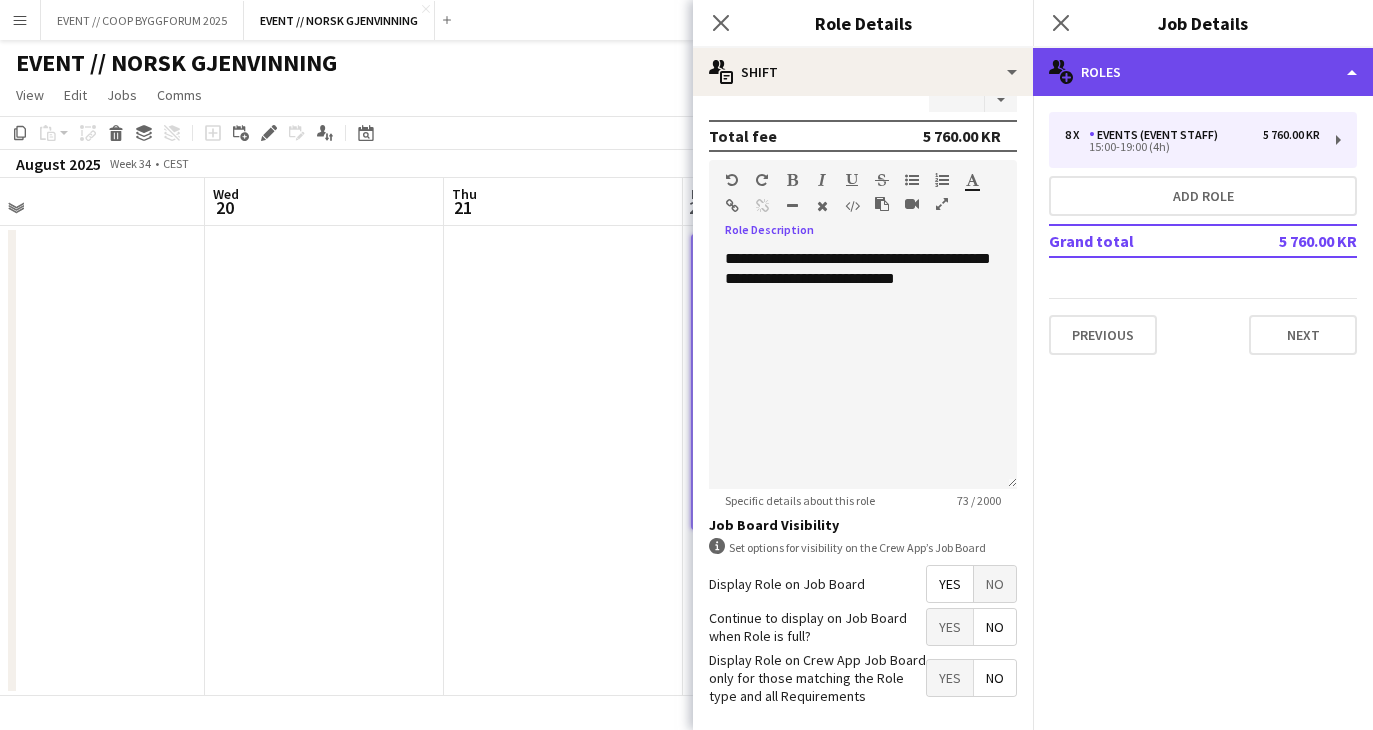 click on "multiple-users-add
Roles" 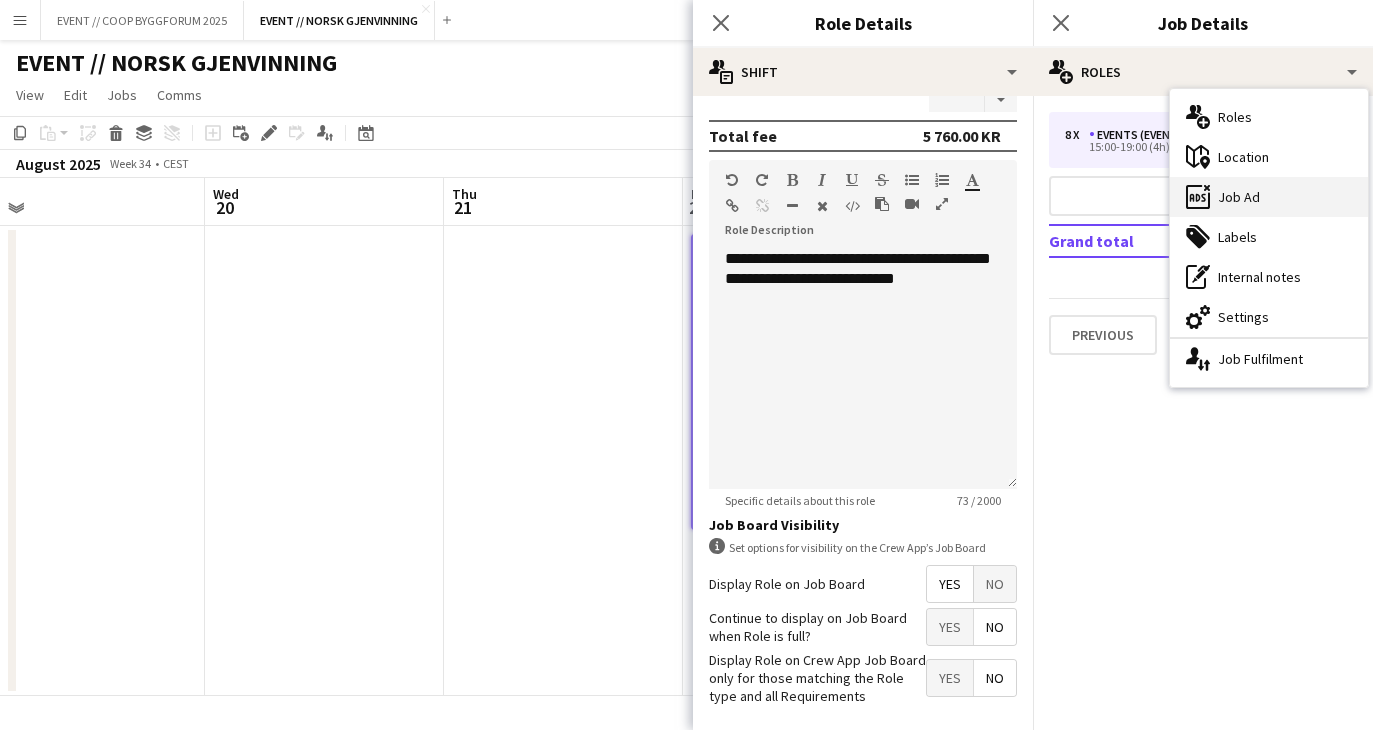 click on "ads-window
Job Ad" at bounding box center [1269, 197] 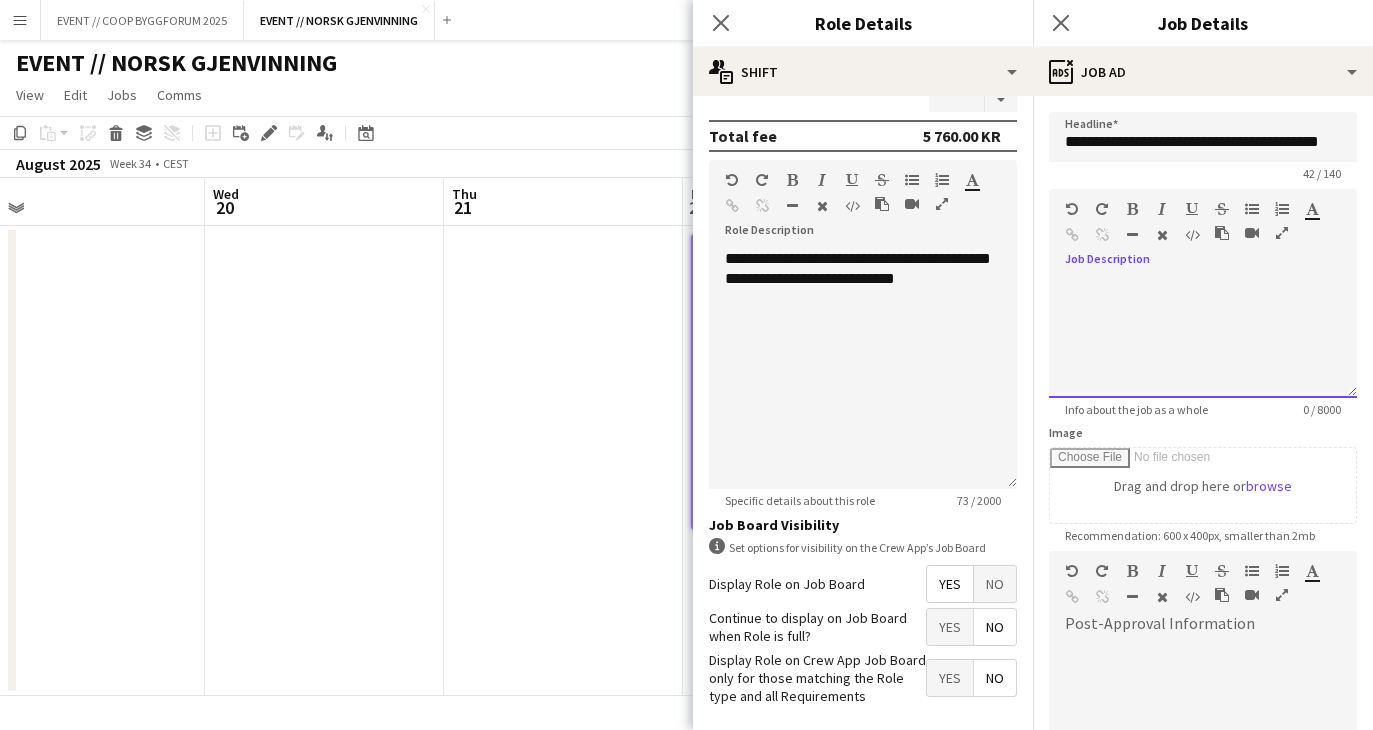 click at bounding box center (1203, 338) 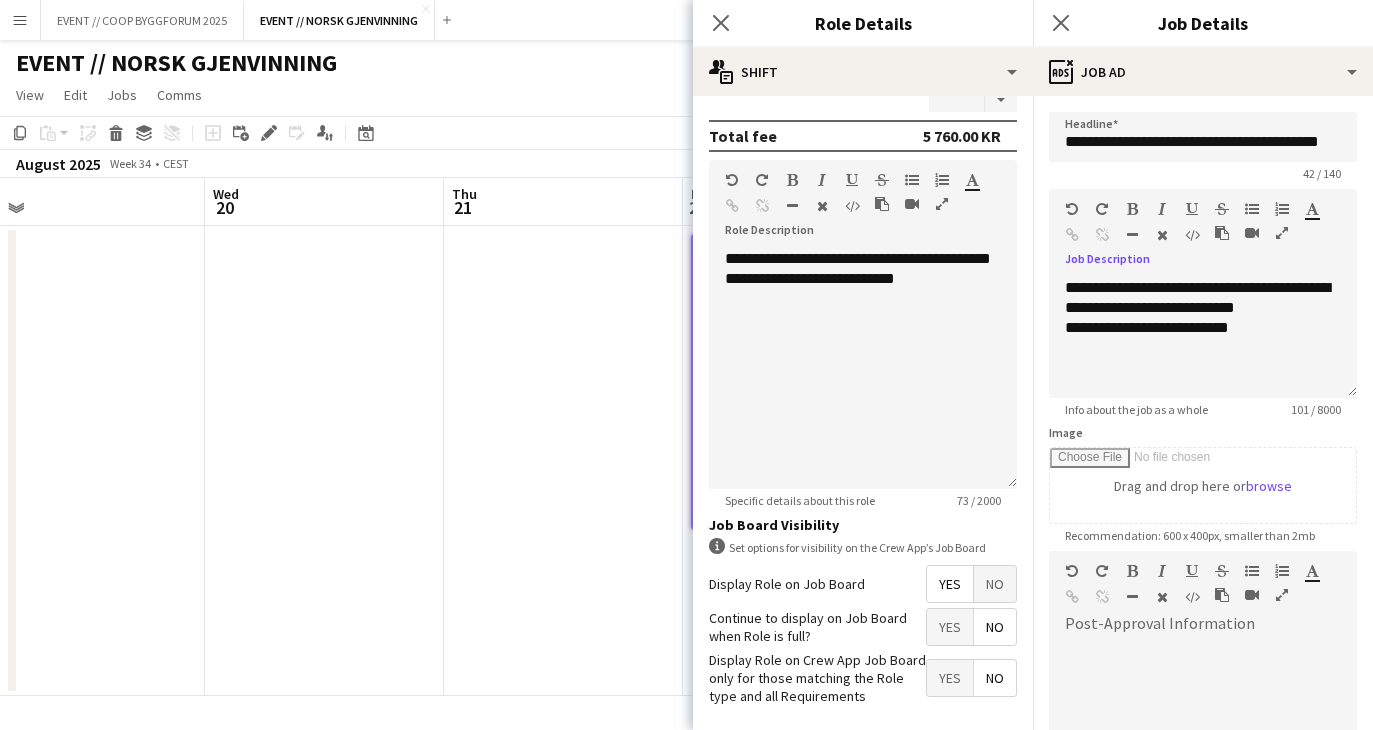 click at bounding box center (563, 461) 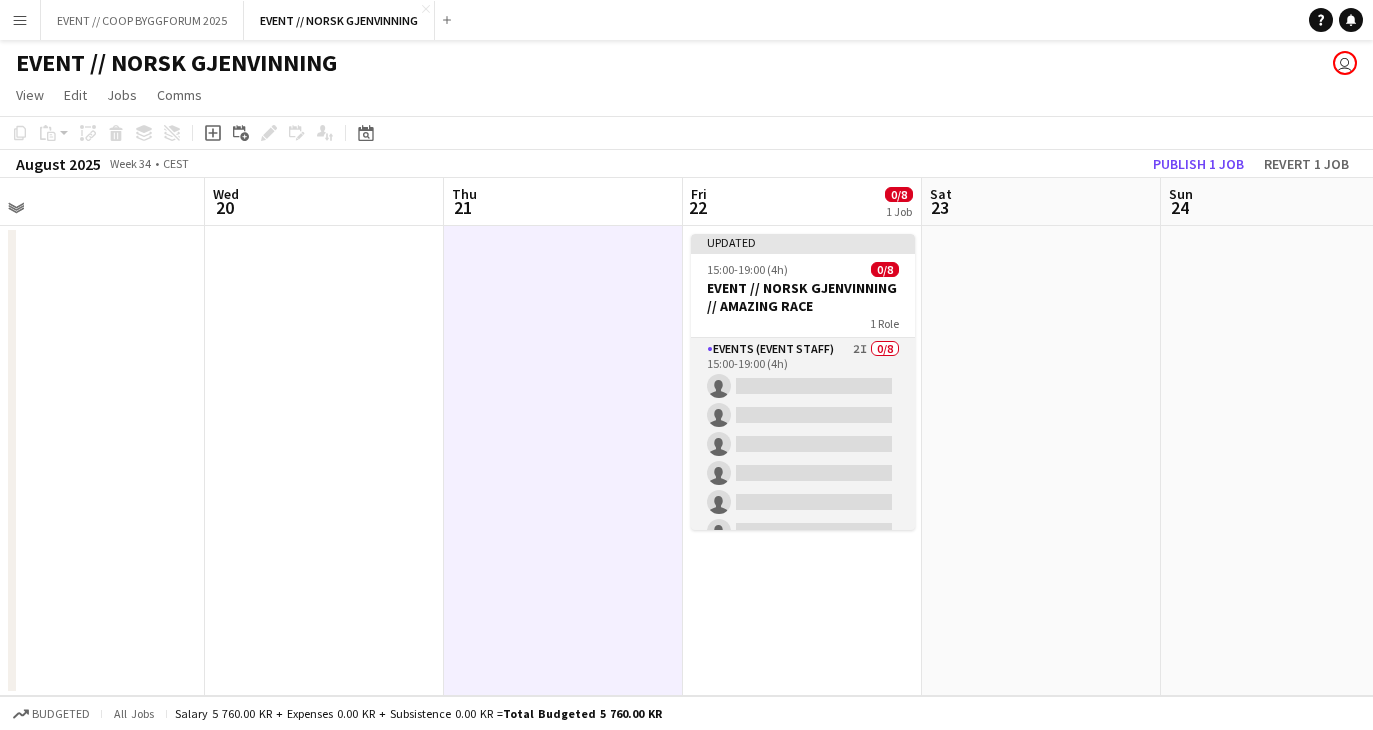 click on "Events (Event Staff)   2I   0/8   15:00-19:00 (4h)
single-neutral-actions
single-neutral-actions
single-neutral-actions
single-neutral-actions
single-neutral-actions
single-neutral-actions
single-neutral-actions
single-neutral-actions" at bounding box center [803, 473] 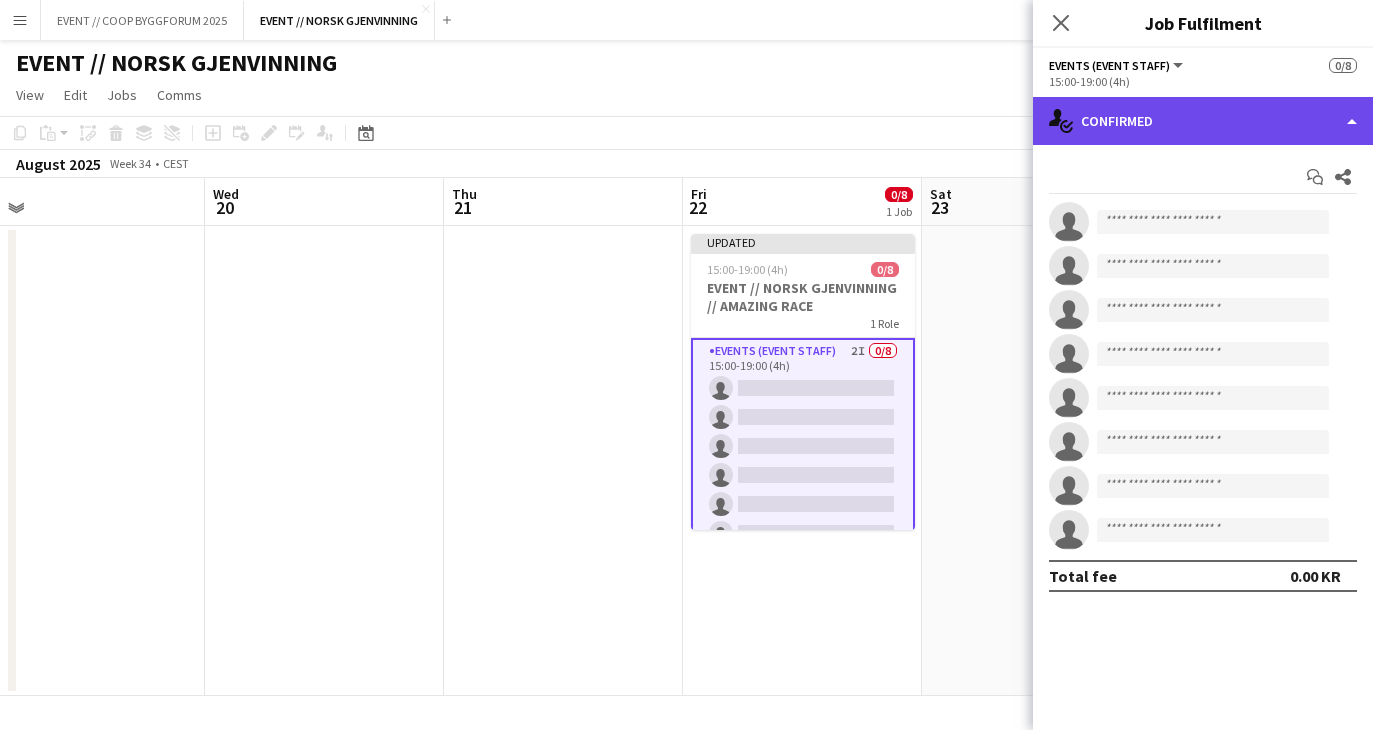 click on "single-neutral-actions-check-2
Confirmed" 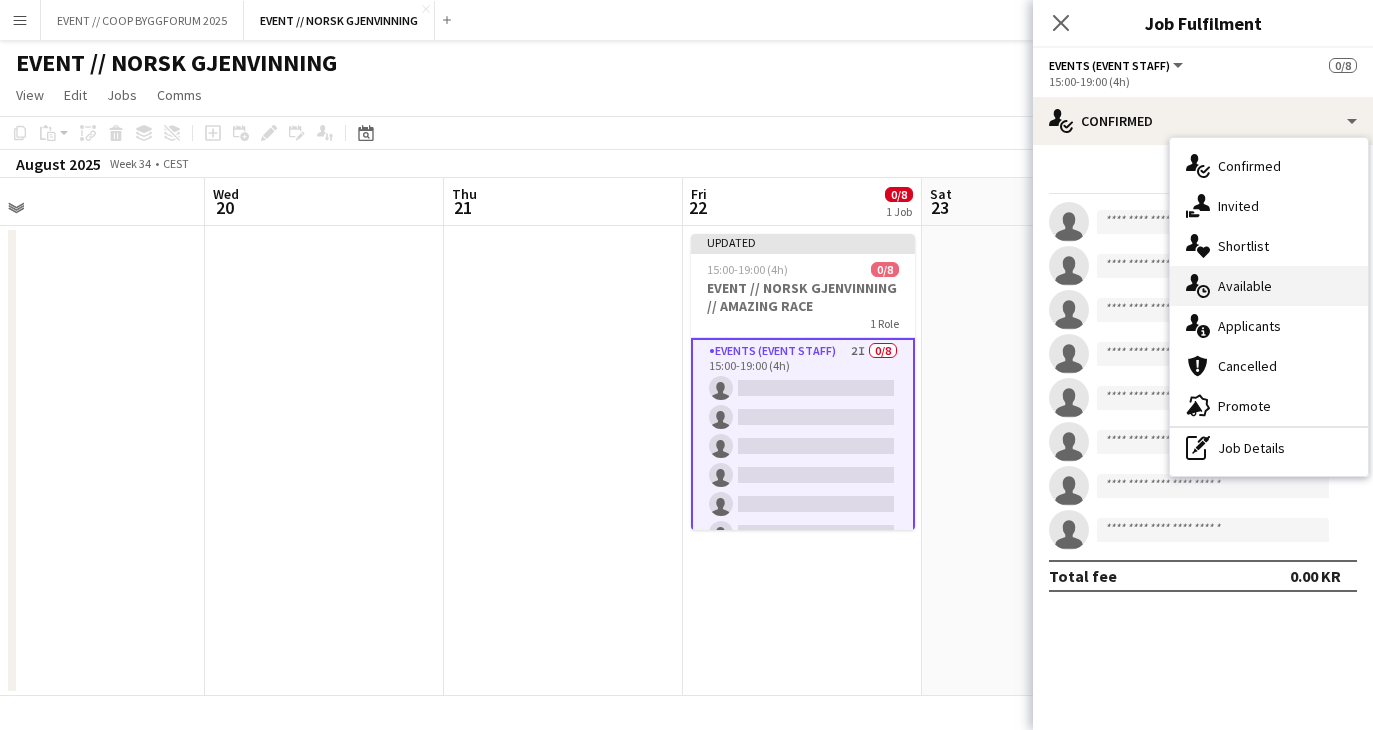 click on "single-neutral-actions-upload
Available" at bounding box center [1269, 286] 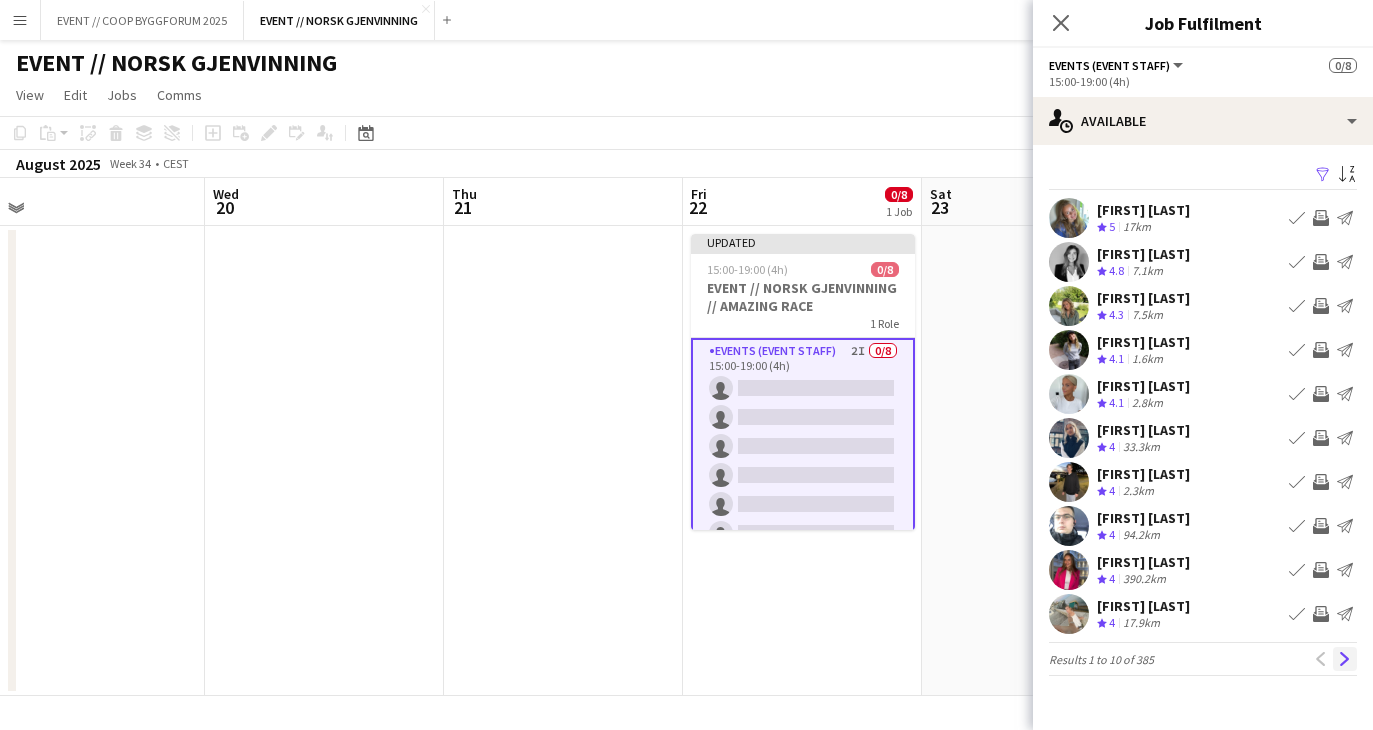 click on "Next" 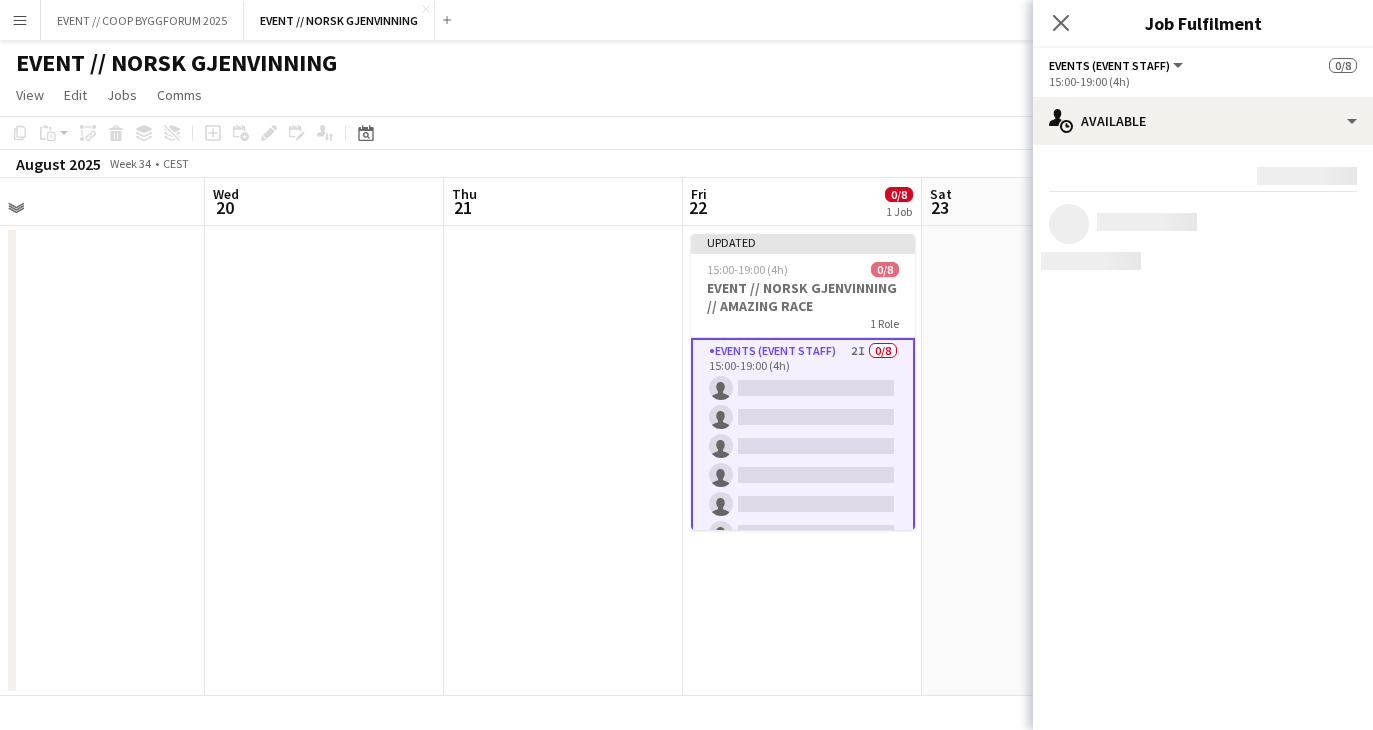 click on "users
Available   Rating: 0 - 5  0 5  Distance: 1km - 1001km+  1001km+  To use matched requirements filter, add at least one skill, or a tag, or select an attribute.   Only show crew with this role selected   Reset   View Results   Sort by  Default  Direction:
sort-alpha-desc
Reset   View Results" 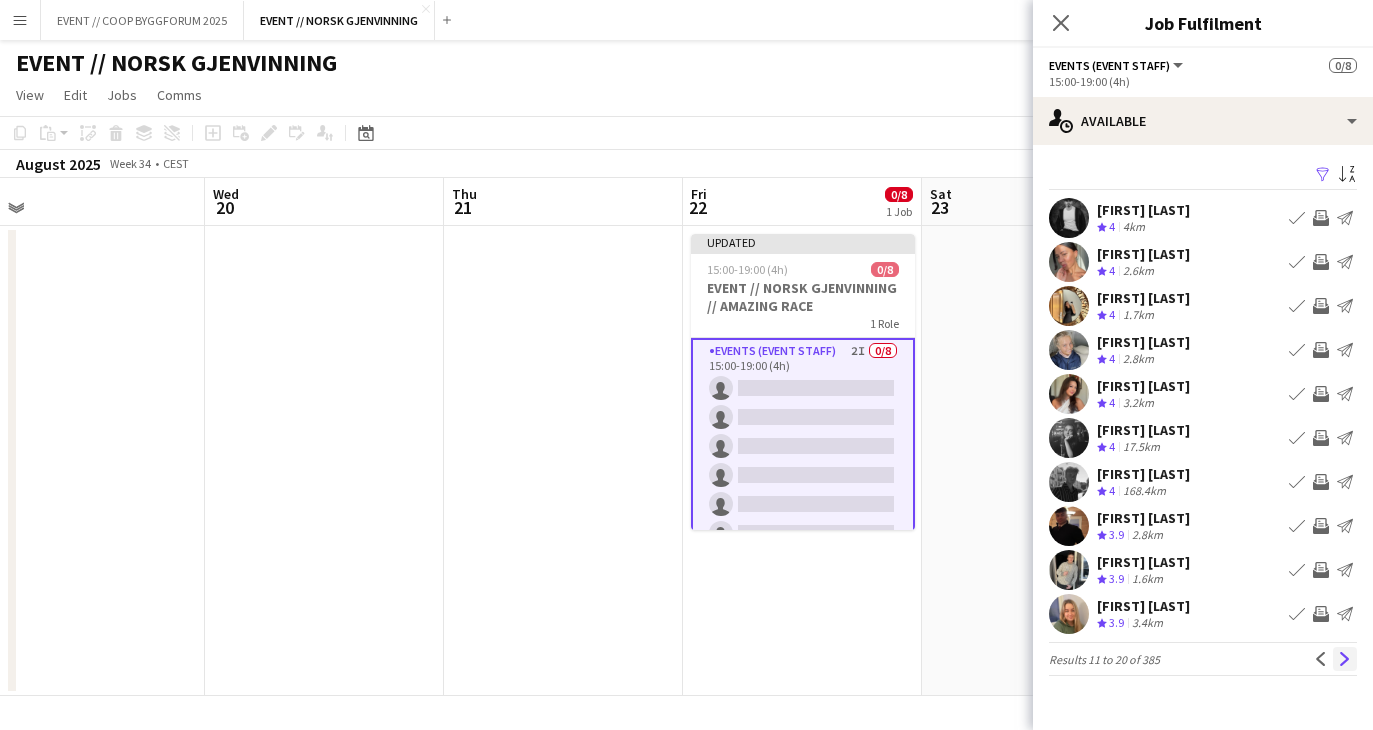 click on "Next" 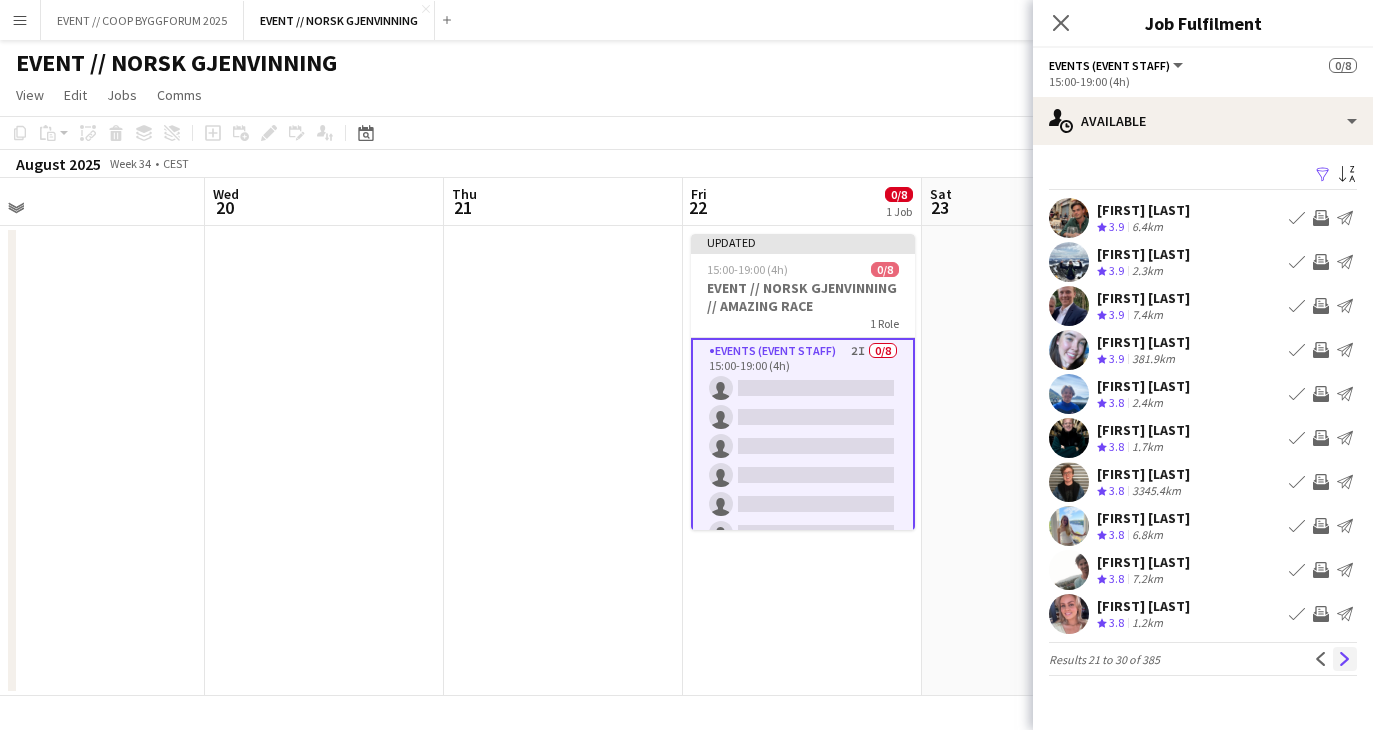 click on "Next" 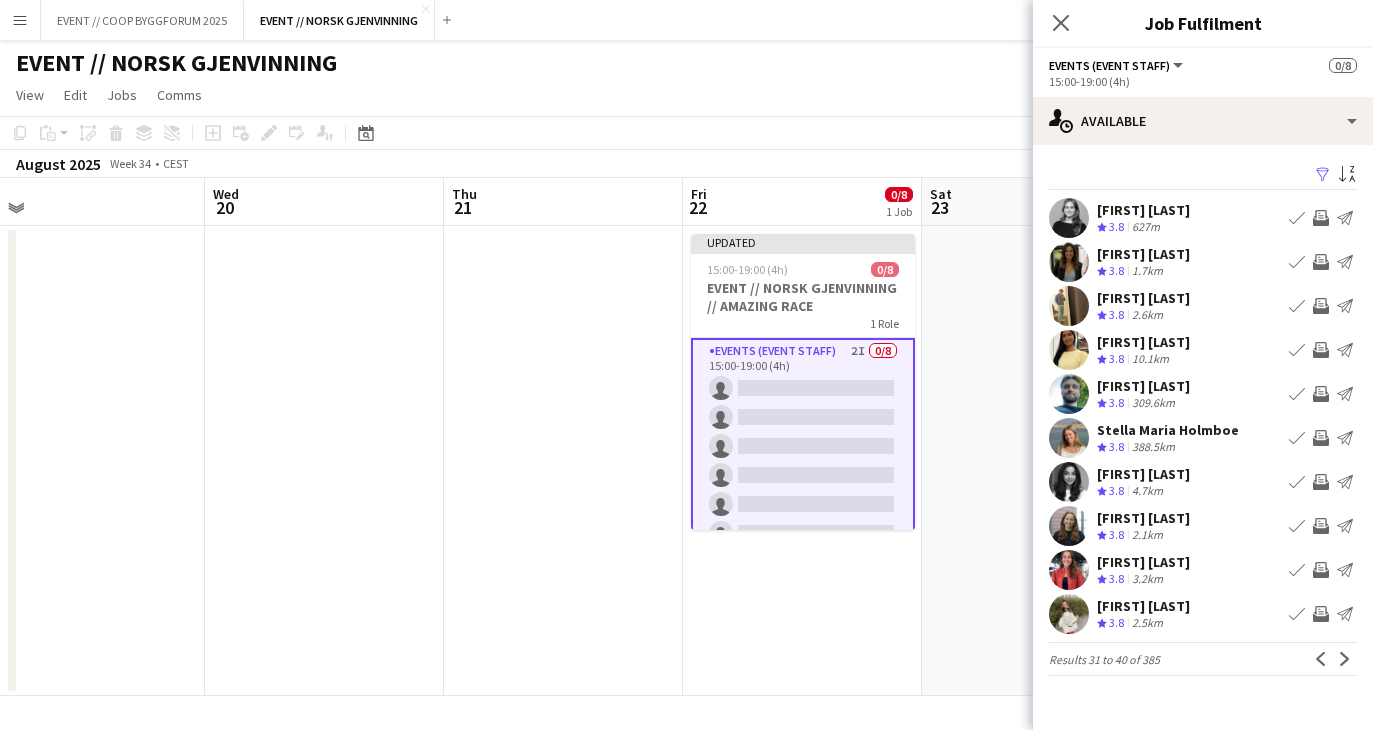 click on "Next" 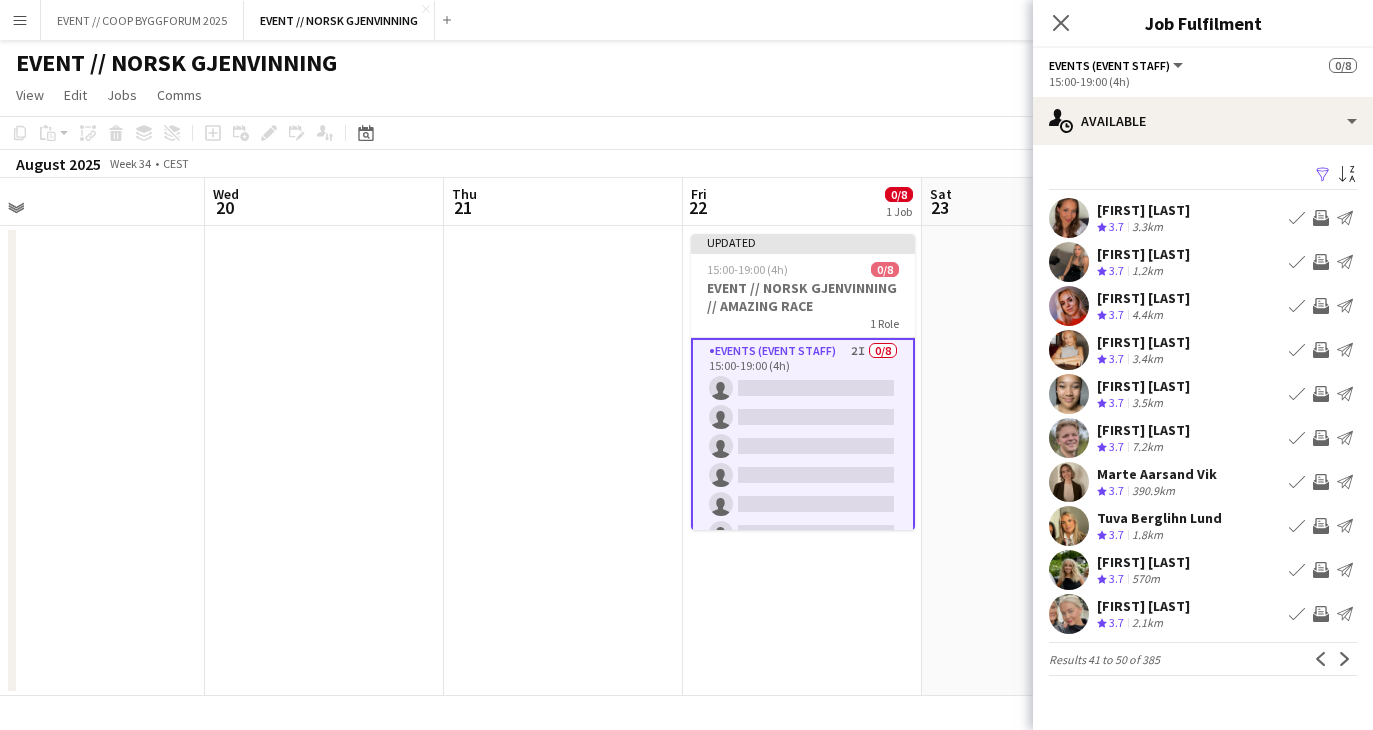 click on "Next" 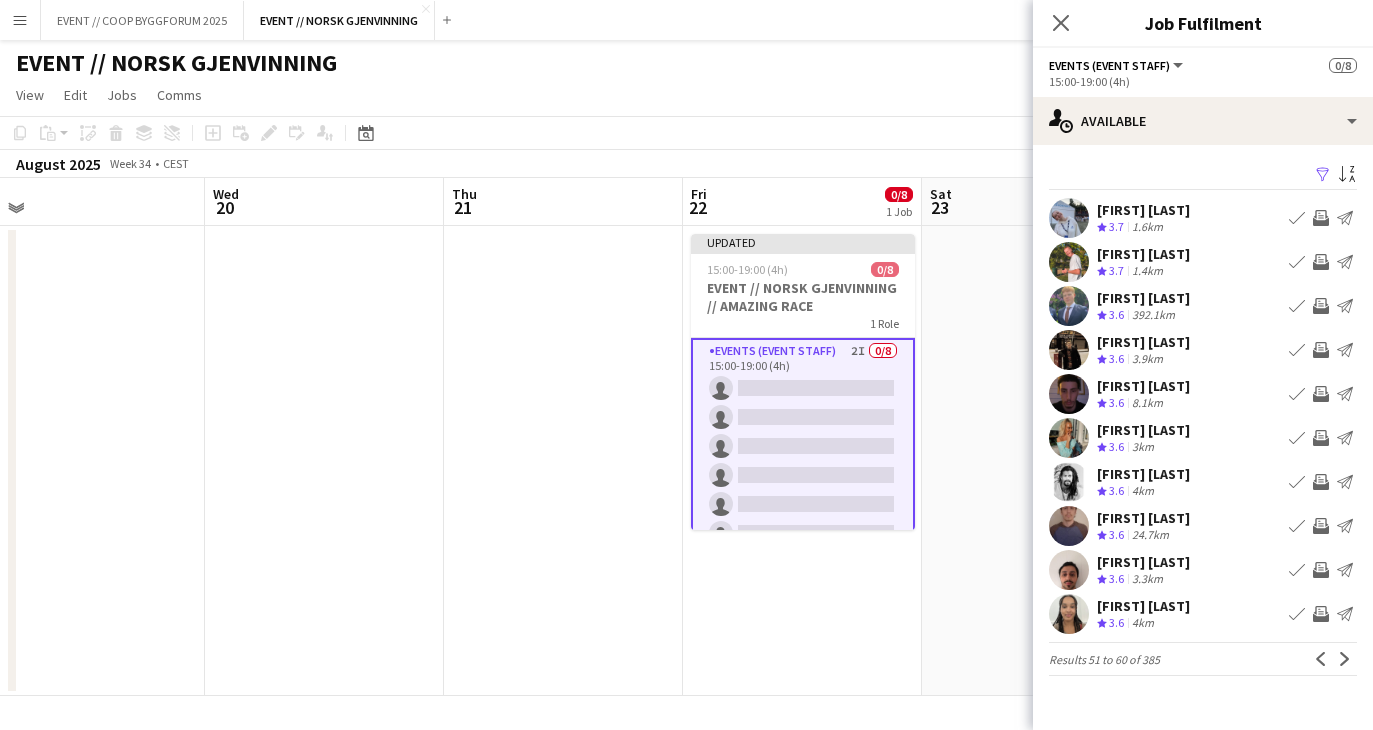 click on "Next" 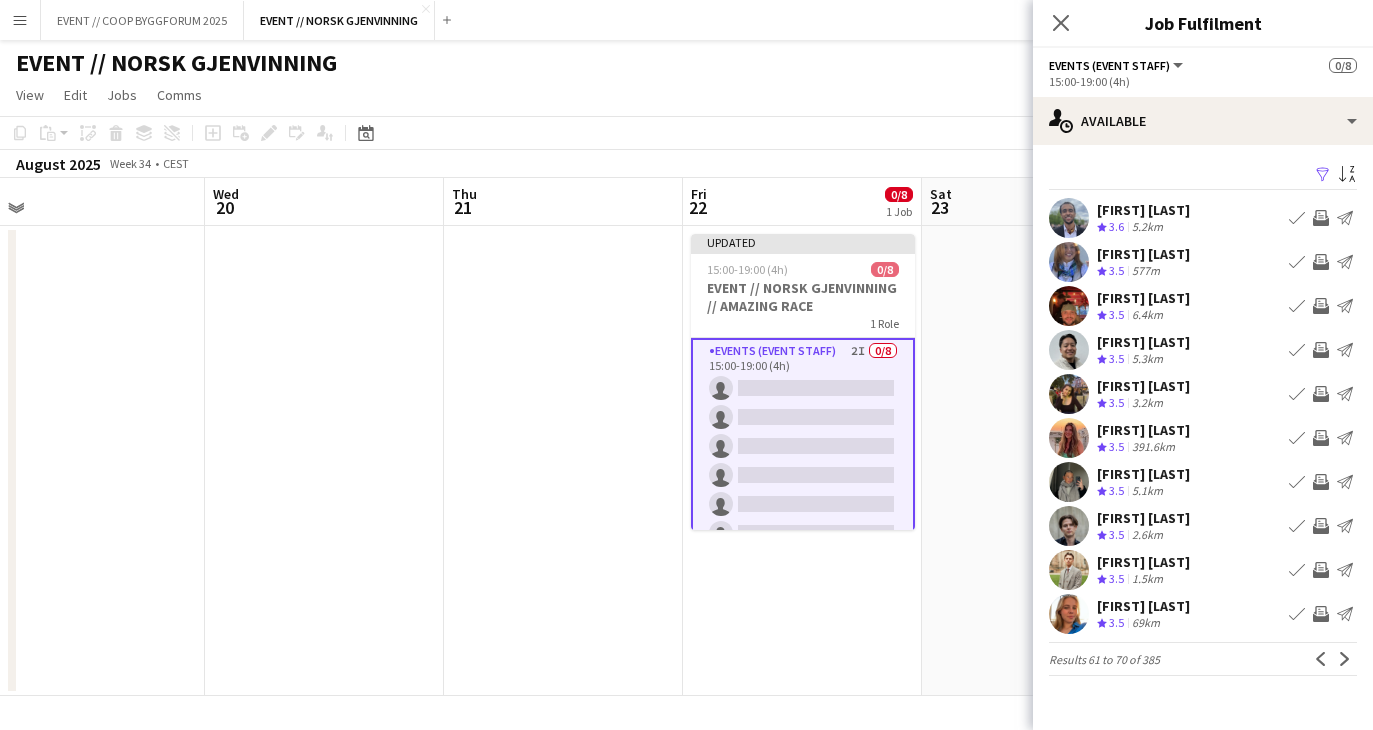 click on "Invite crew" at bounding box center [1321, 262] 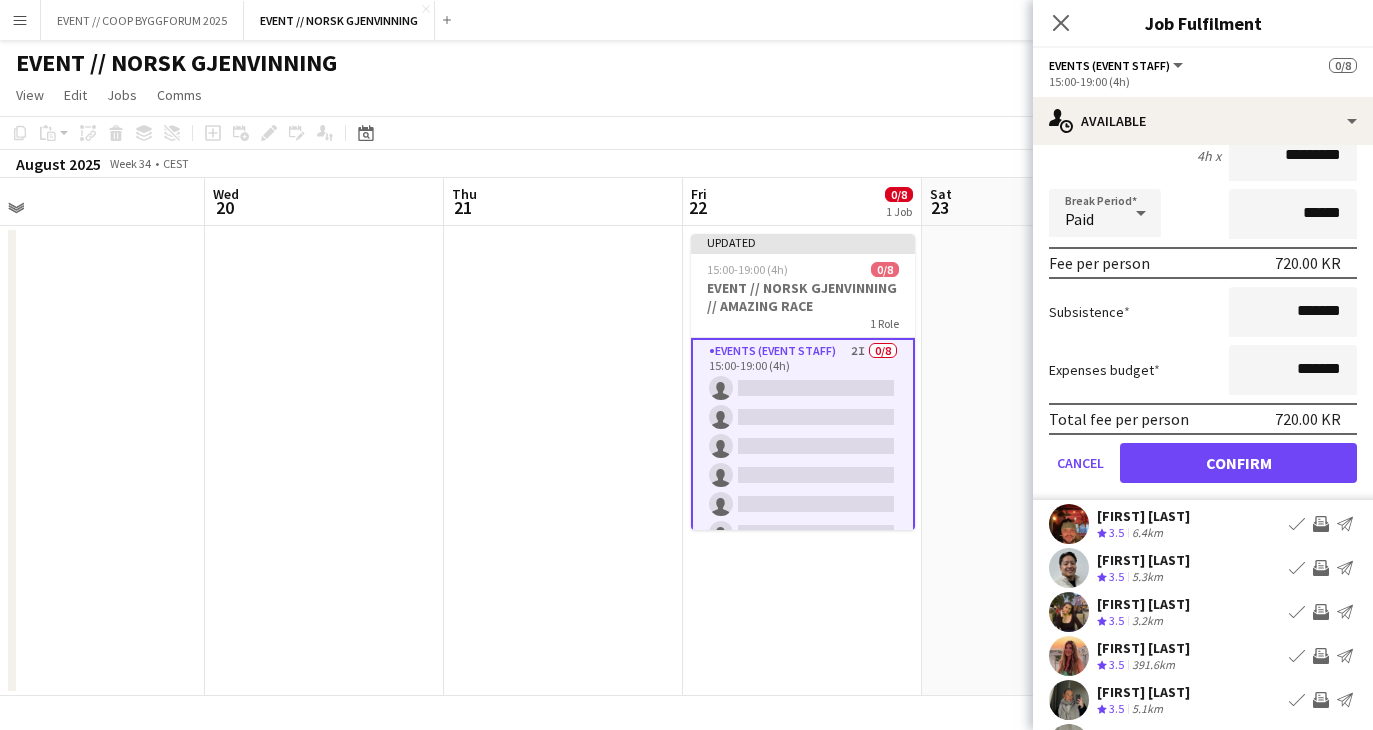 scroll, scrollTop: 239, scrollLeft: 0, axis: vertical 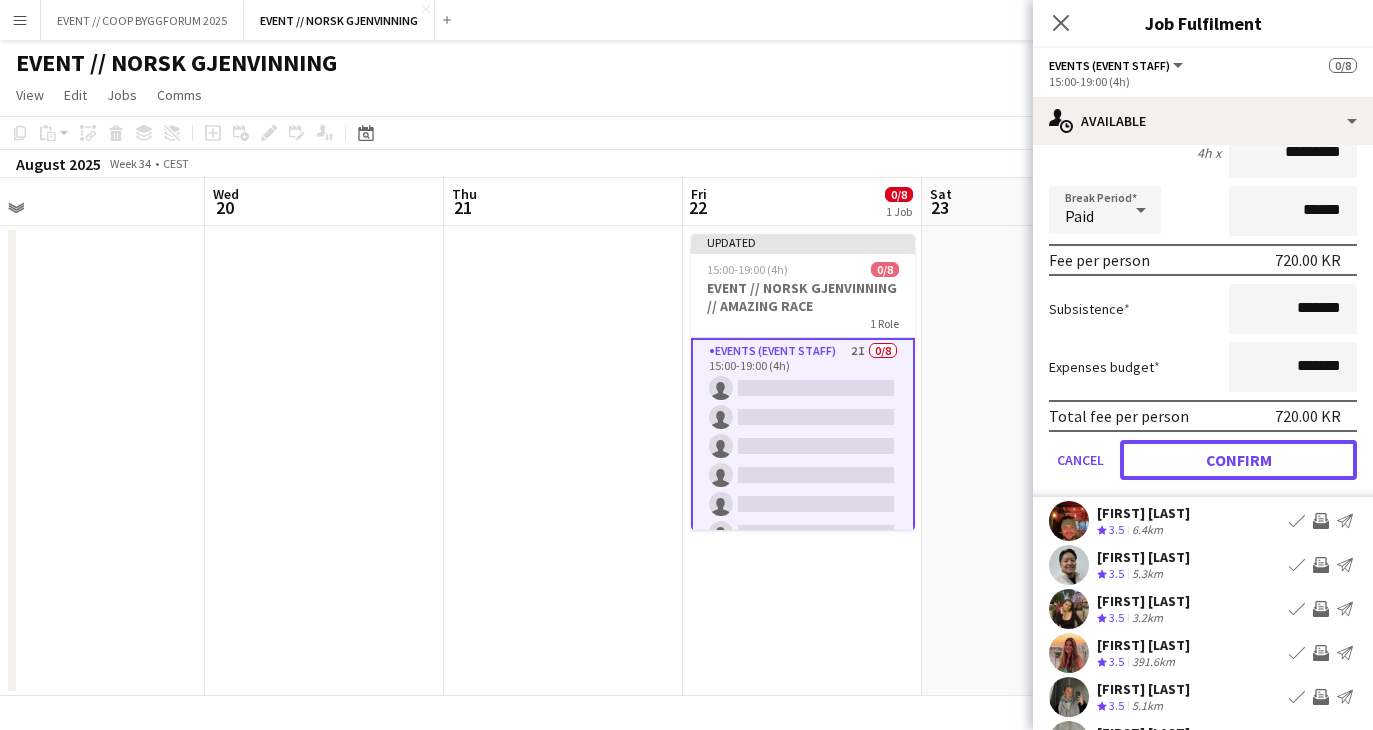click on "Confirm" at bounding box center (1238, 460) 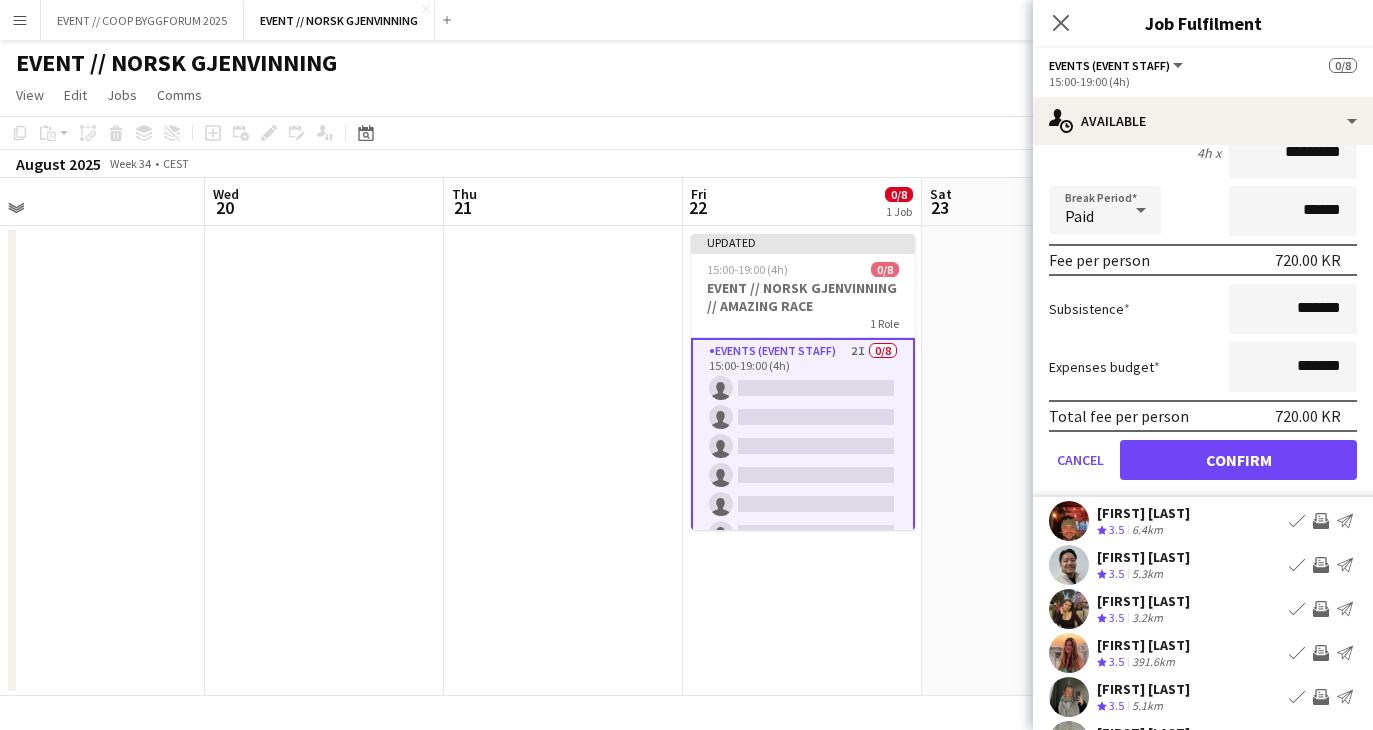scroll, scrollTop: 0, scrollLeft: 0, axis: both 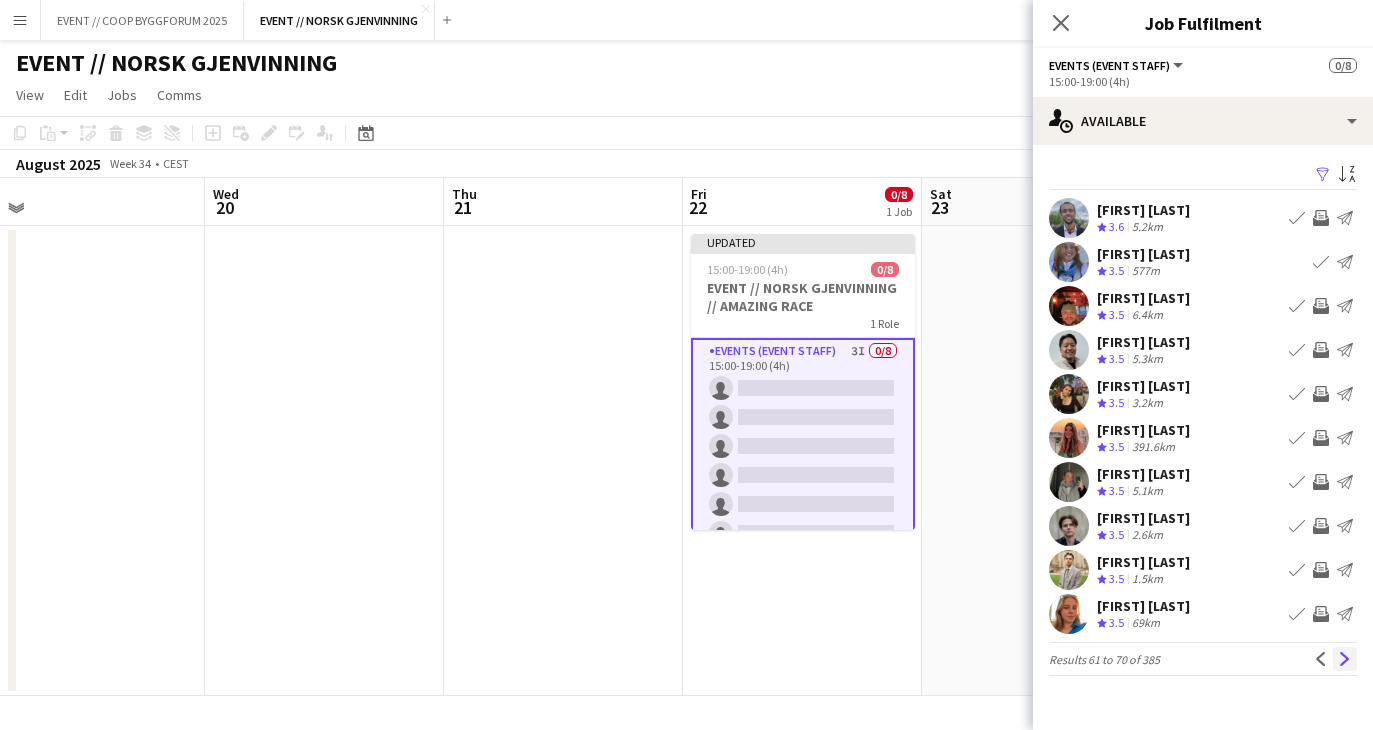 click on "Next" 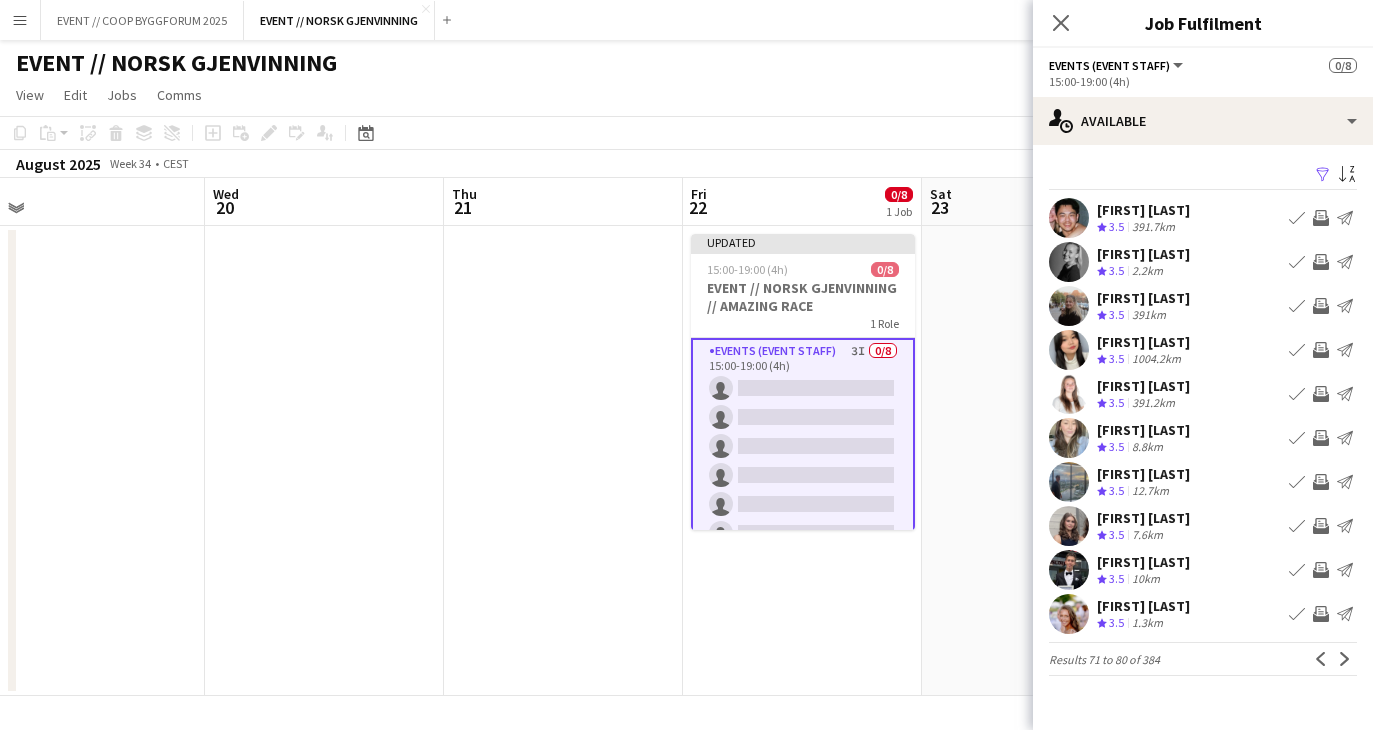 click on "Next" 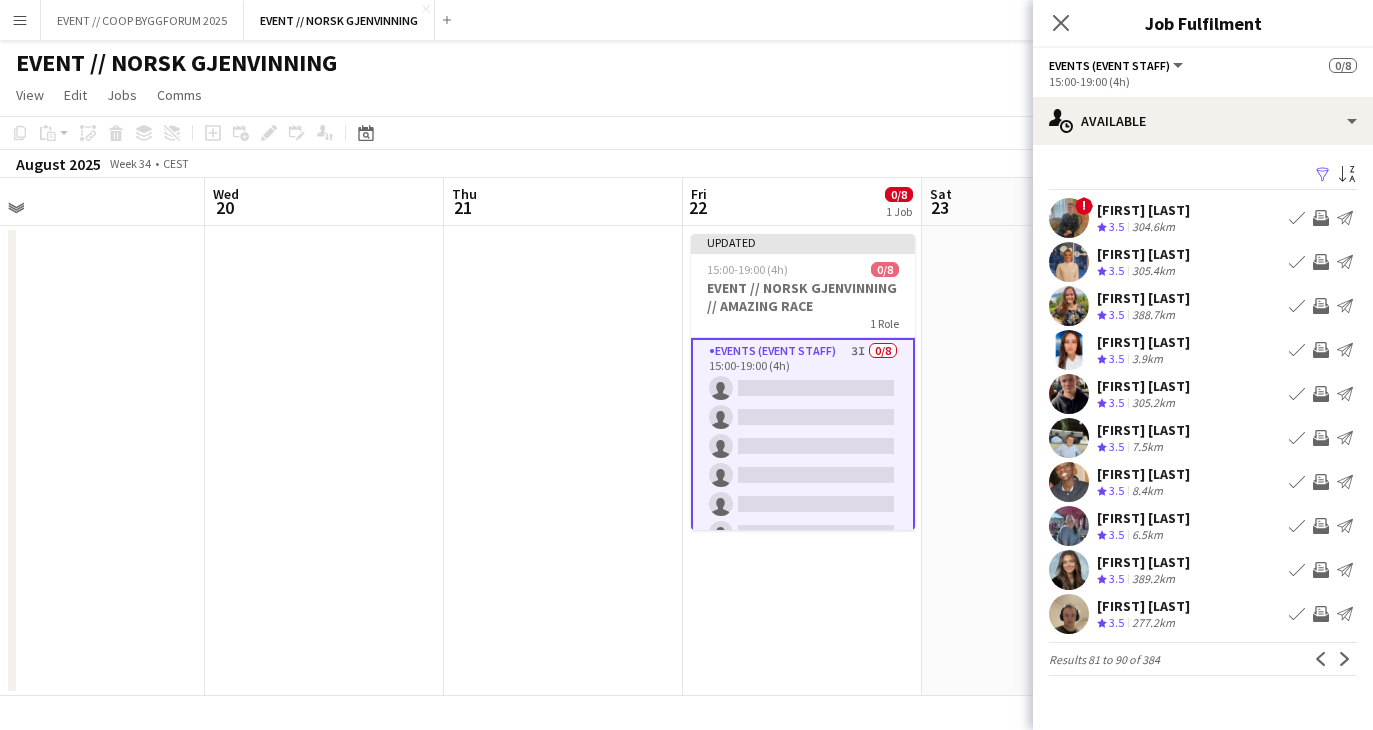 click on "Next" 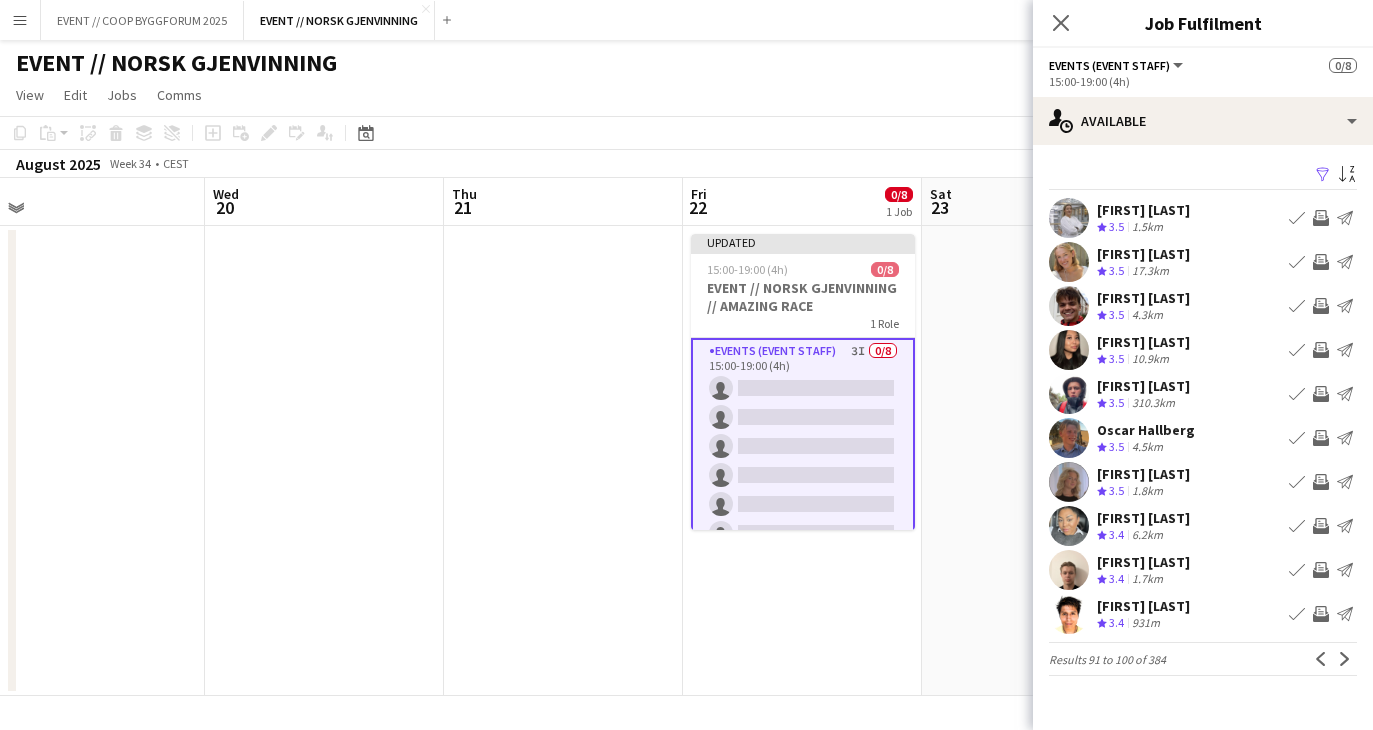 click on "Invite crew" at bounding box center (1321, 482) 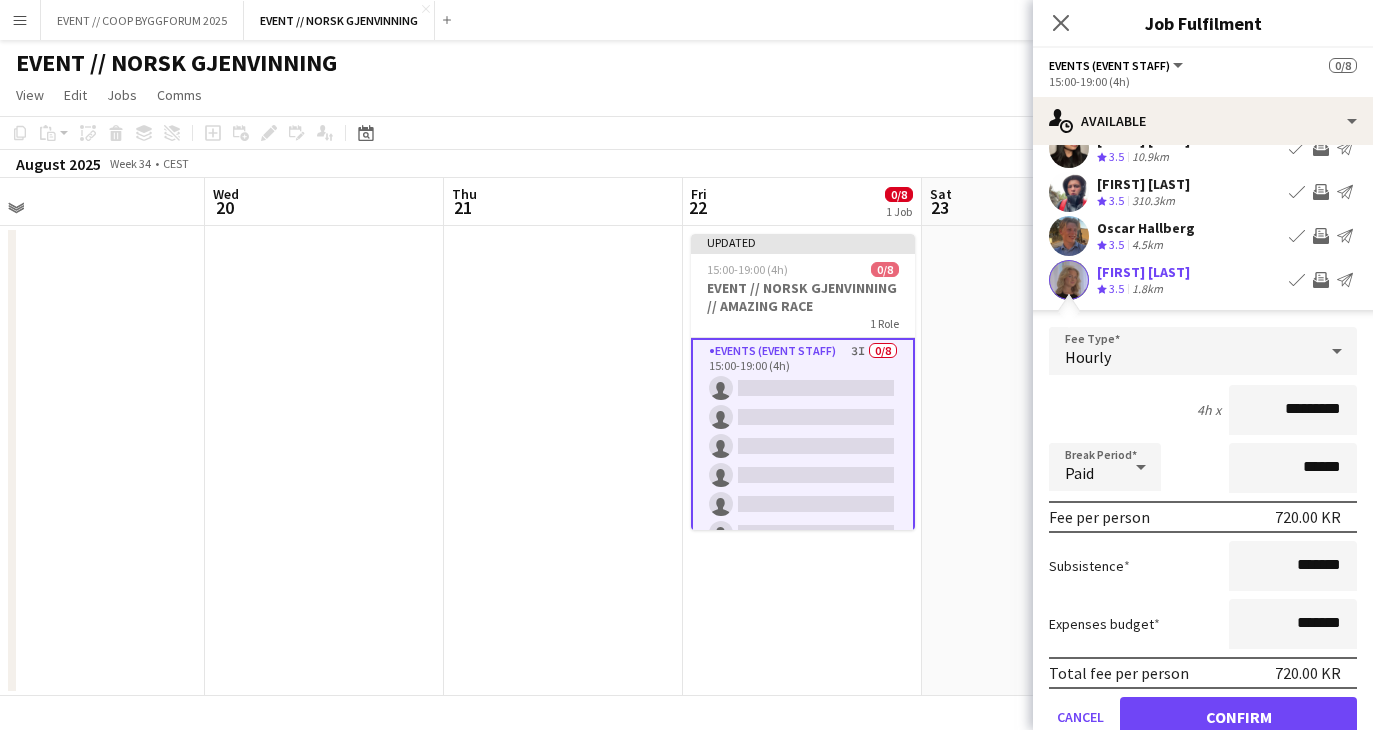 scroll, scrollTop: 204, scrollLeft: 0, axis: vertical 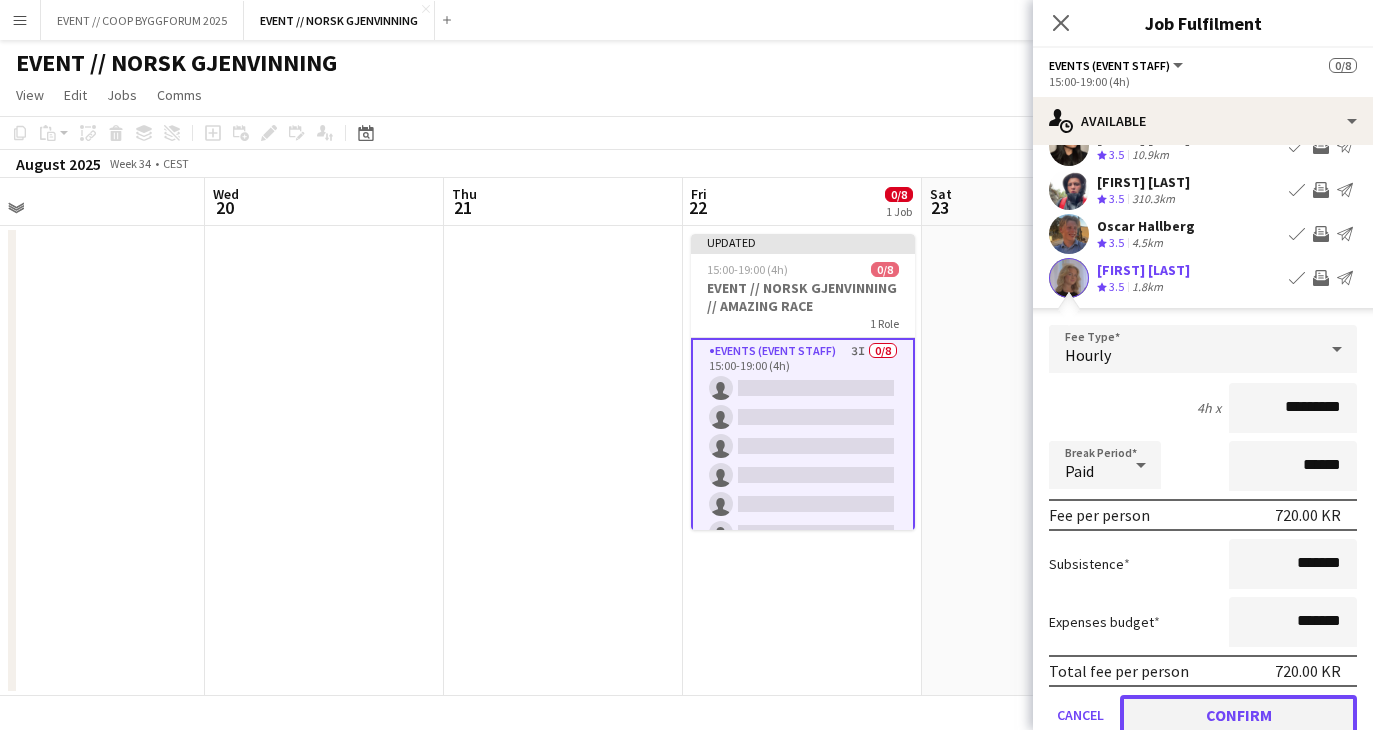 click on "Confirm" at bounding box center (1238, 715) 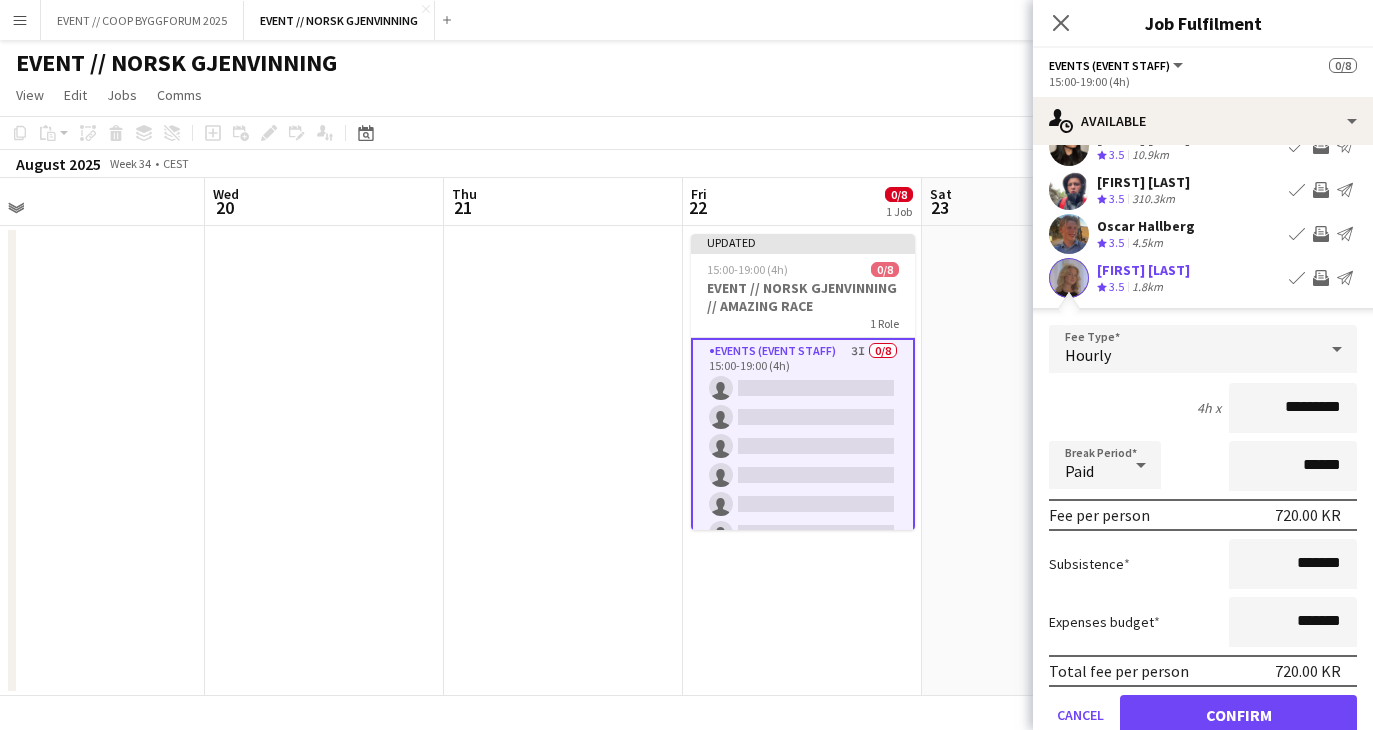 scroll, scrollTop: 0, scrollLeft: 0, axis: both 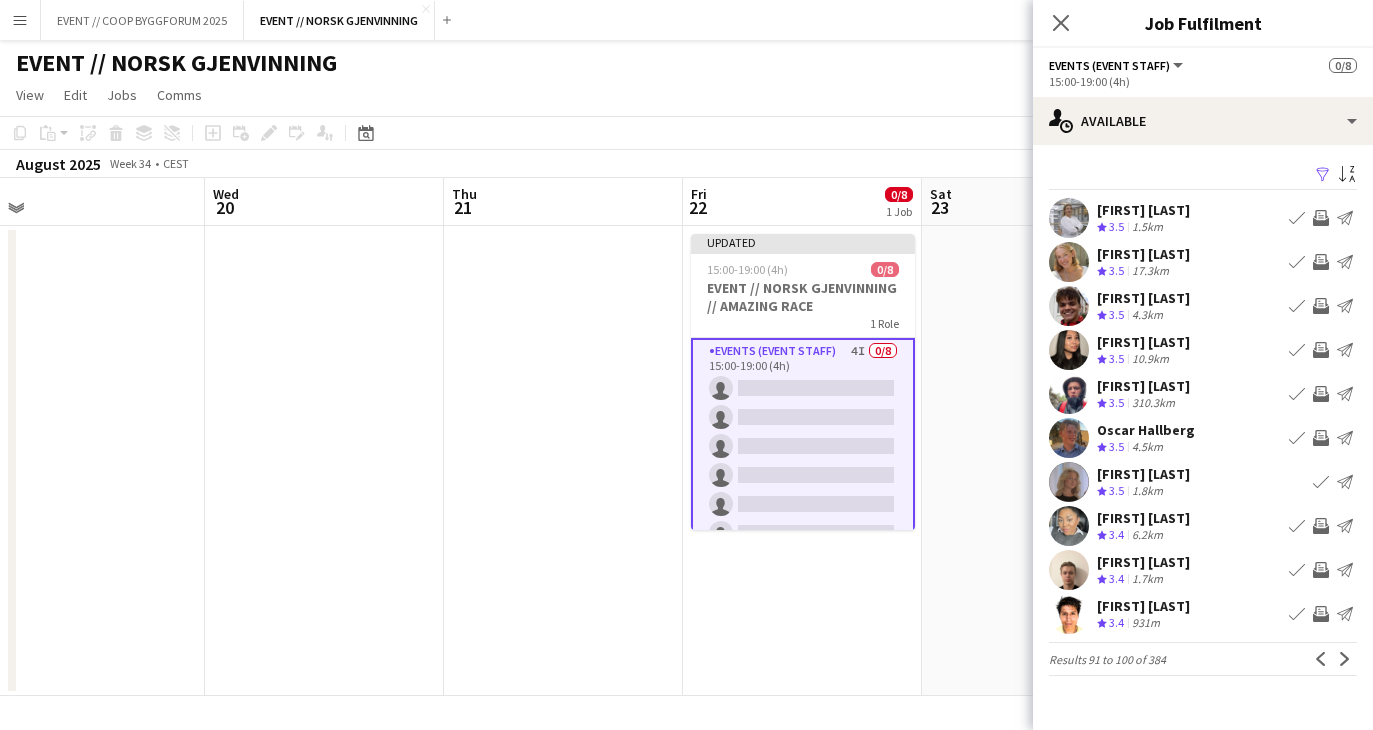 click on "Invite crew" at bounding box center [1321, 526] 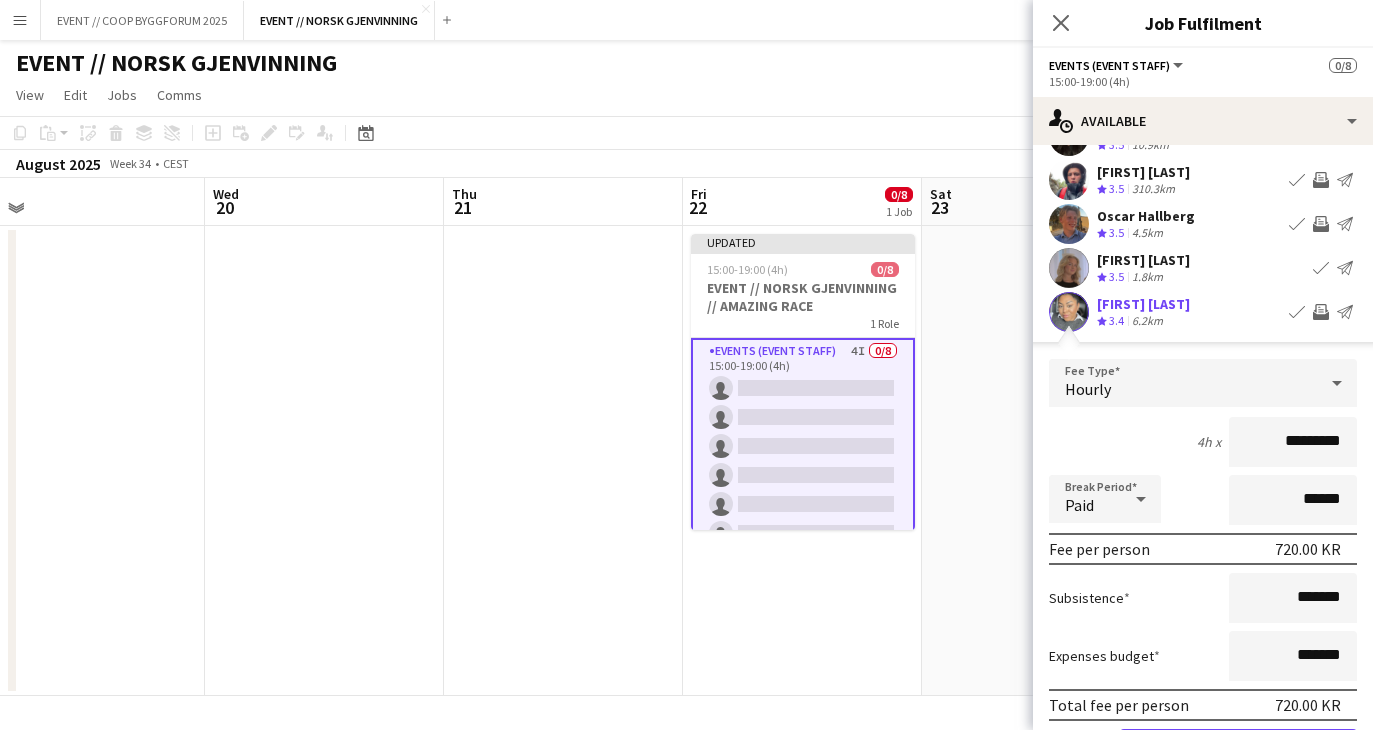 scroll, scrollTop: 249, scrollLeft: 0, axis: vertical 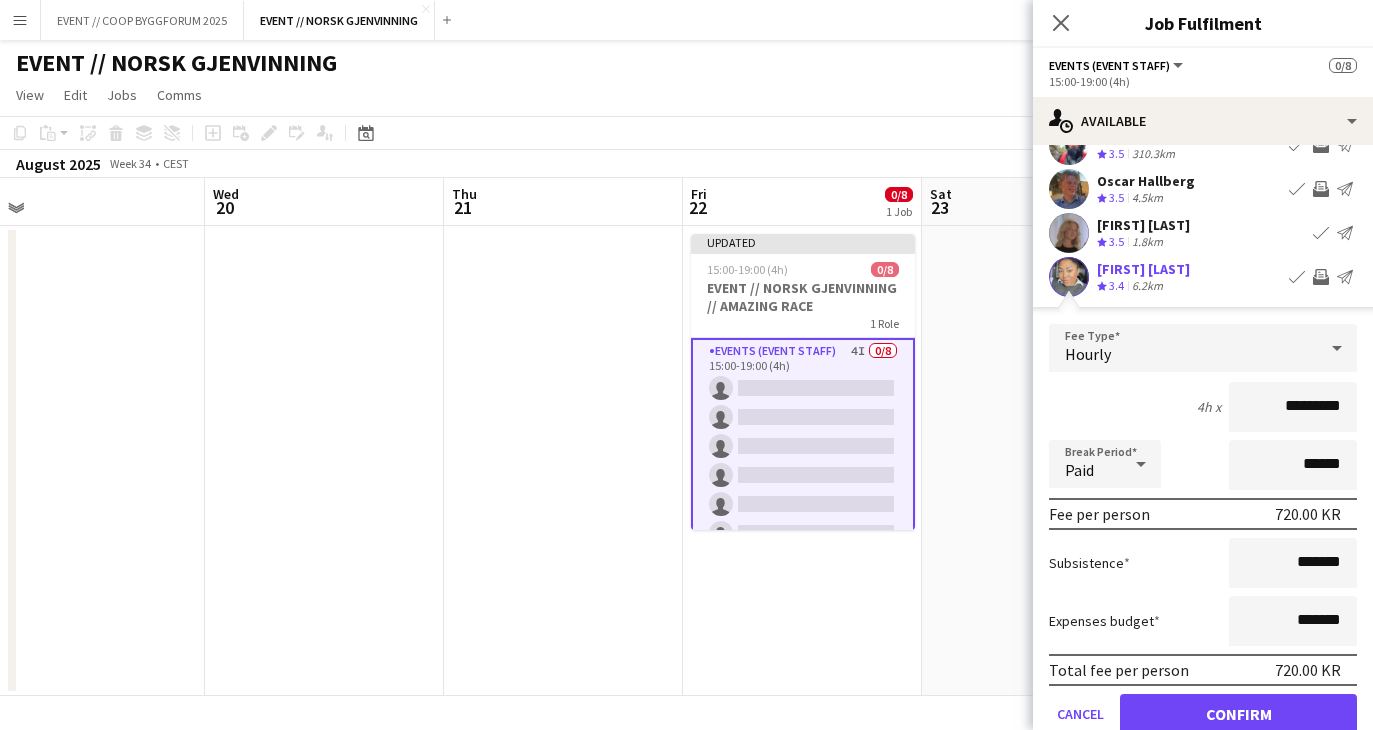 click on "Fee Type  Hourly  4h x  *********  Break Period  Paid ******  Fee per person   720.00 KR   Subsistence  *******  Expenses budget  *******  Total fee per person   720.00 KR   Cancel   Confirm" at bounding box center [1203, 537] 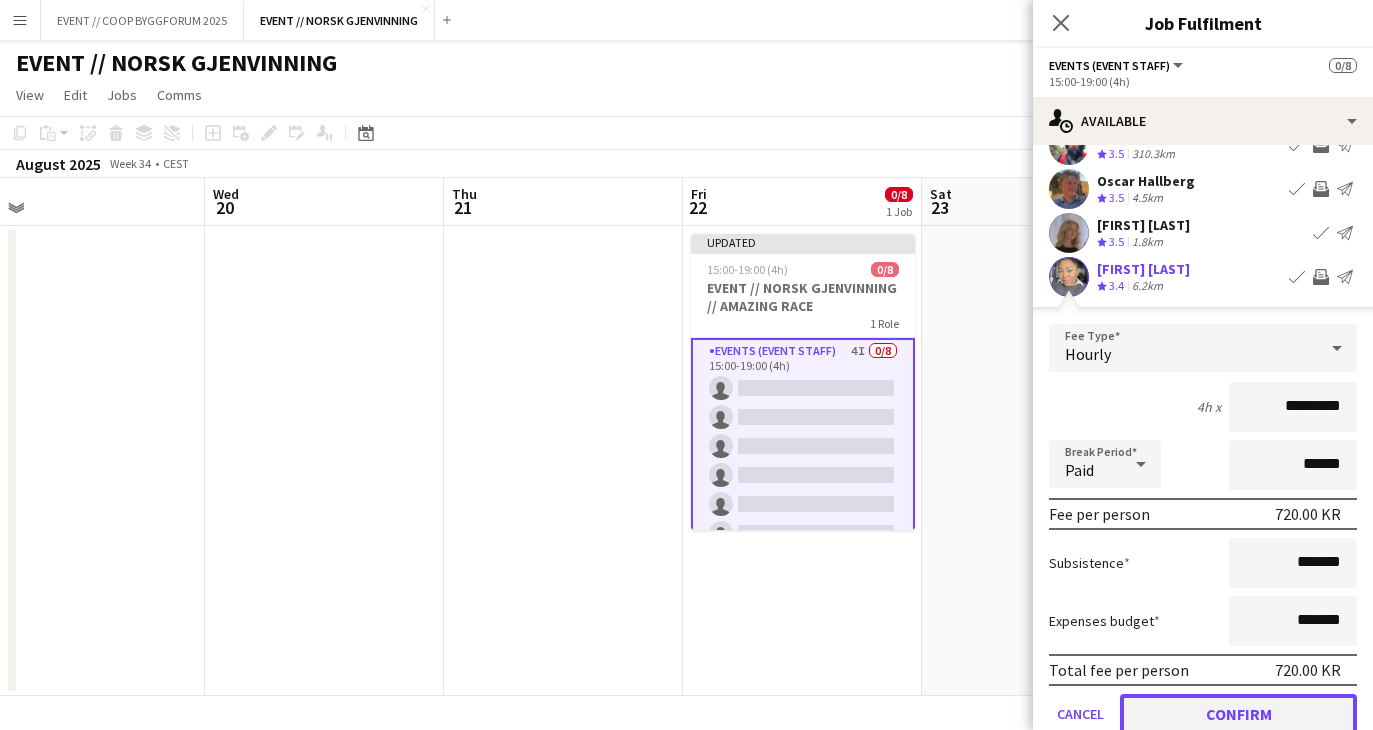 click on "Confirm" at bounding box center (1238, 714) 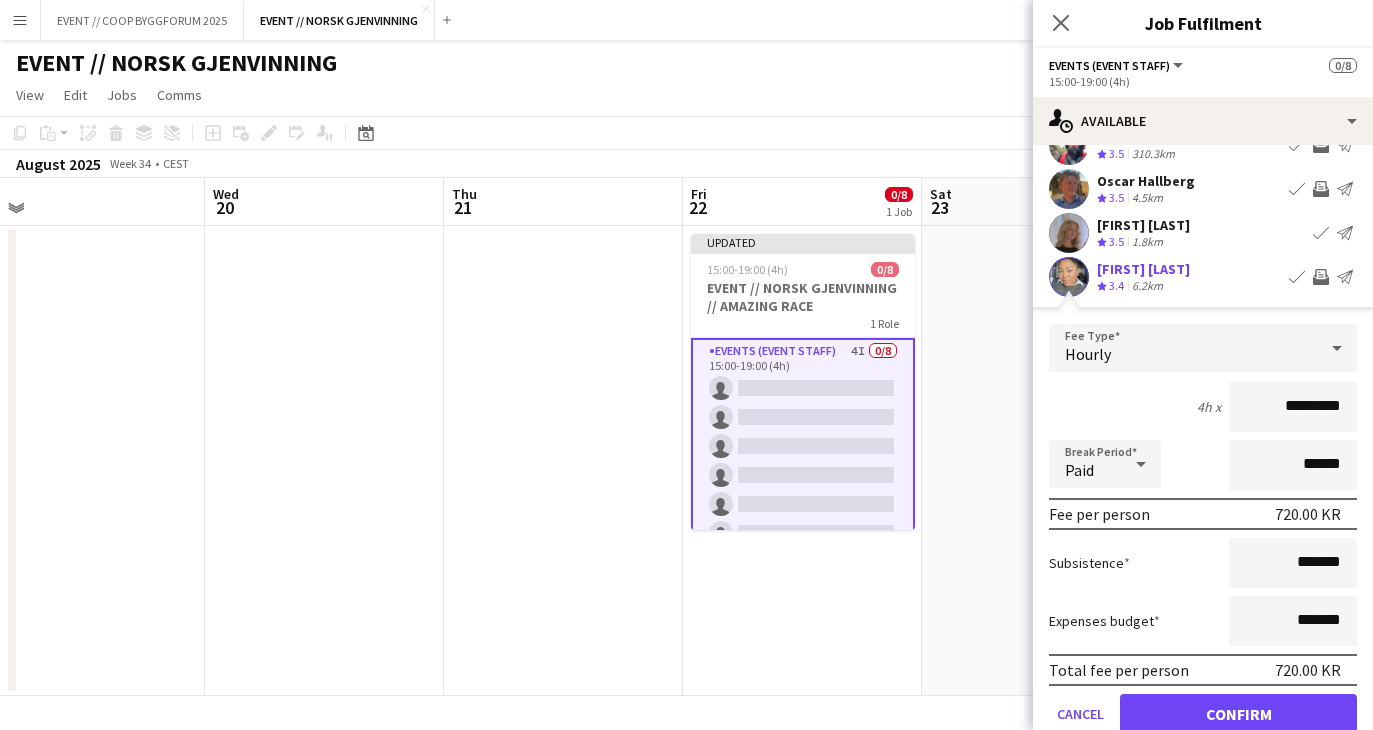 scroll, scrollTop: 0, scrollLeft: 0, axis: both 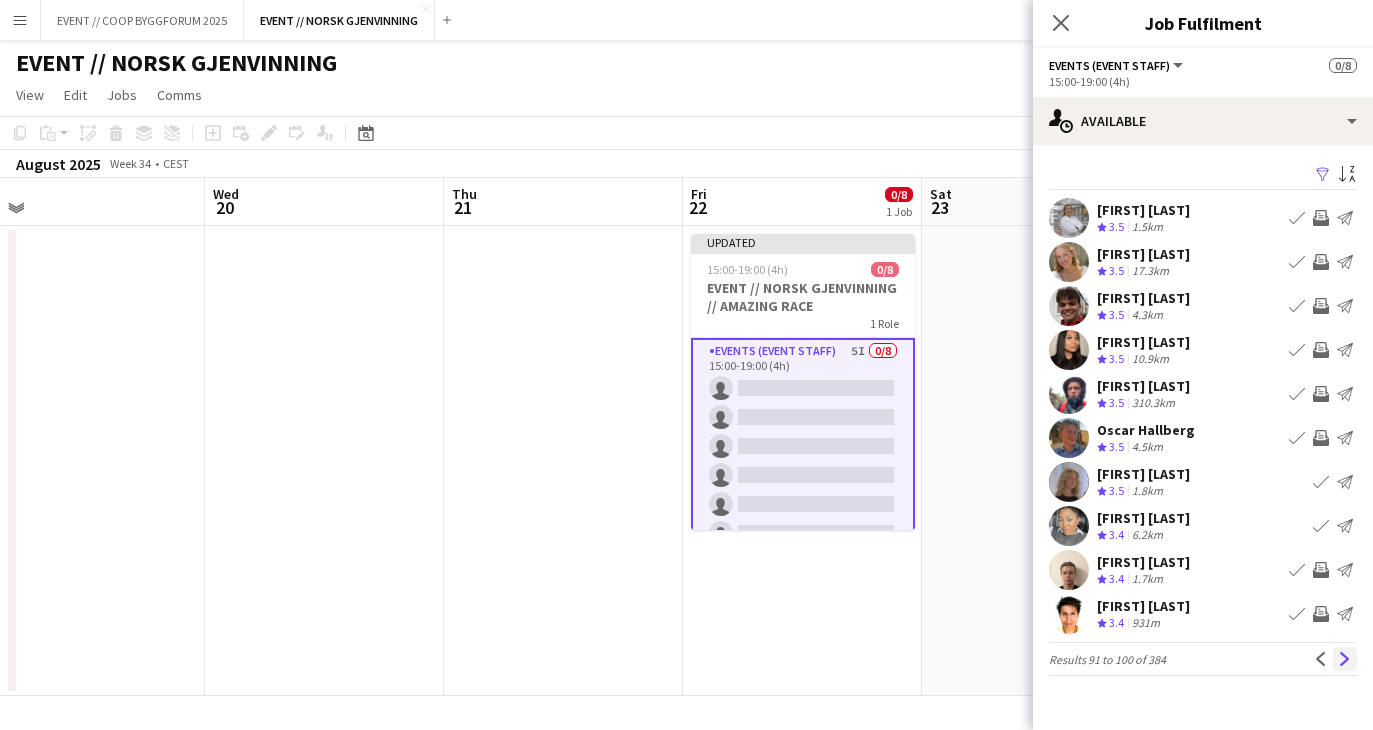 click on "Next" 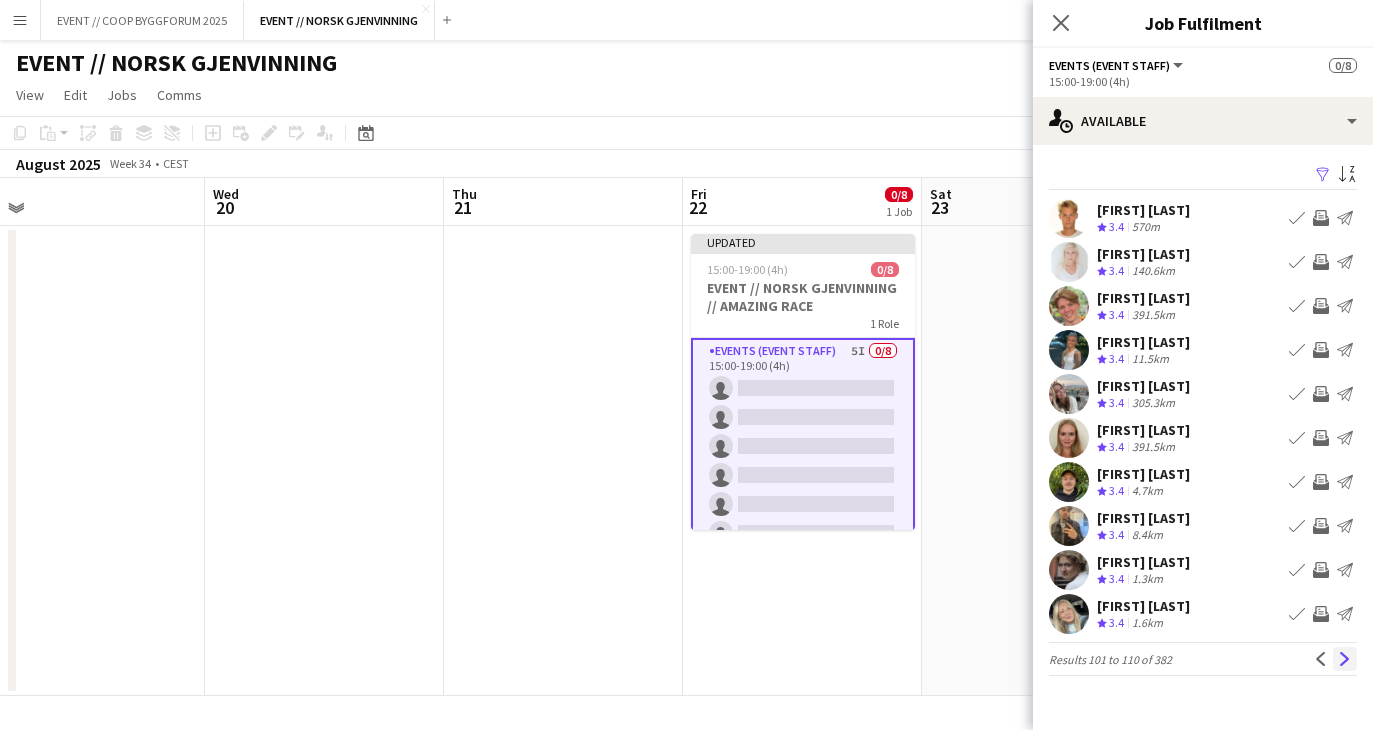 click on "Next" 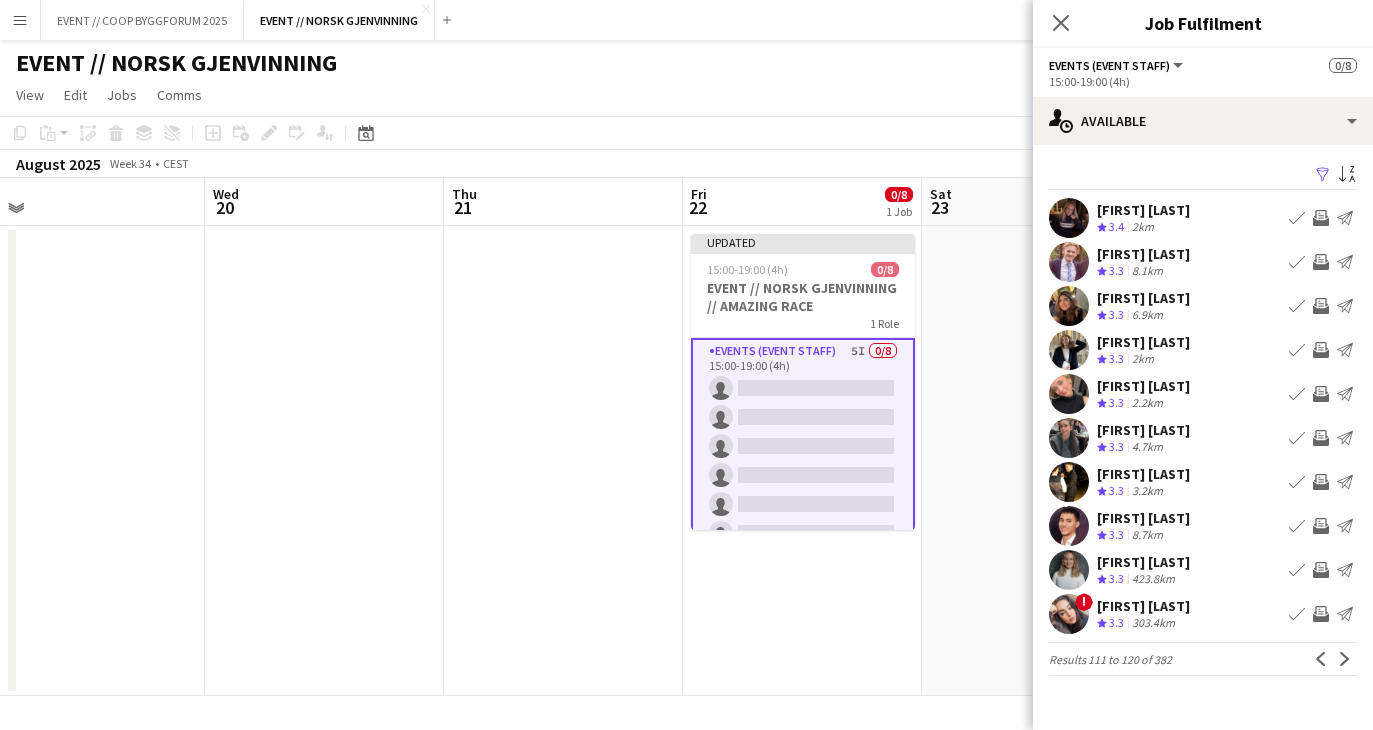 click on "Next" 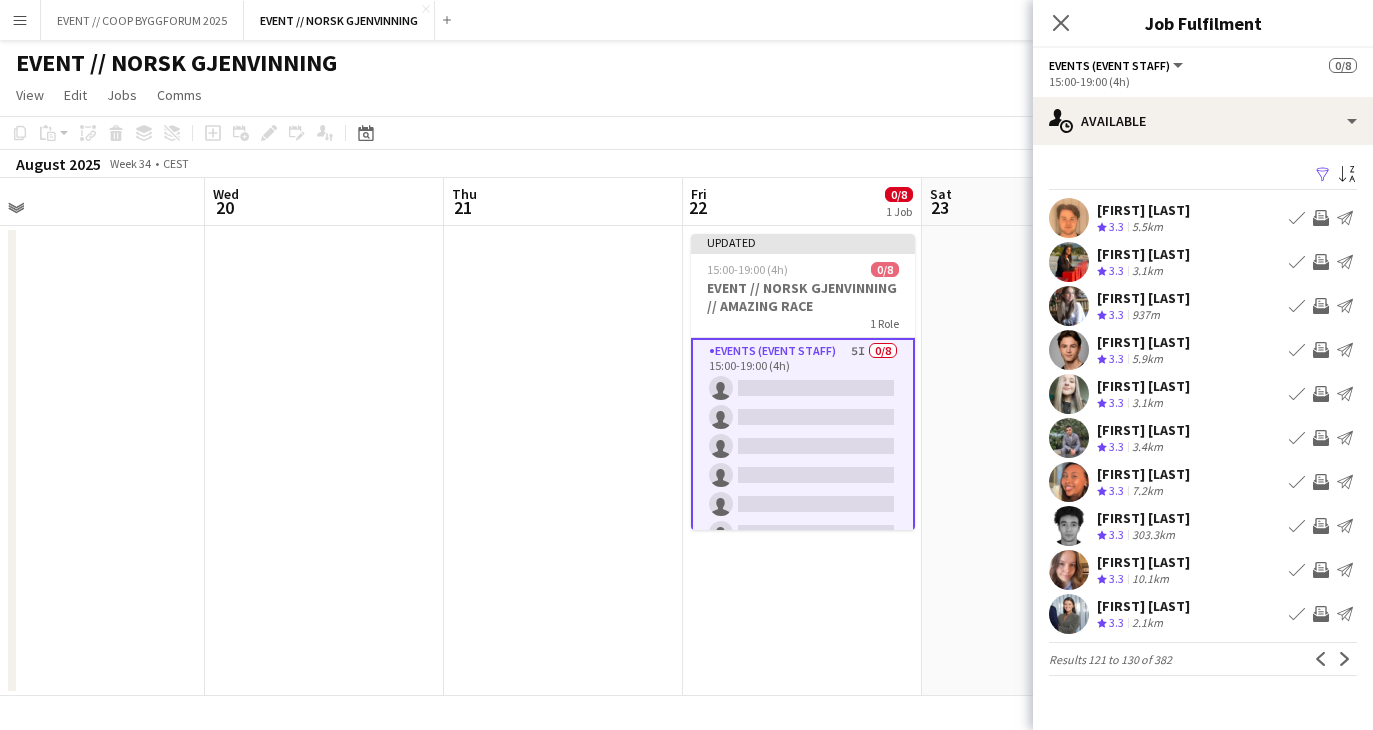 click on "Next" 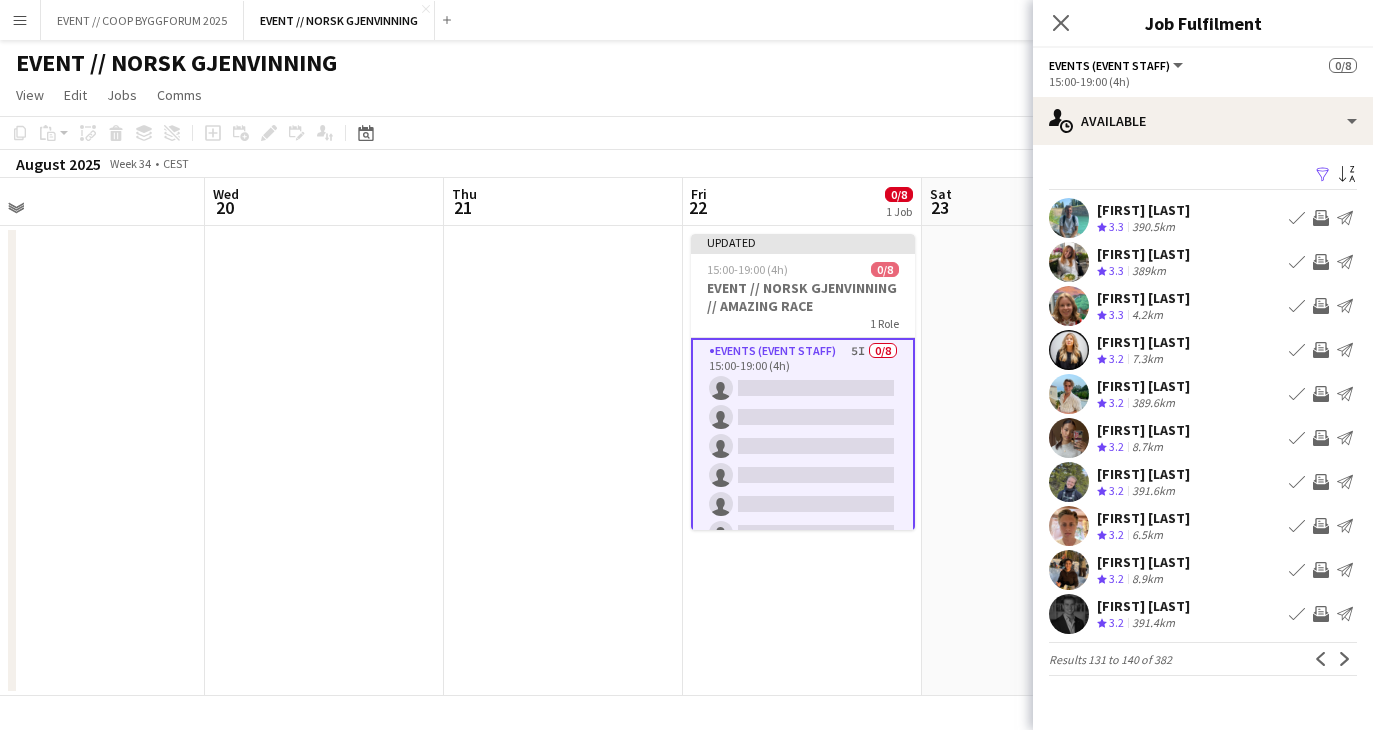 click on "Updated   15:00-19:00 (4h)    0/8   EVENT // NORSK GJENVINNING // AMAZING RACE   1 Role   Events (Event Staff)   5I   0/8   15:00-19:00 (4h)
single-neutral-actions
single-neutral-actions
single-neutral-actions
single-neutral-actions
single-neutral-actions
single-neutral-actions
single-neutral-actions
single-neutral-actions" at bounding box center [802, 461] 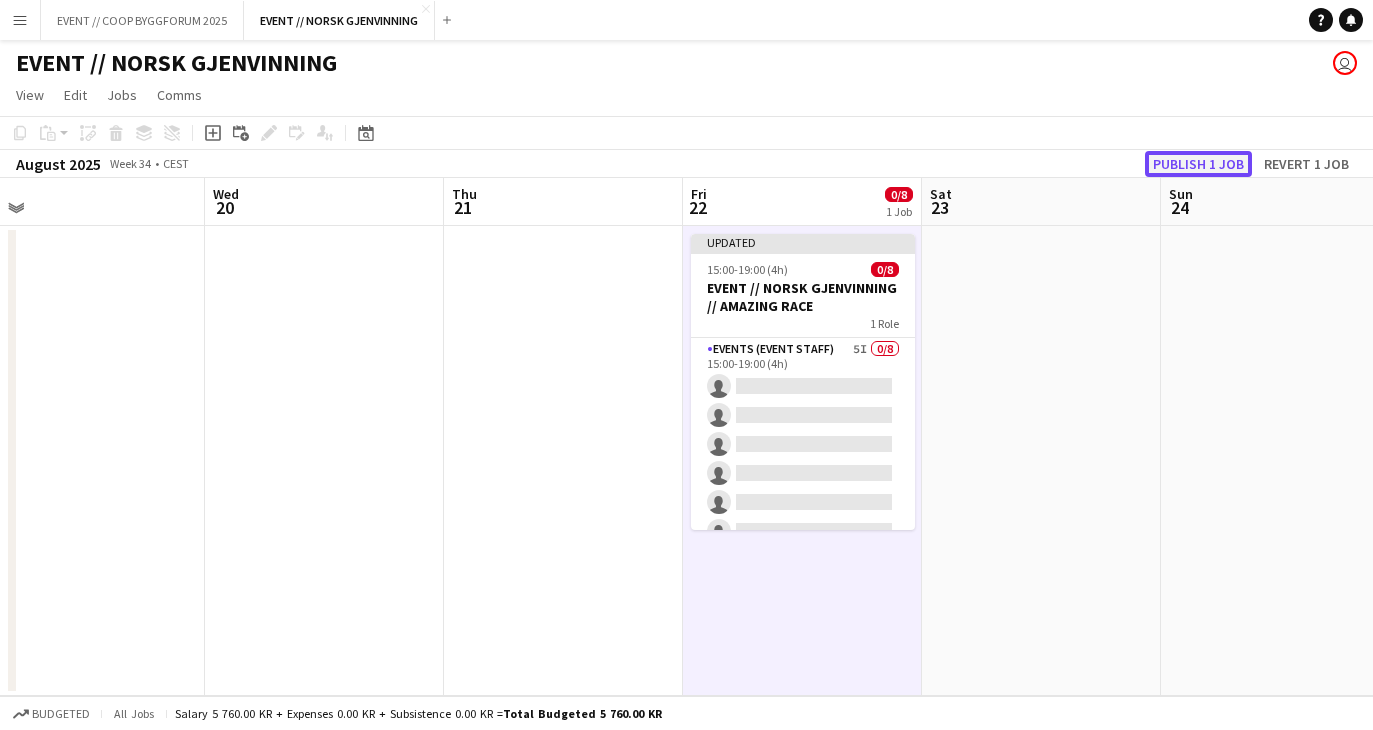 click on "Publish 1 job" 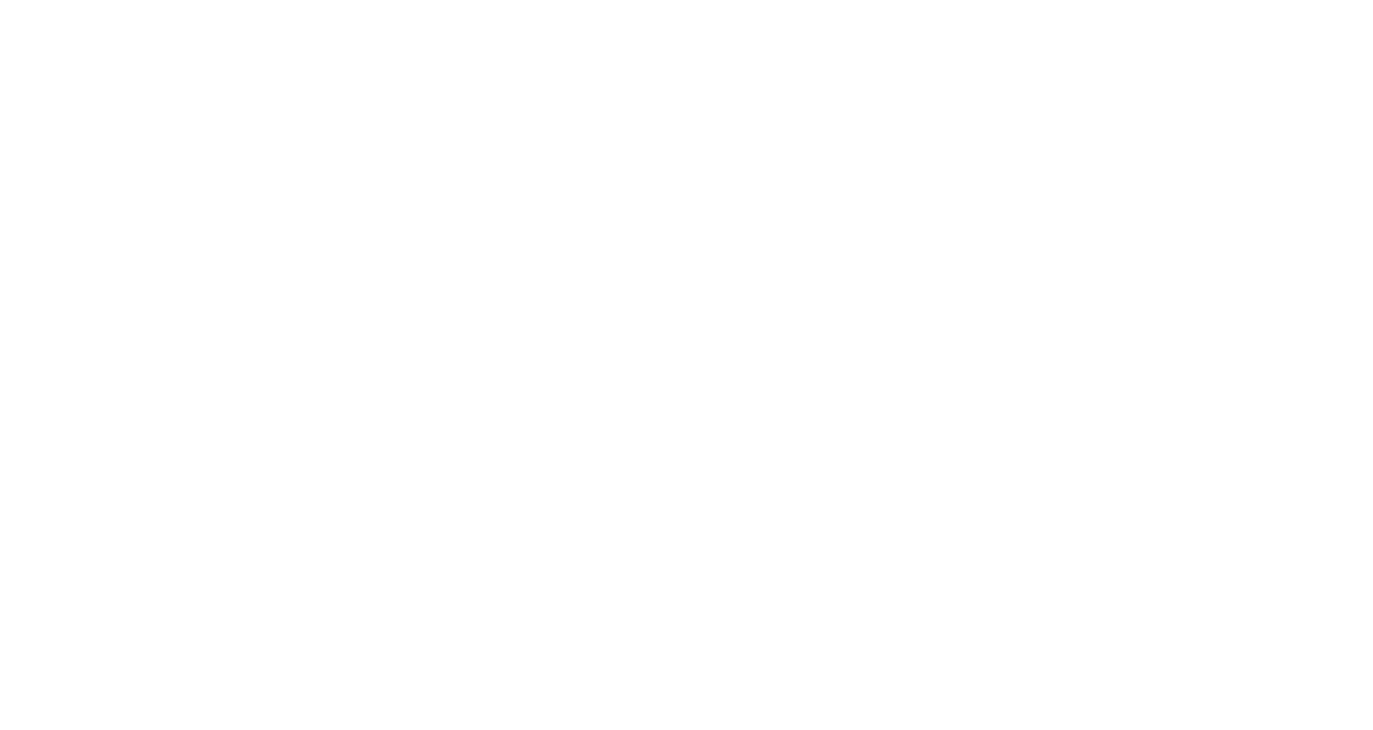 scroll, scrollTop: 0, scrollLeft: 0, axis: both 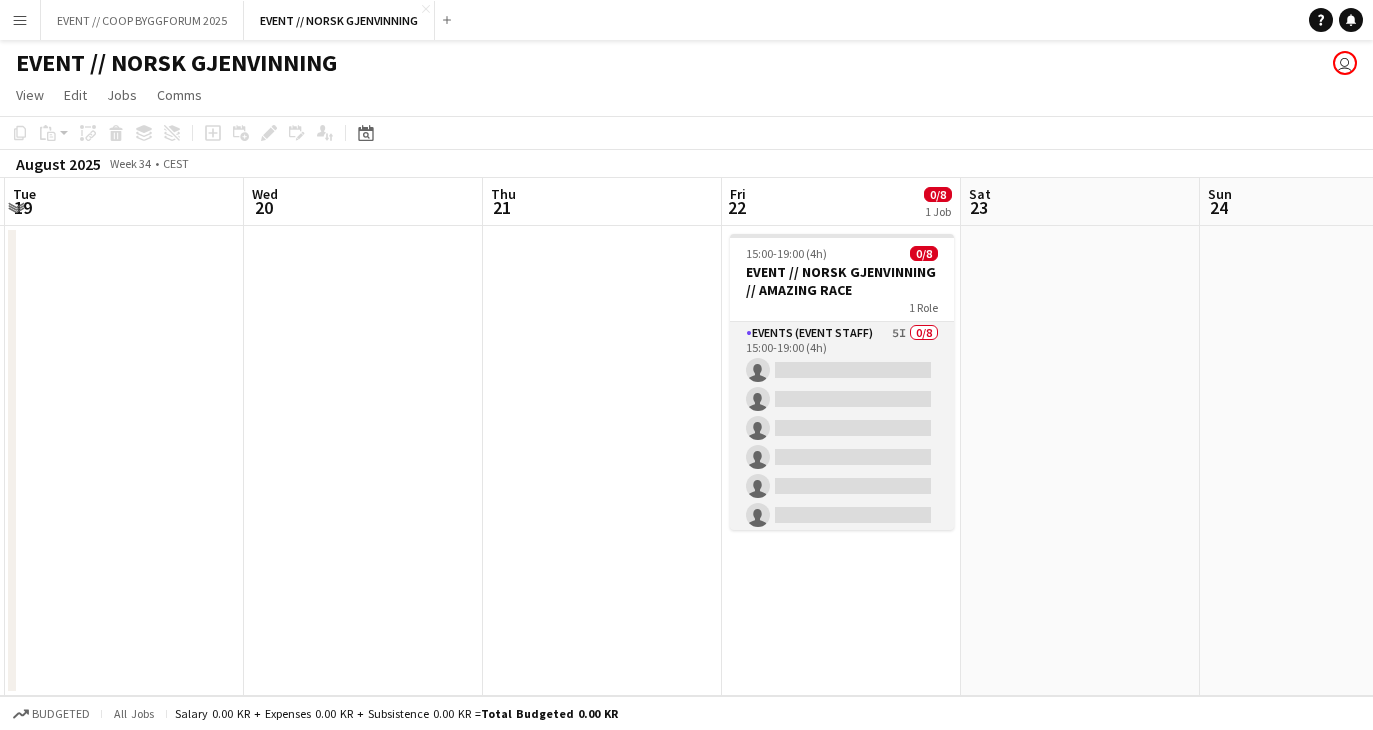 click on "Events (Event Staff)   5I   0/8   15:00-19:00 (4h)
single-neutral-actions
single-neutral-actions
single-neutral-actions
single-neutral-actions
single-neutral-actions
single-neutral-actions
single-neutral-actions
single-neutral-actions" at bounding box center [842, 457] 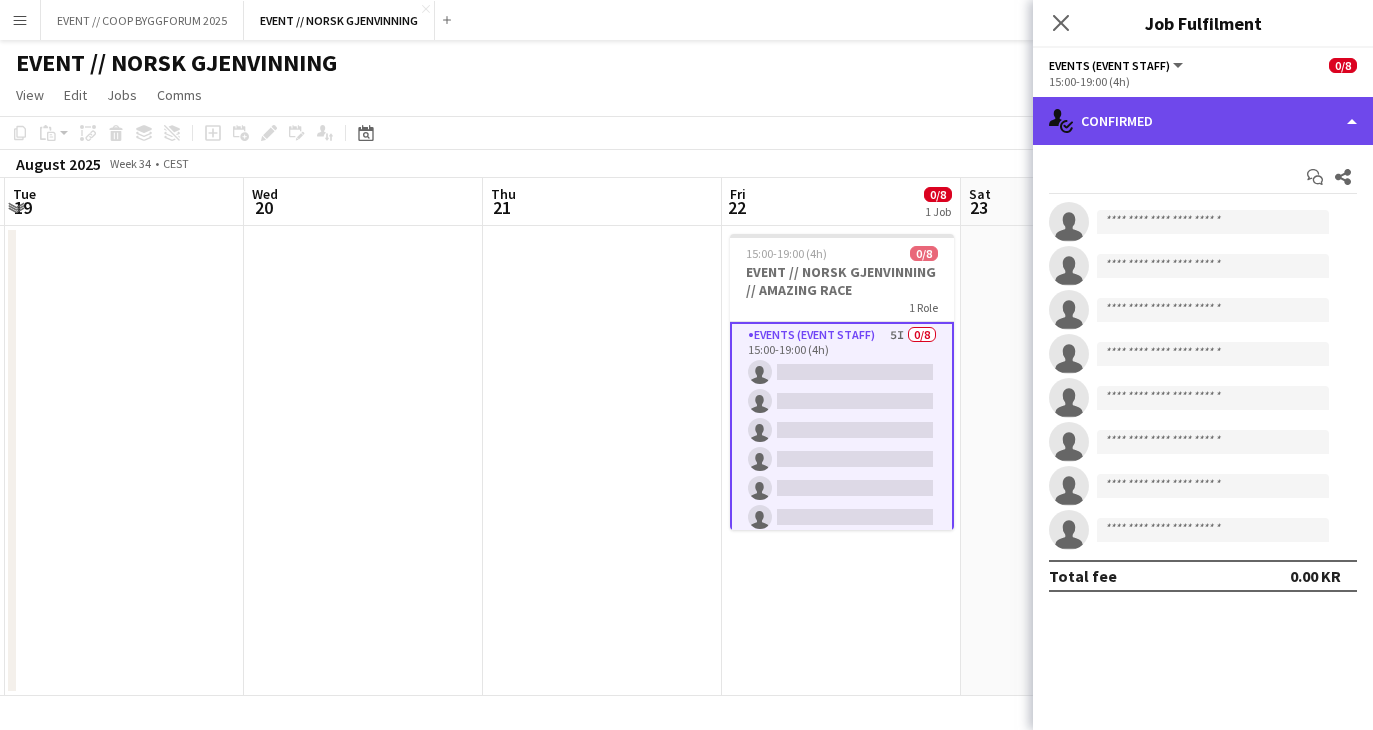 click on "single-neutral-actions-check-2
Confirmed" 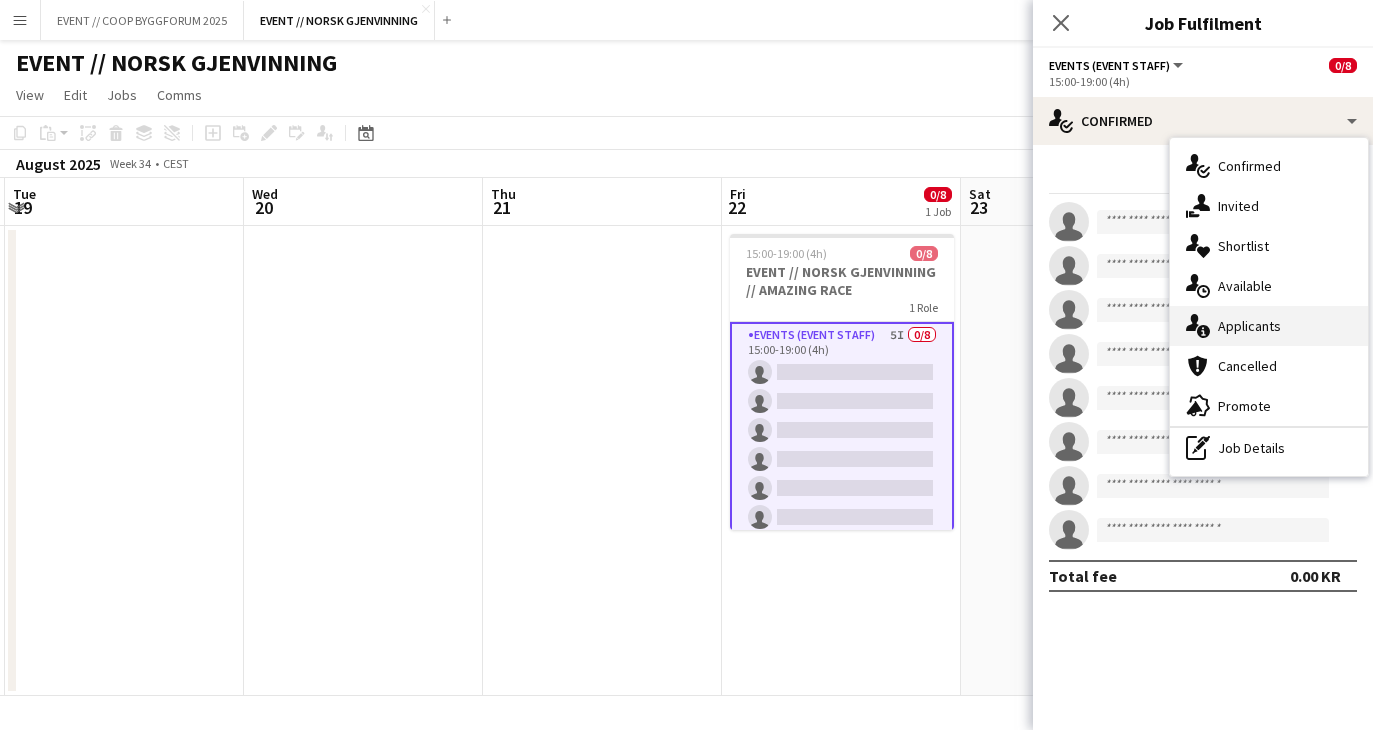 click on "single-neutral-actions-information
Applicants" at bounding box center (1269, 326) 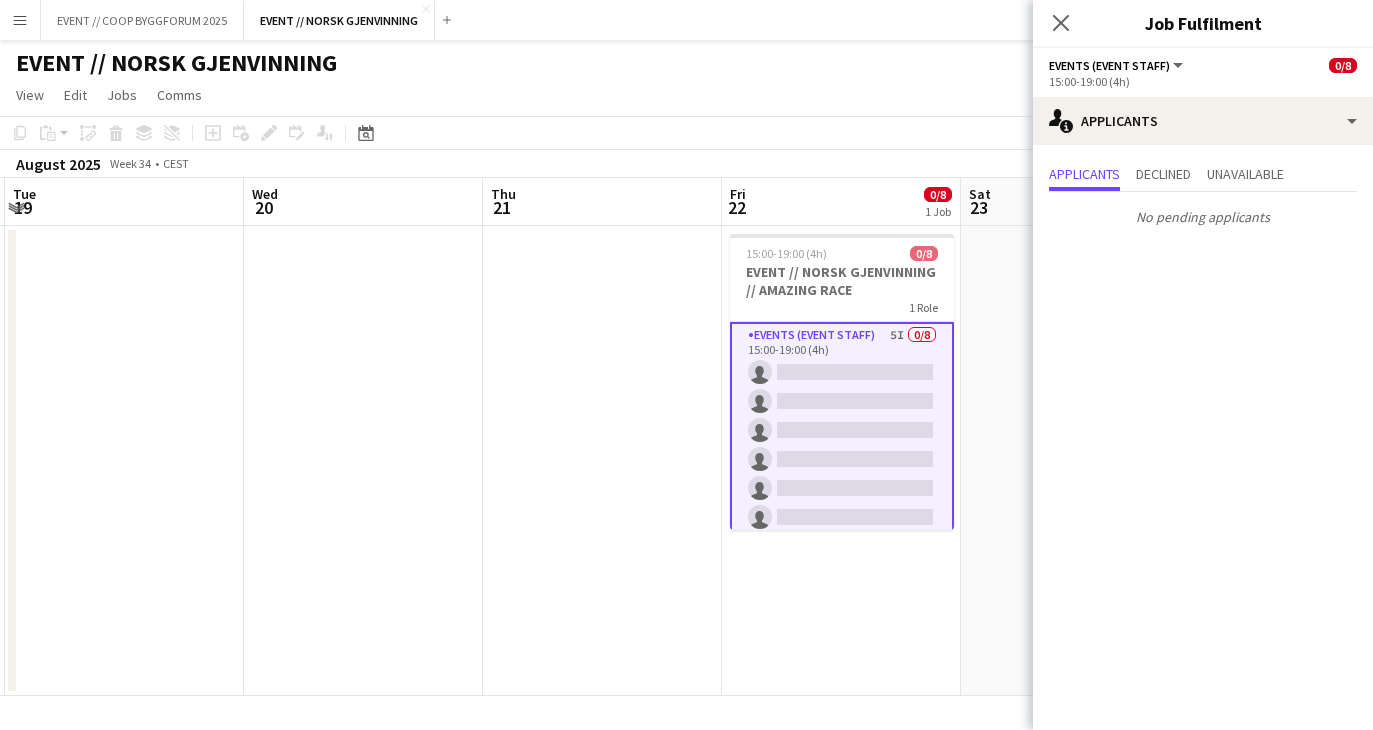 click on "Close pop-in" 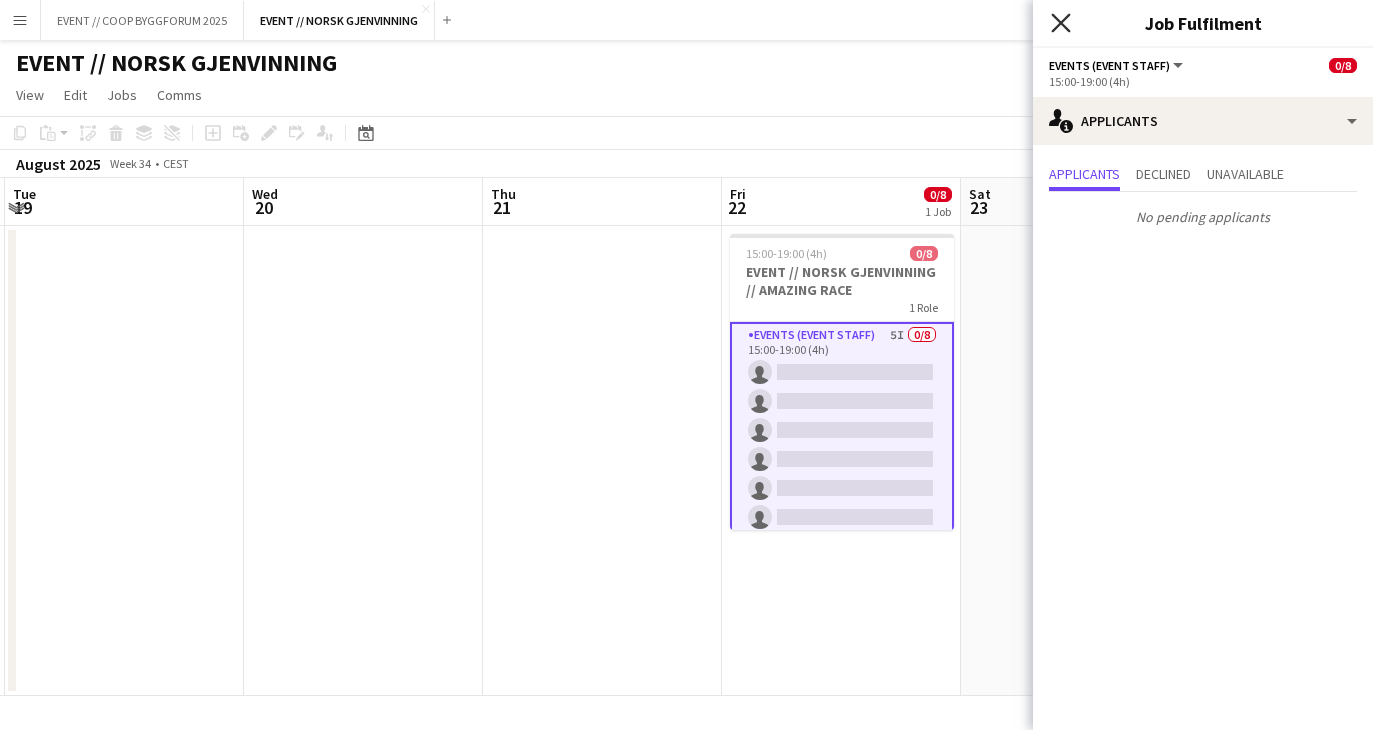 click 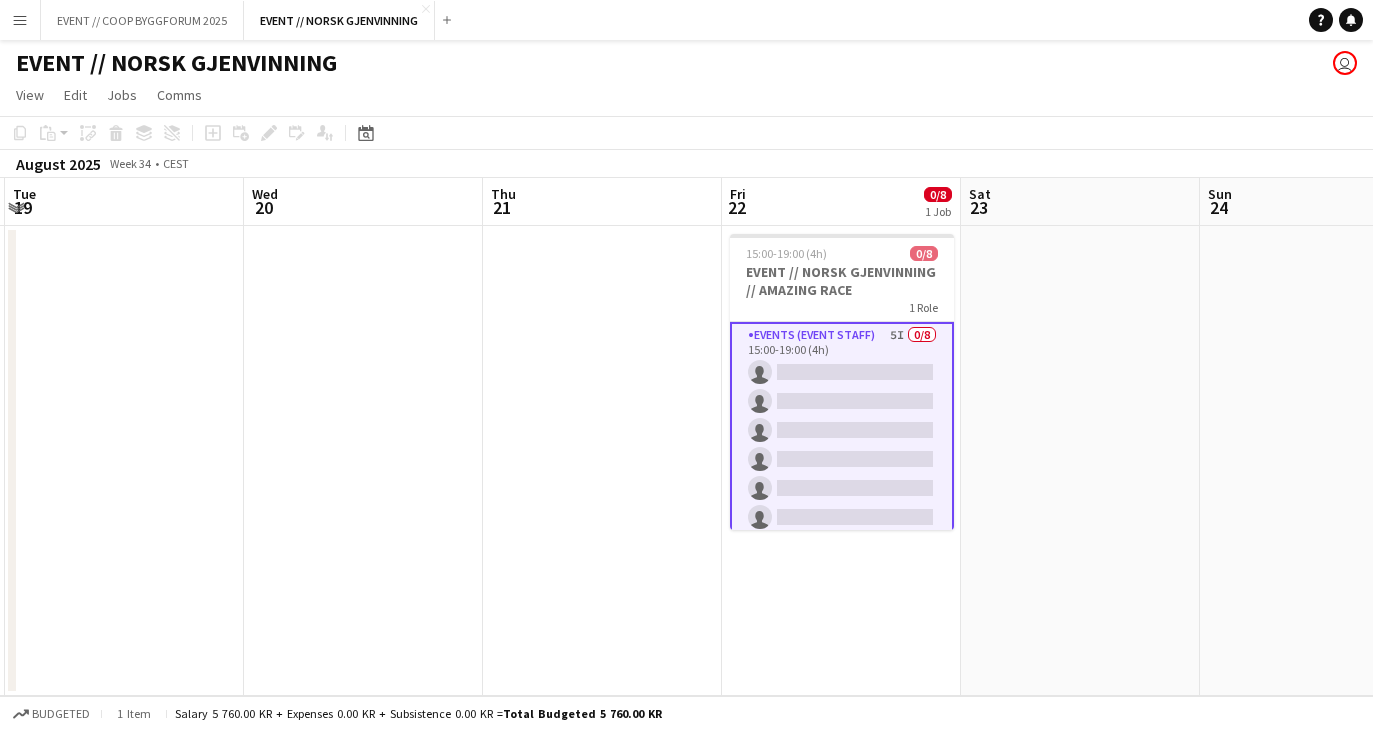 click at bounding box center (1080, 461) 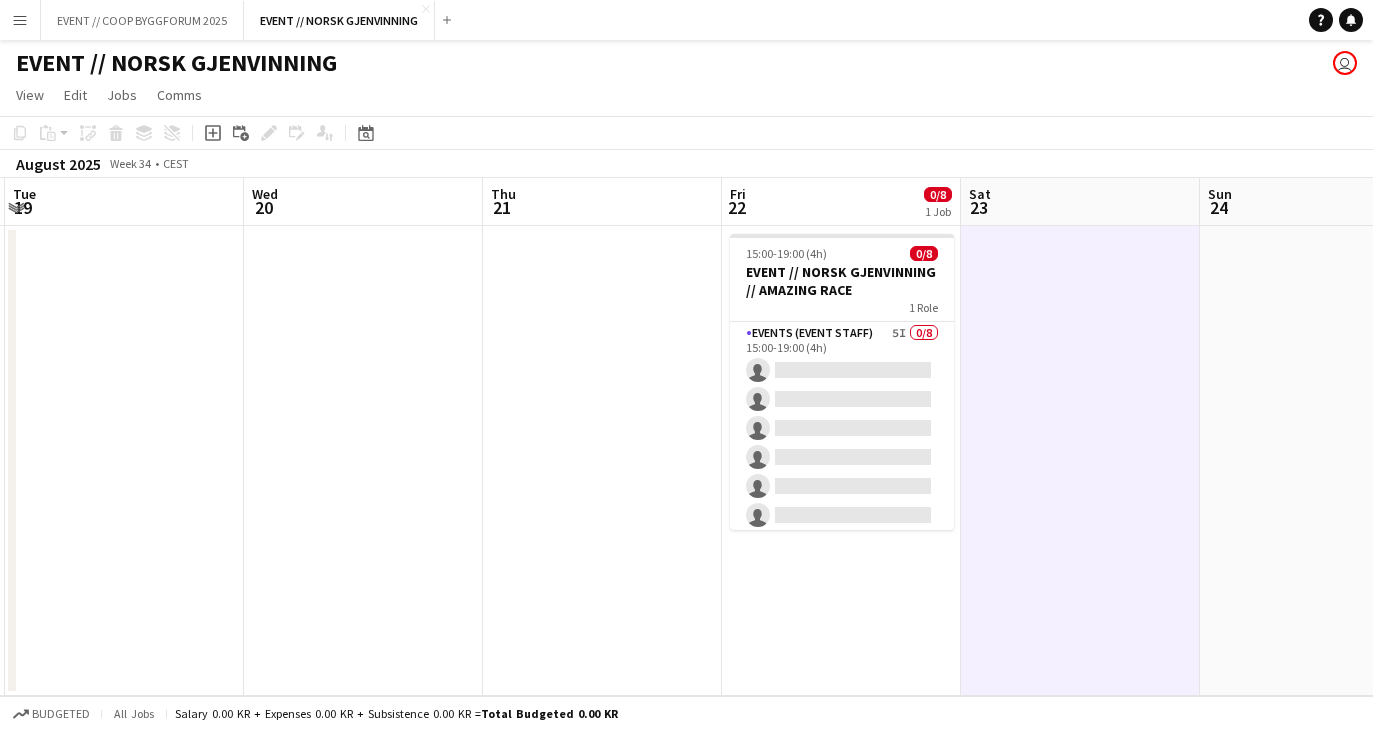 click on "15:00-19:00 (4h)    0/8   EVENT // NORSK GJENVINNING // AMAZING RACE   1 Role   Events (Event Staff)   5I   0/8   15:00-19:00 (4h)
single-neutral-actions
single-neutral-actions
single-neutral-actions
single-neutral-actions
single-neutral-actions
single-neutral-actions
single-neutral-actions
single-neutral-actions" at bounding box center (841, 461) 